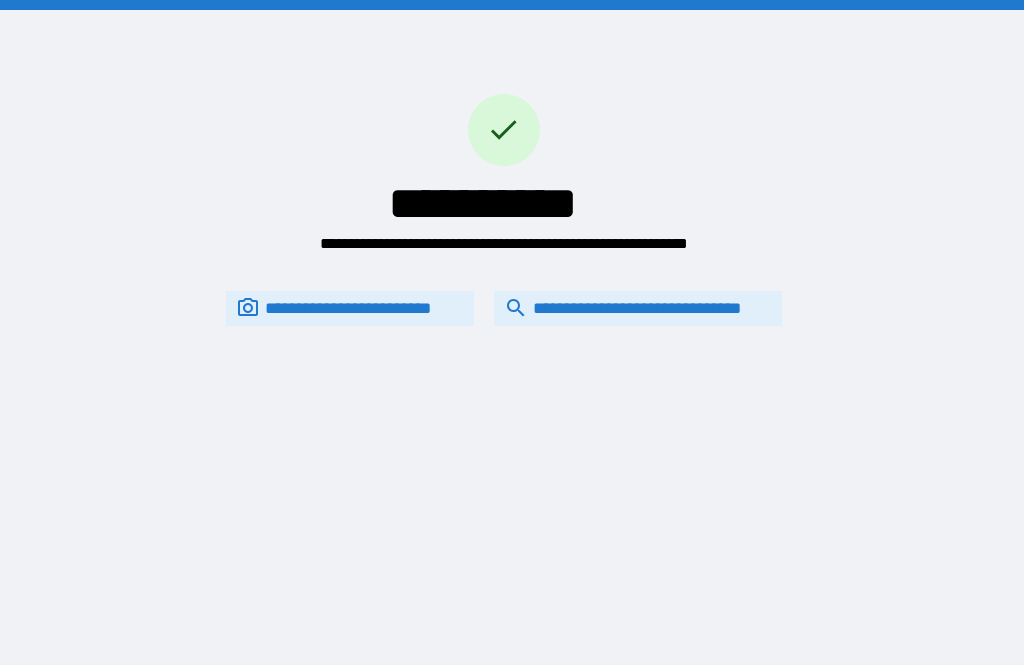 scroll, scrollTop: 64, scrollLeft: 0, axis: vertical 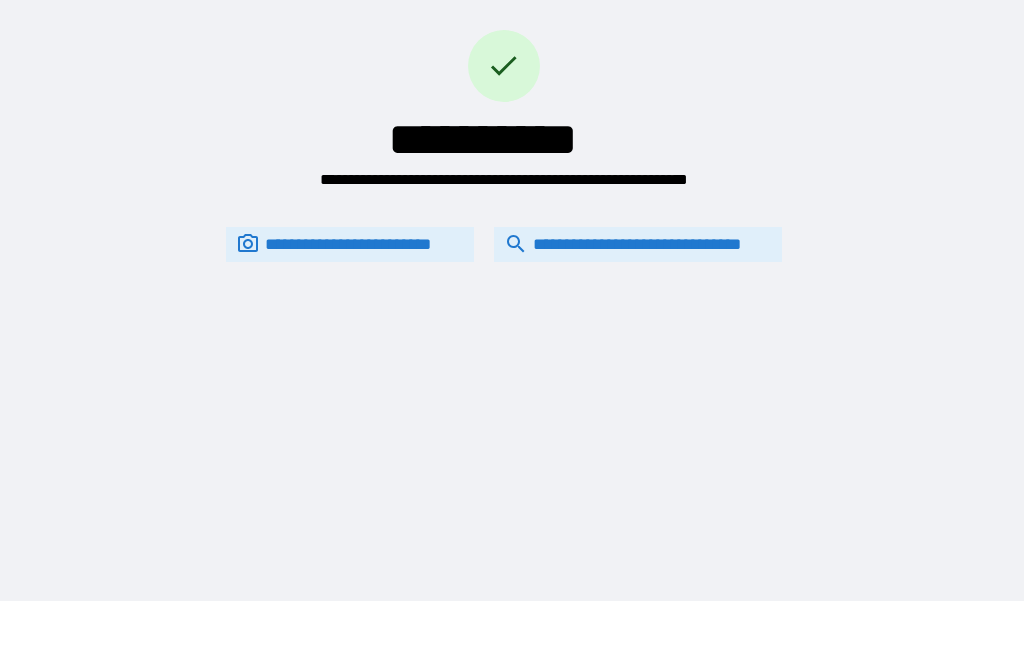 click on "**********" at bounding box center (638, 244) 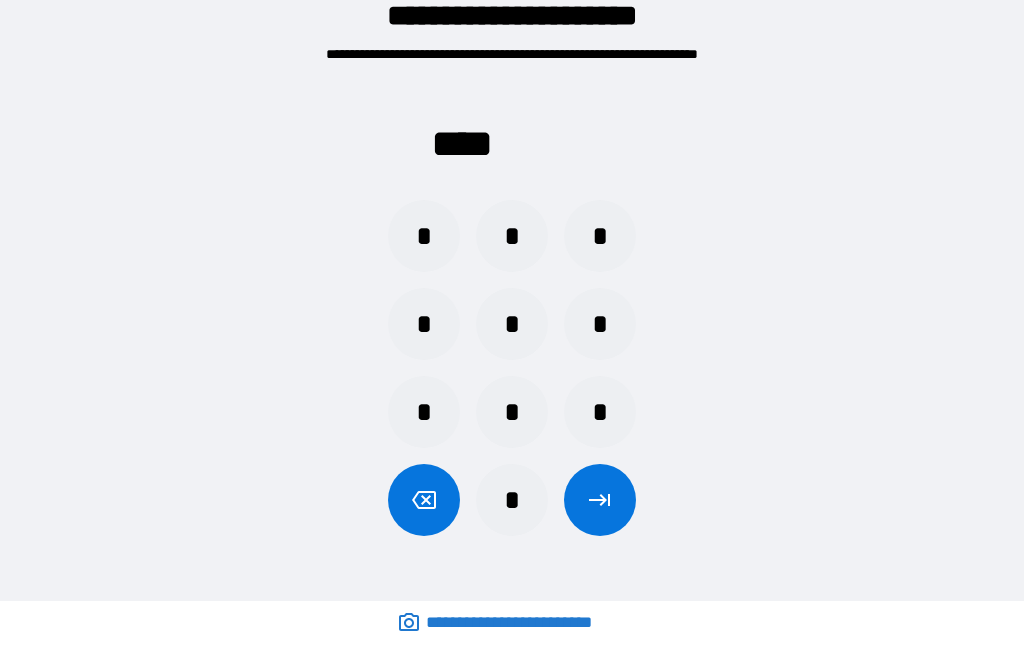 click on "*" at bounding box center (424, 324) 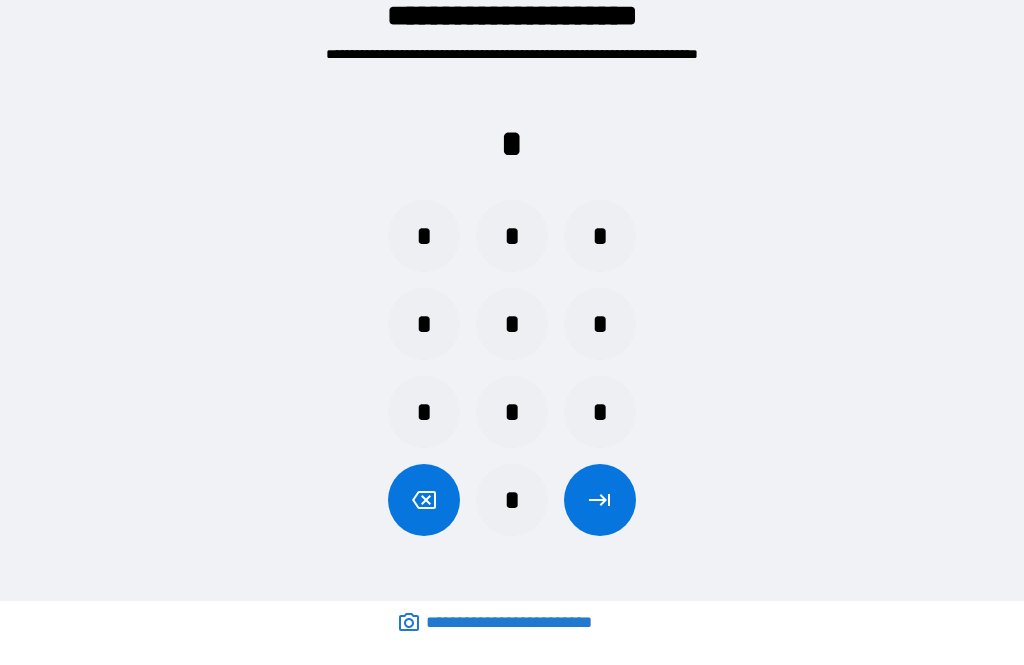 click 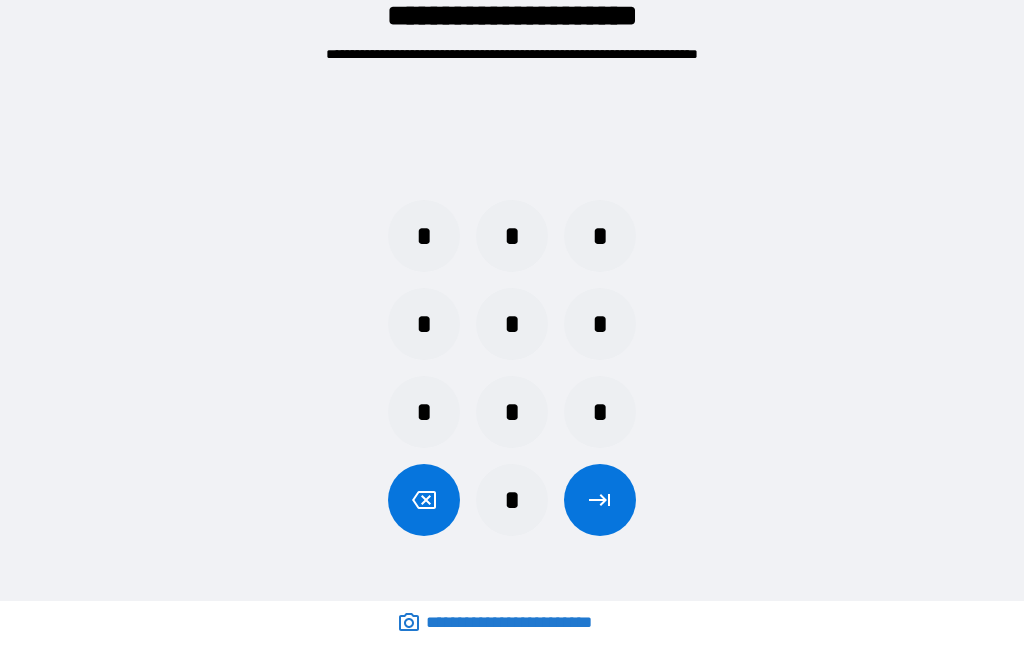 click on "*" at bounding box center (424, 236) 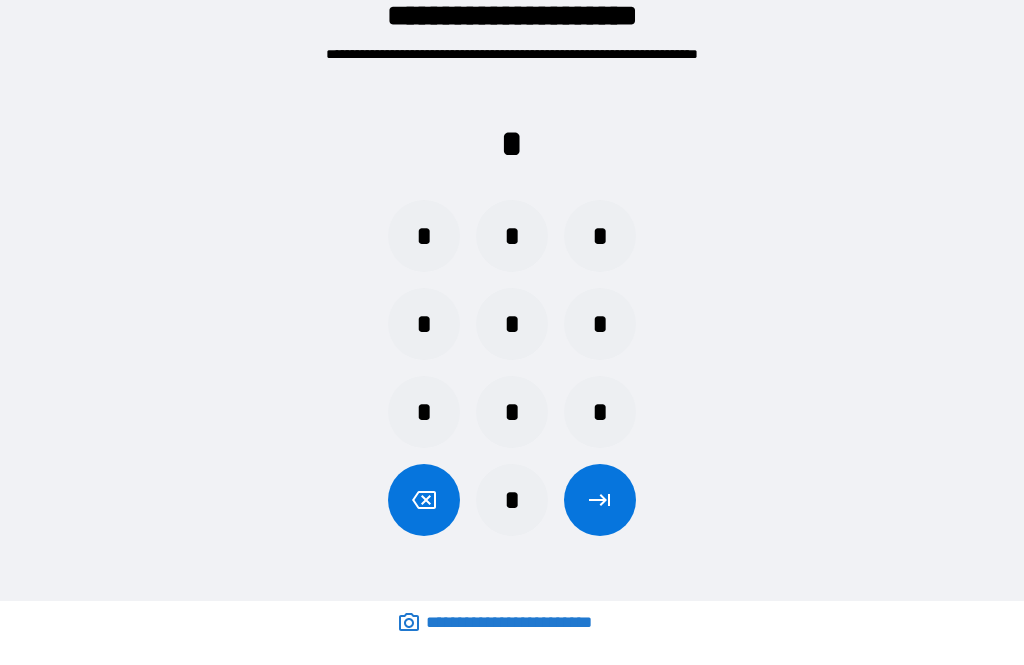 click on "*" at bounding box center [600, 412] 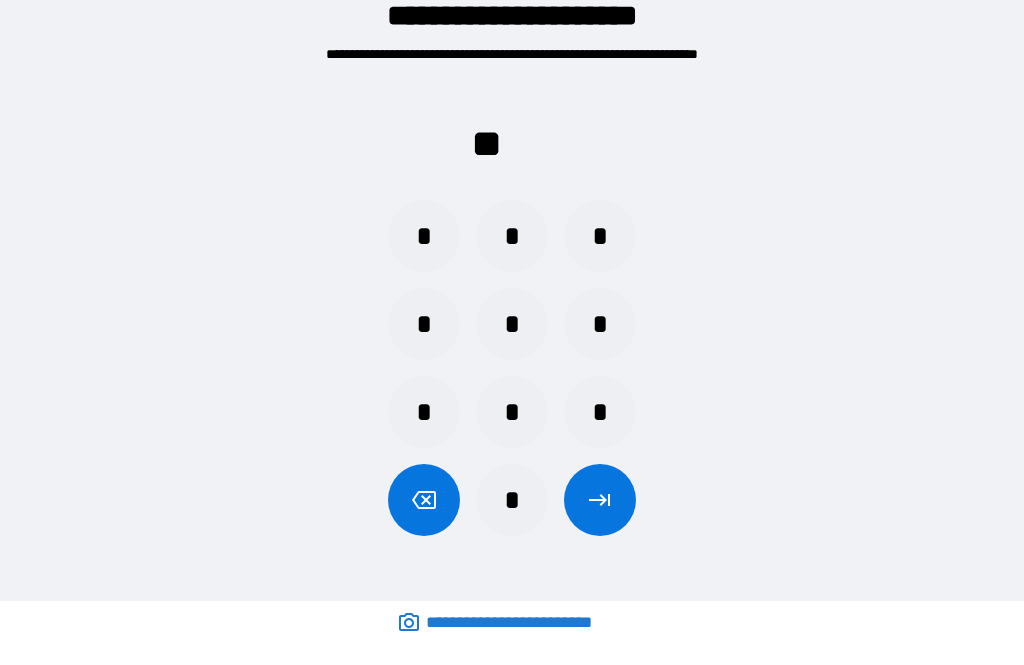 click on "*" at bounding box center (512, 412) 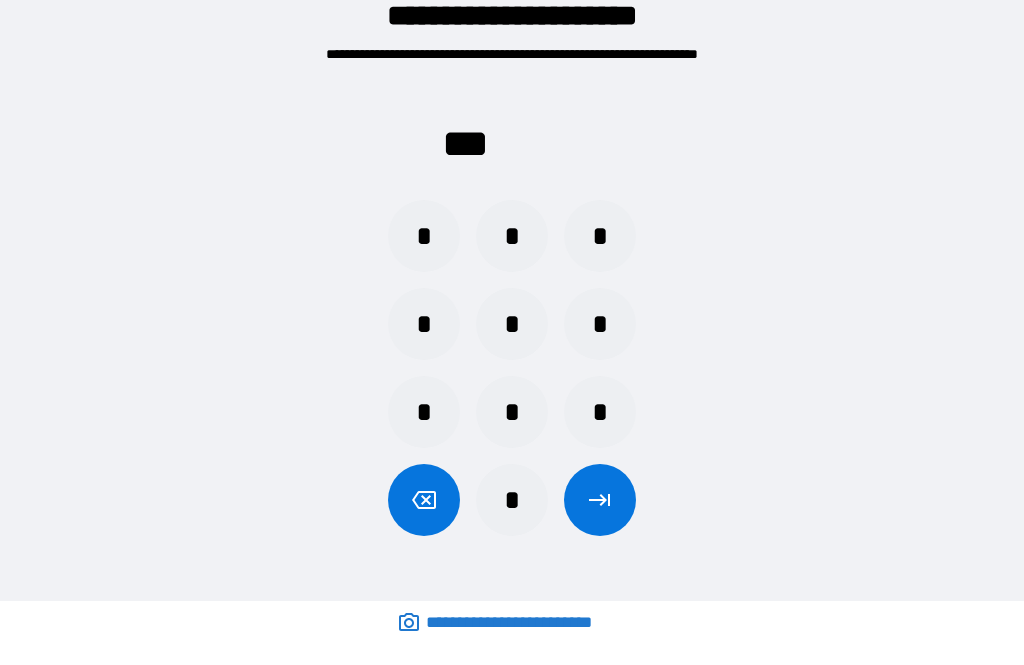 click on "*" at bounding box center (600, 324) 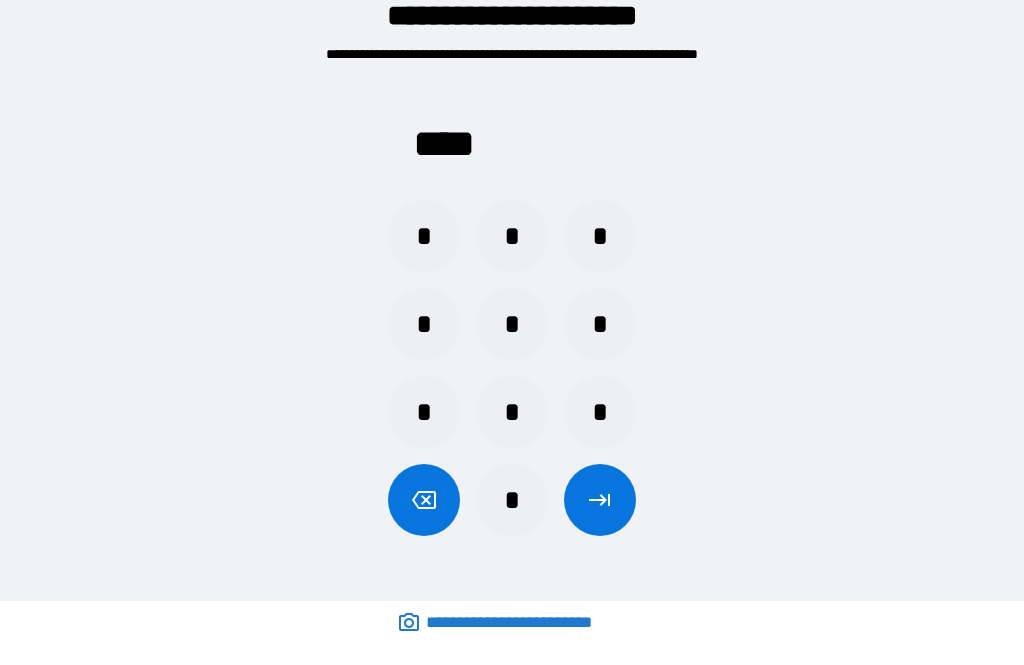 click on "*" at bounding box center [512, 500] 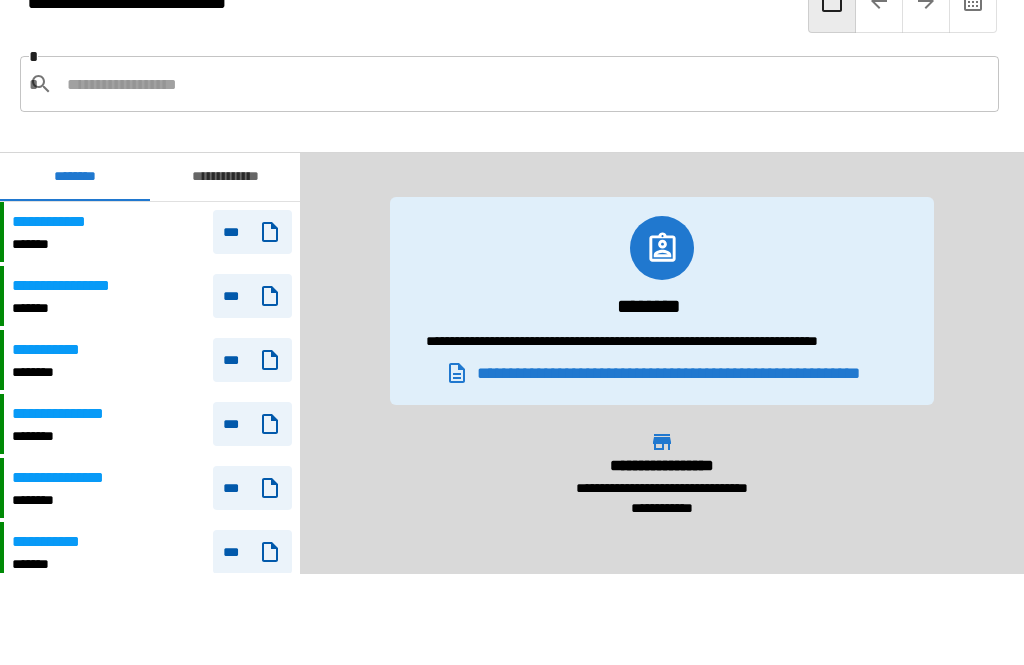 scroll, scrollTop: 120, scrollLeft: 0, axis: vertical 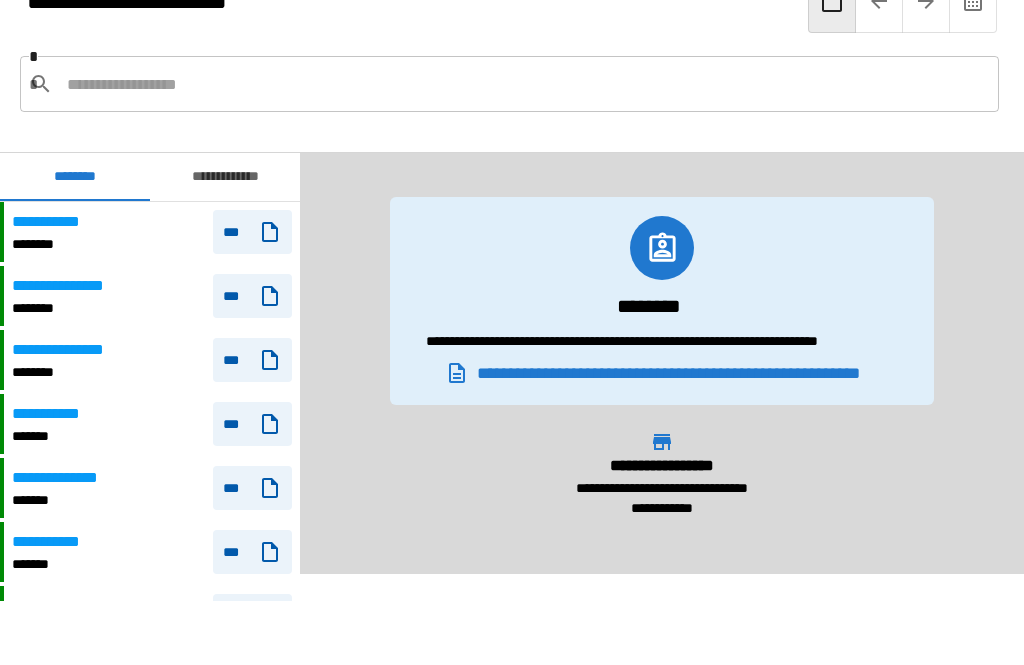 click at bounding box center [525, 84] 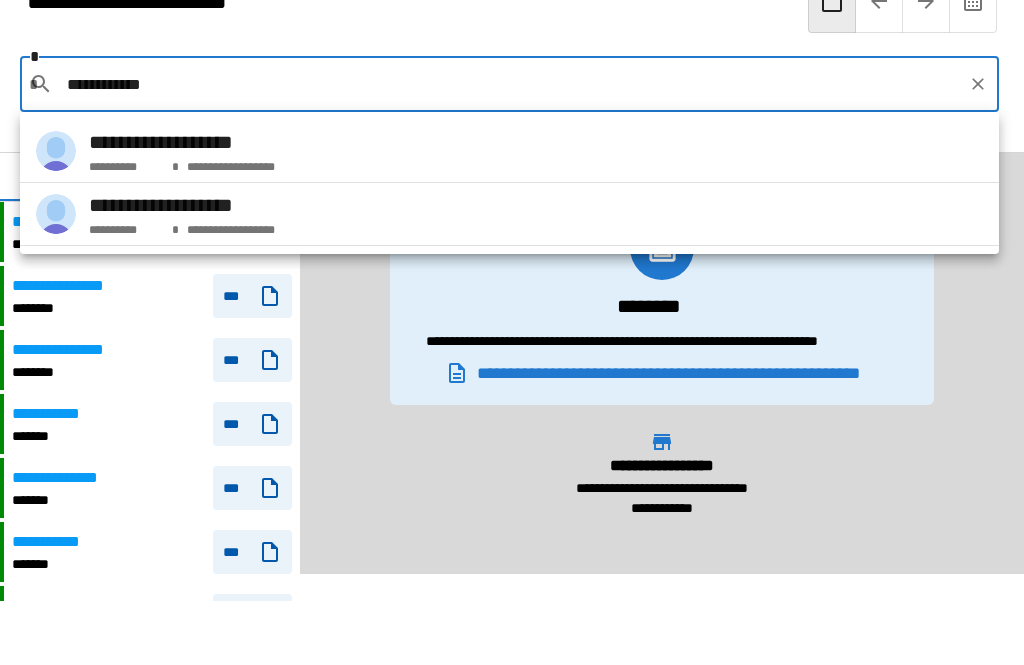 click on "**********" at bounding box center [509, 214] 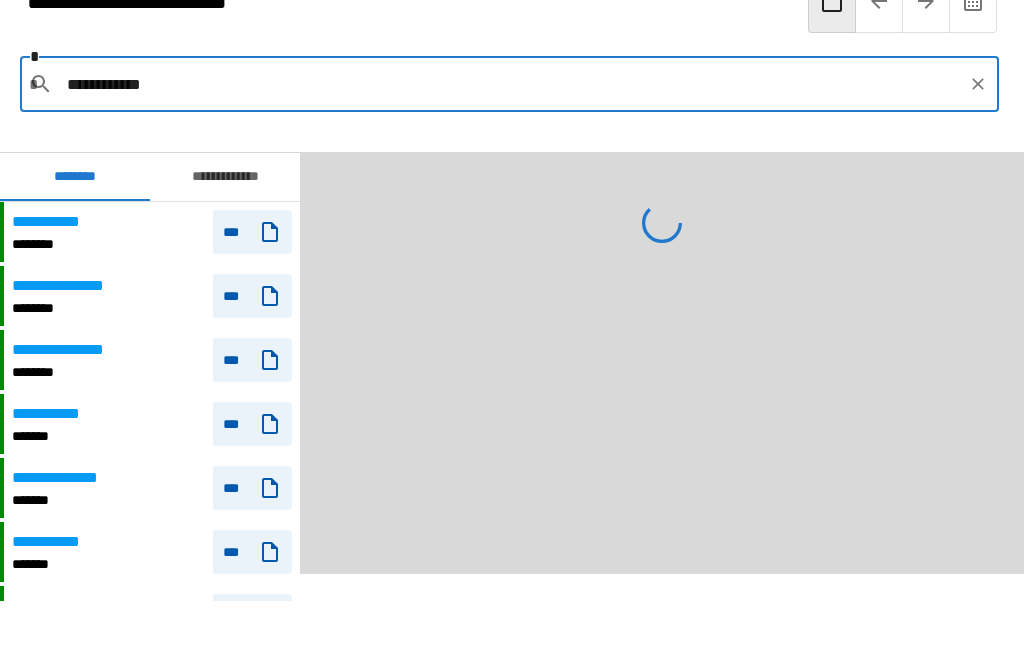 type on "**********" 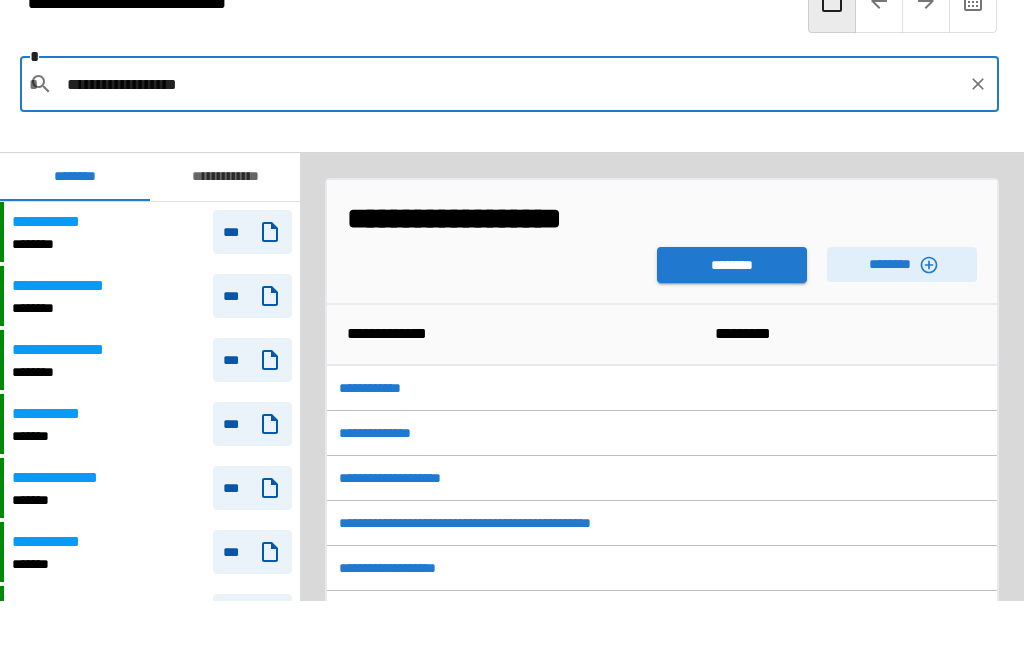 scroll, scrollTop: 0, scrollLeft: 0, axis: both 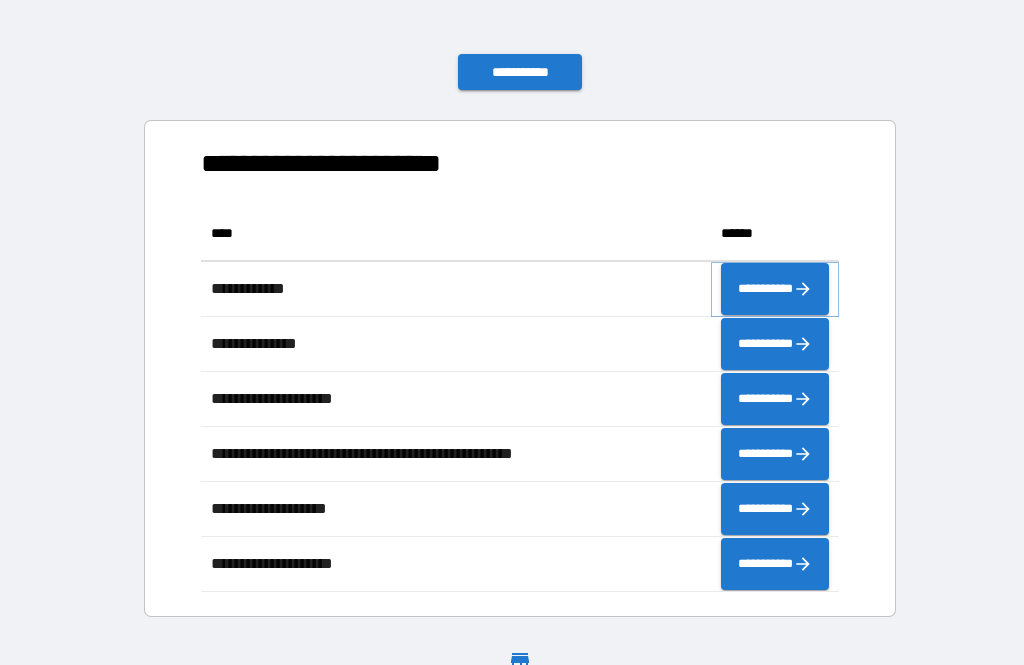 click on "**********" at bounding box center (775, 289) 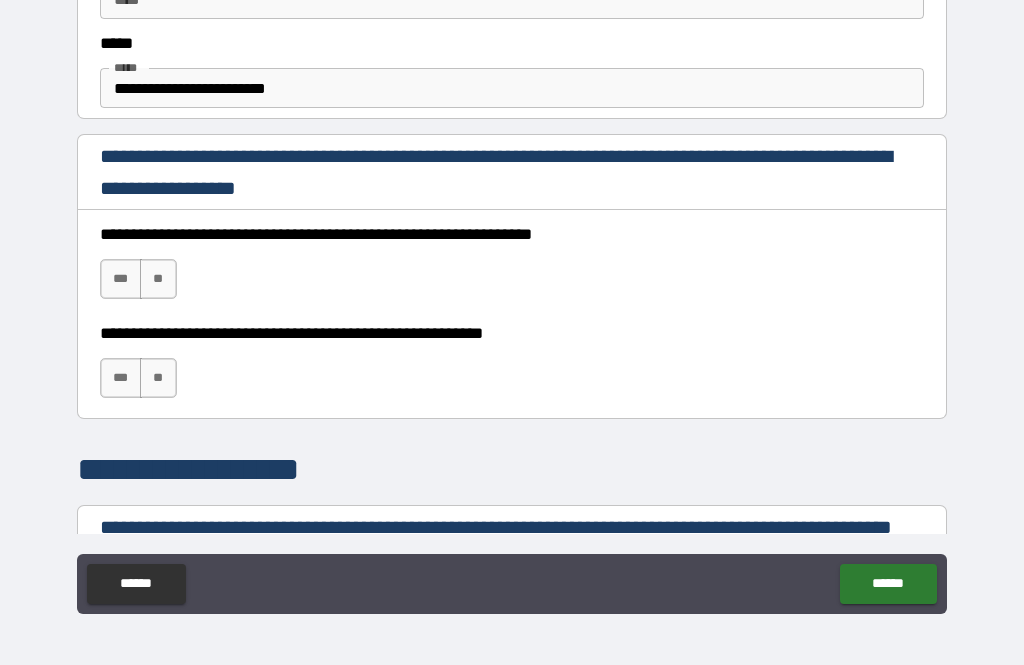 scroll, scrollTop: 1163, scrollLeft: 0, axis: vertical 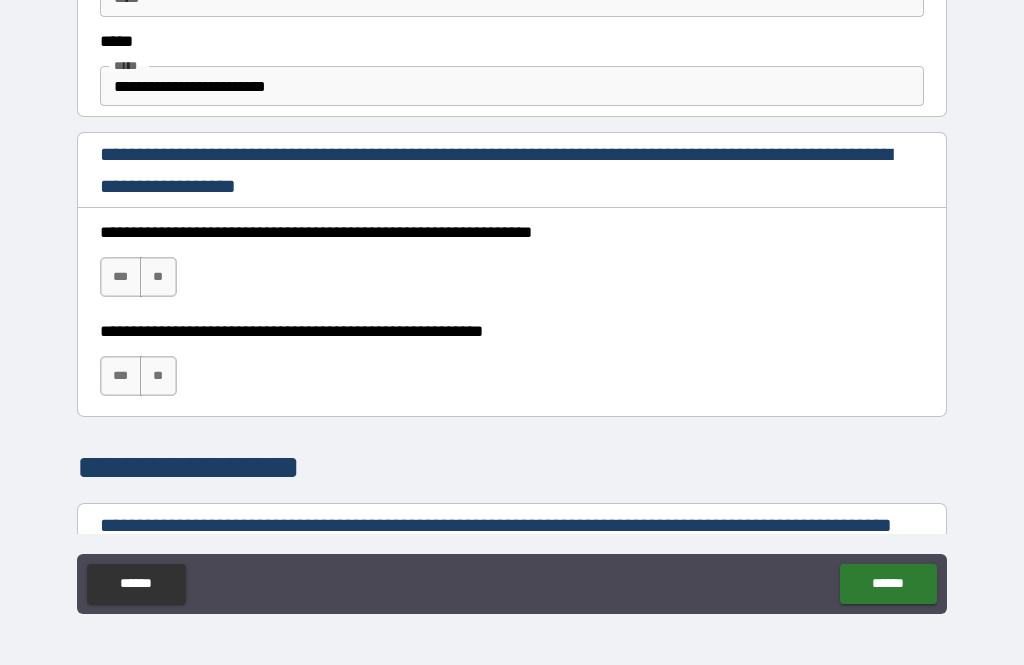 click on "***" at bounding box center (121, 277) 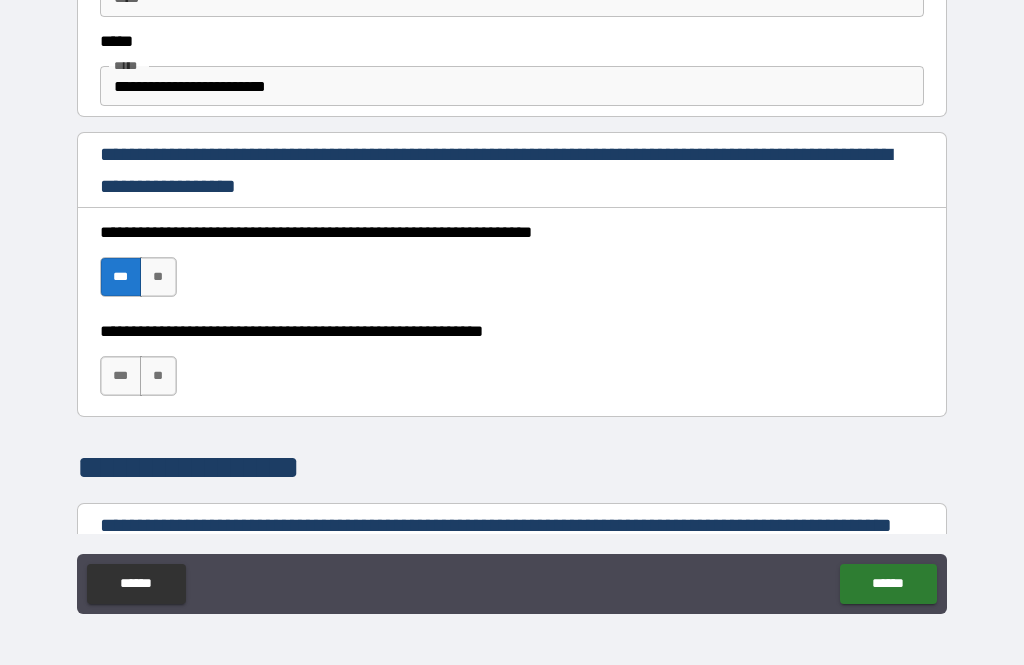 click on "***" at bounding box center (121, 376) 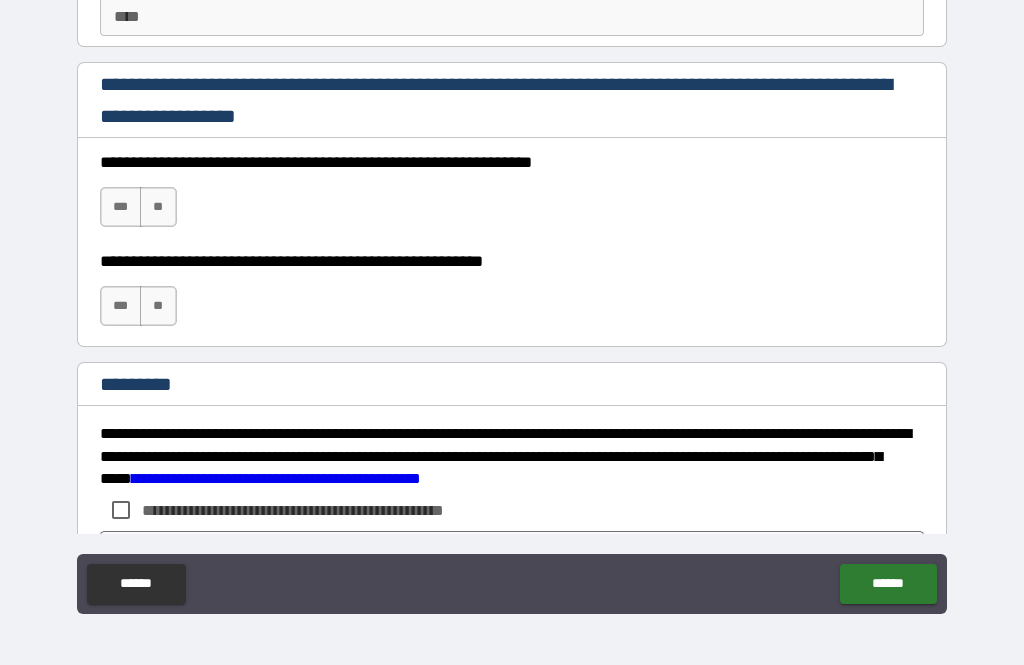 scroll, scrollTop: 2813, scrollLeft: 0, axis: vertical 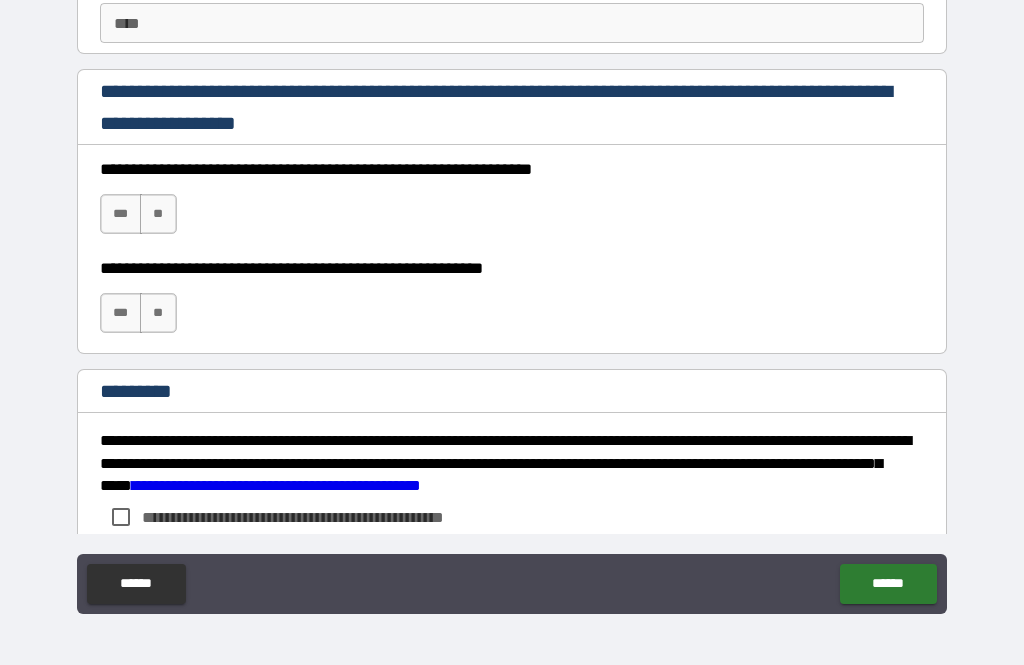 click on "***" at bounding box center (121, 214) 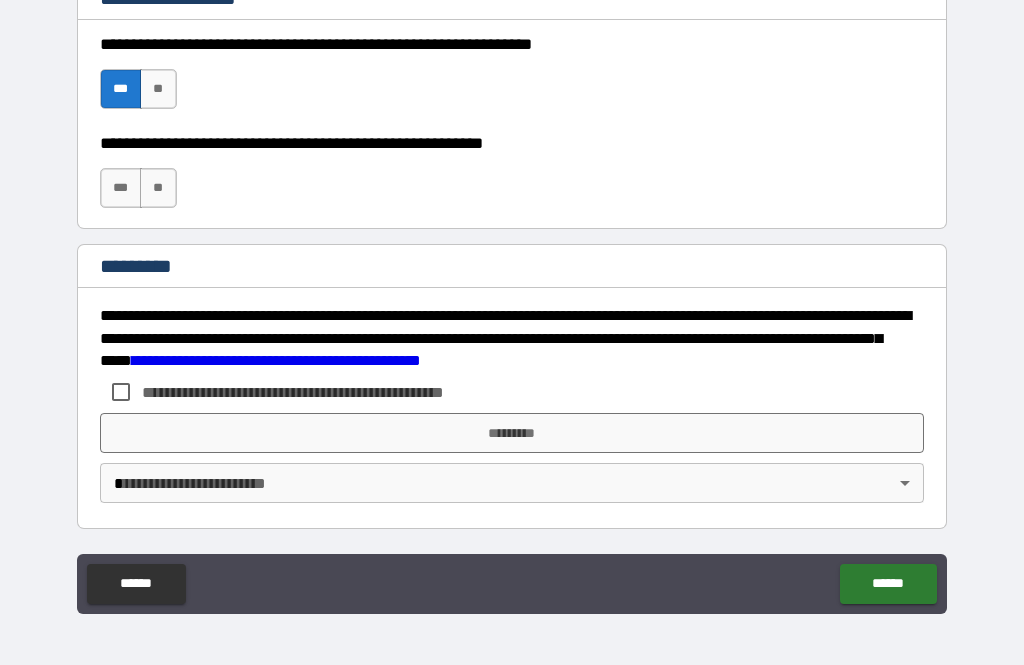 scroll, scrollTop: 2938, scrollLeft: 0, axis: vertical 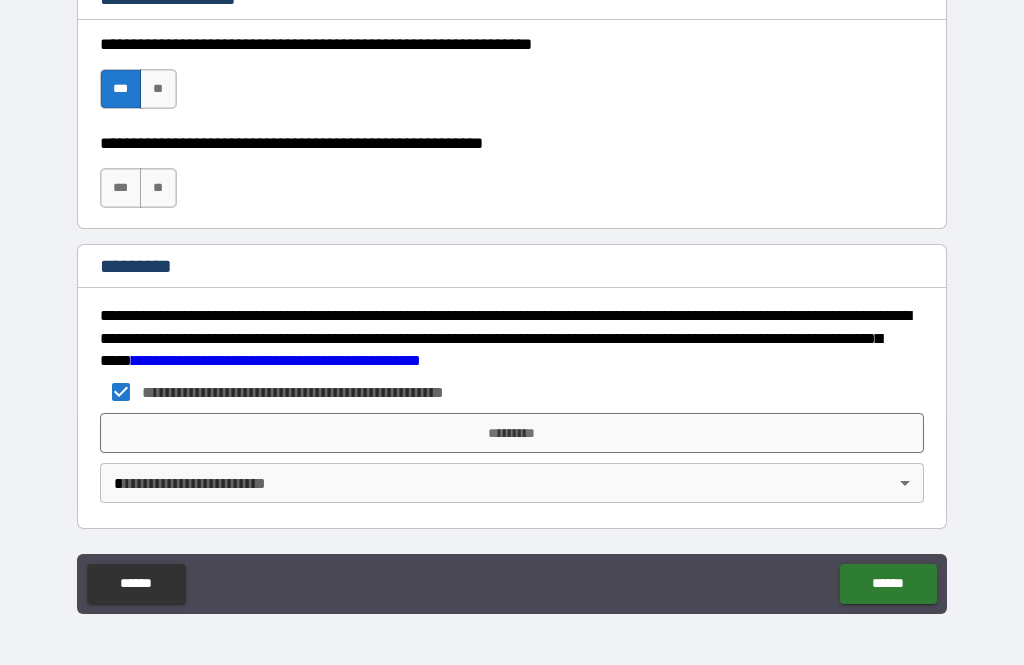 click on "**********" at bounding box center [512, 300] 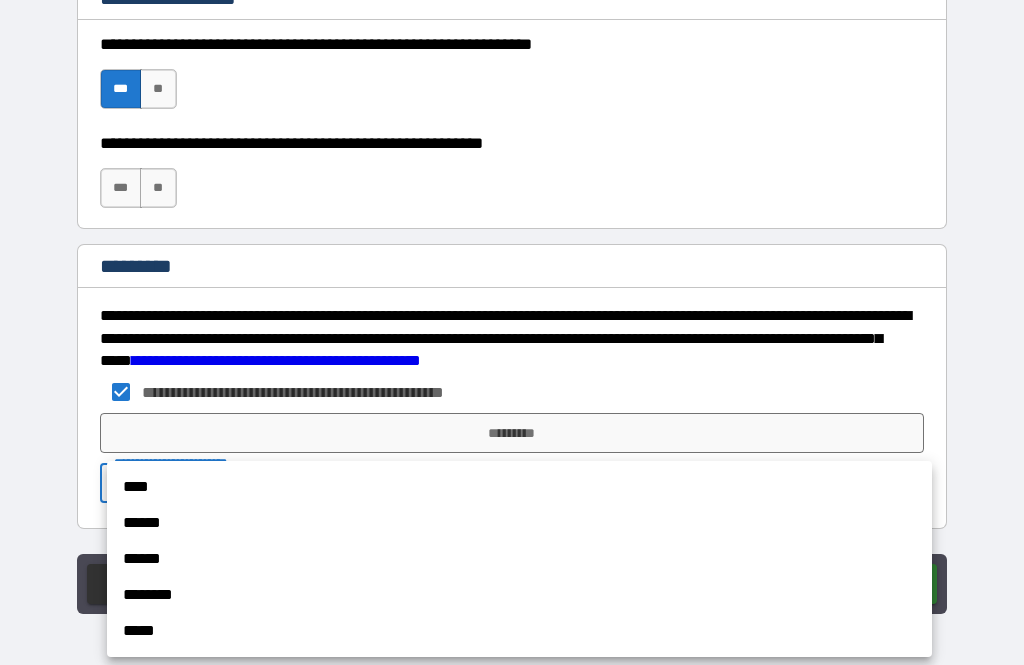 click on "******" at bounding box center [519, 523] 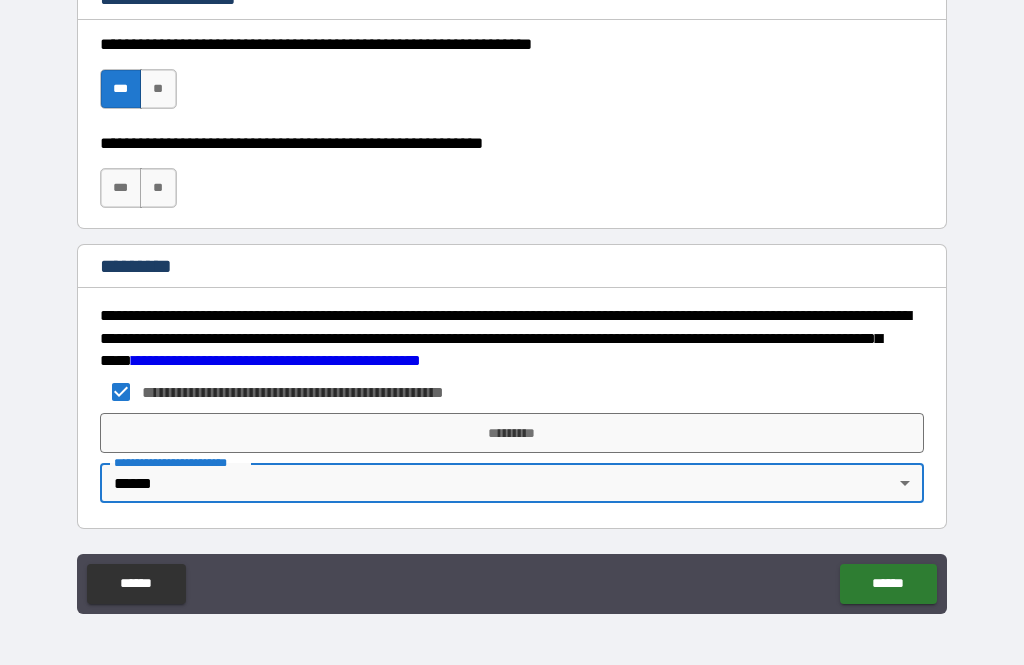 type on "*" 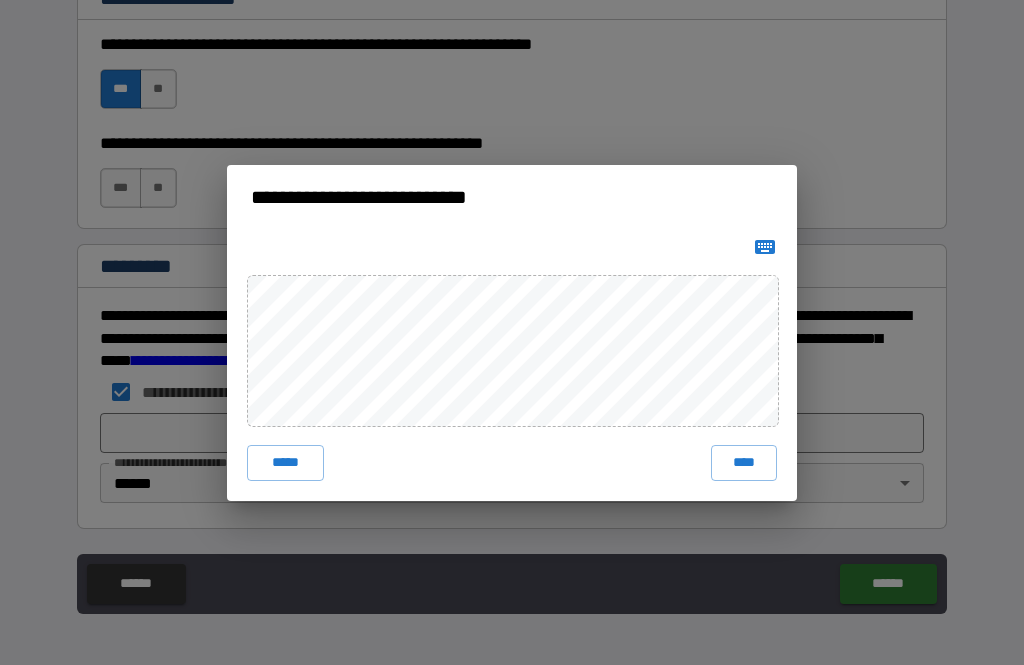 click on "****" at bounding box center [744, 463] 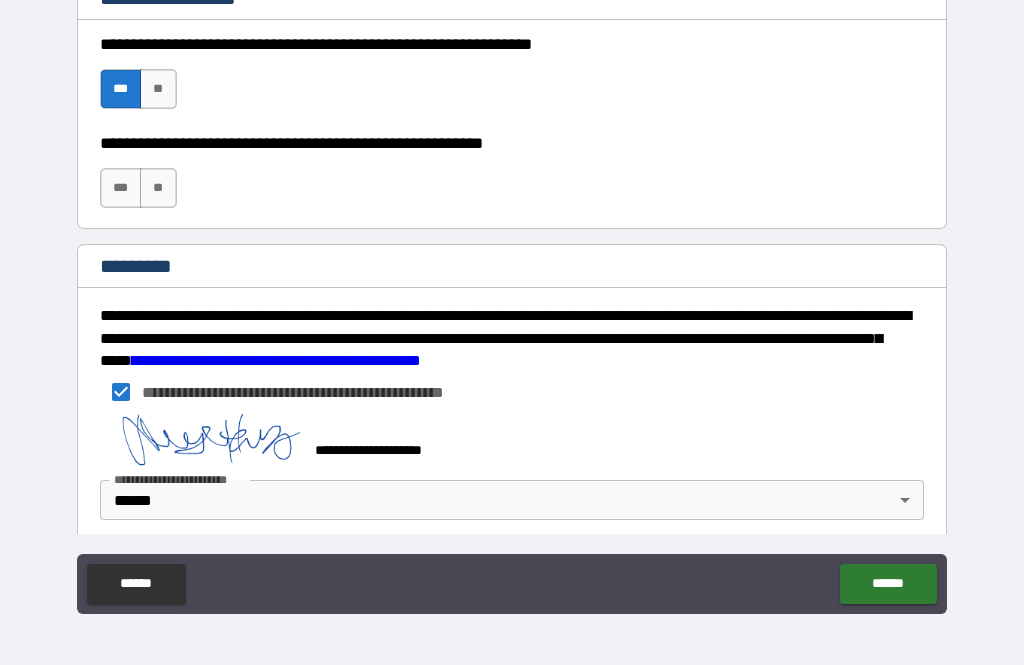 click on "******" at bounding box center (888, 584) 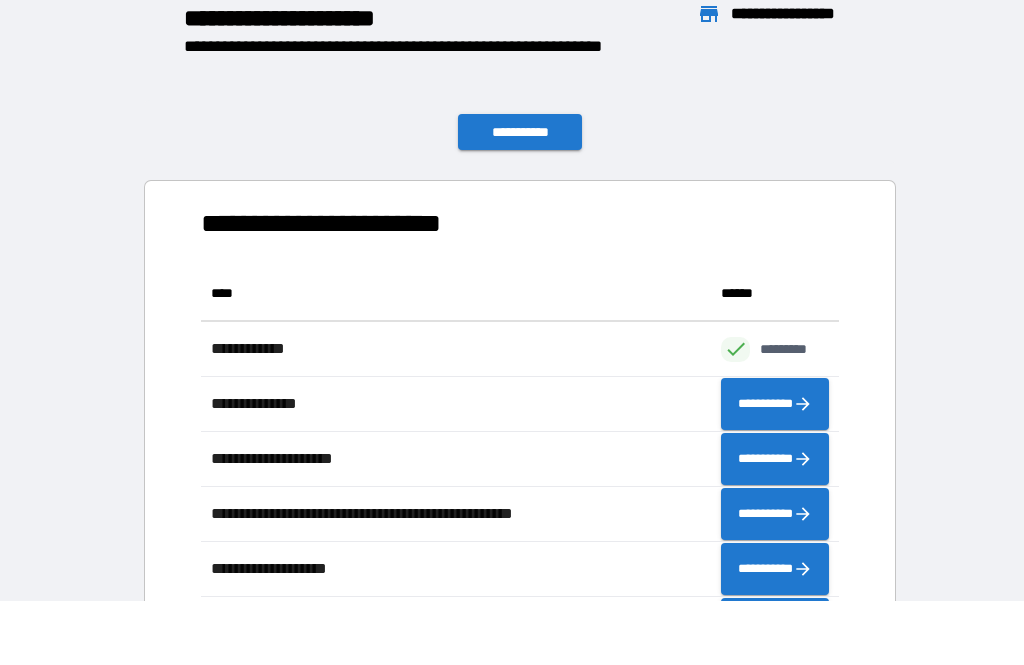 scroll, scrollTop: 1, scrollLeft: 1, axis: both 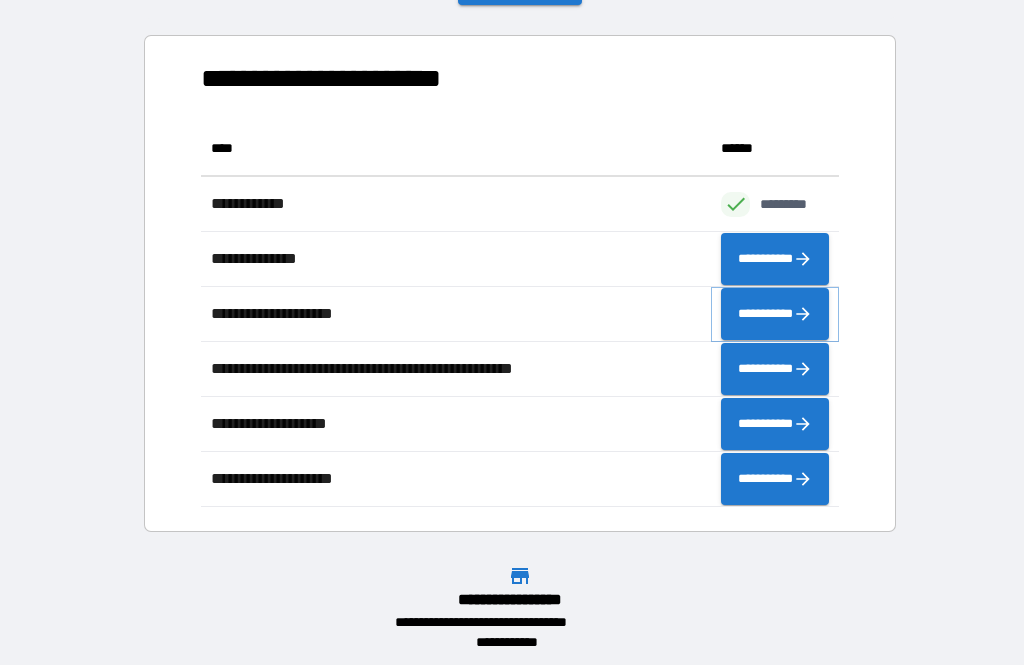 click on "**********" at bounding box center [775, 314] 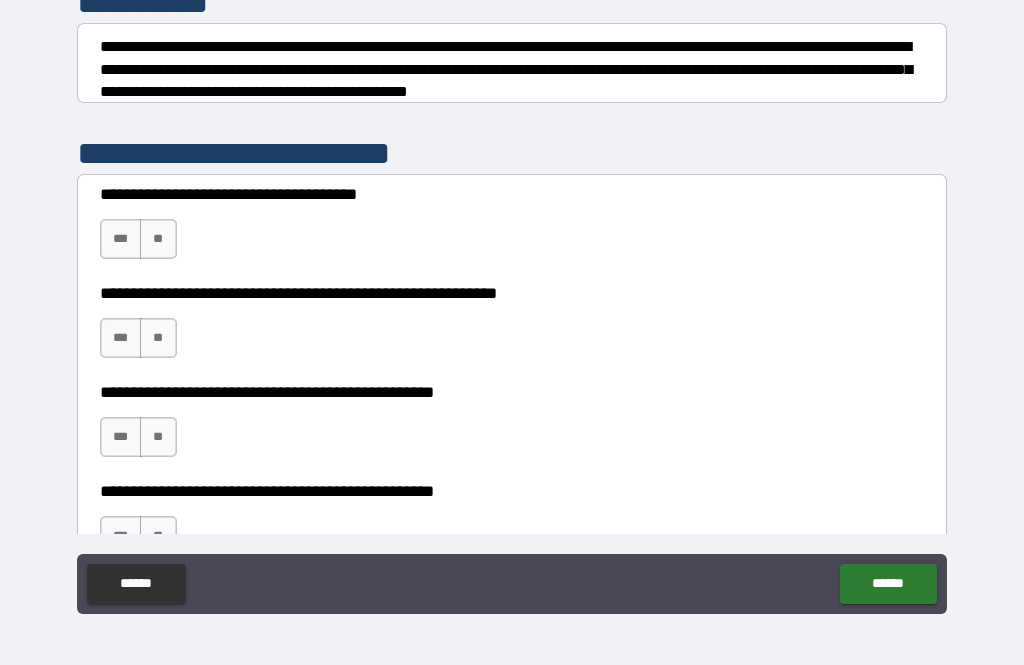 scroll, scrollTop: 283, scrollLeft: 0, axis: vertical 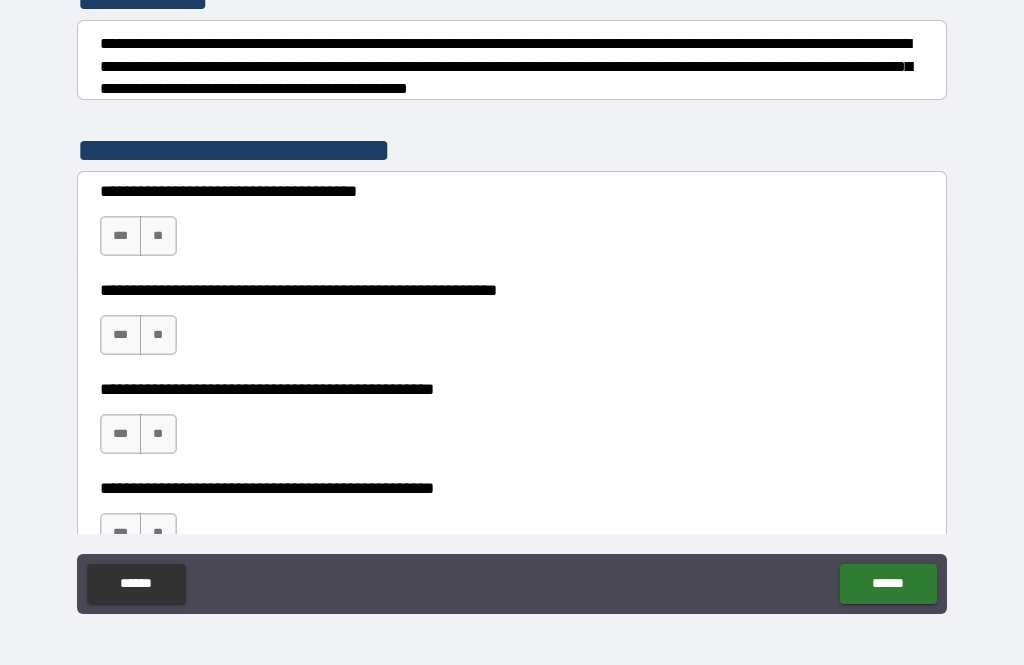 click on "**" at bounding box center (158, 236) 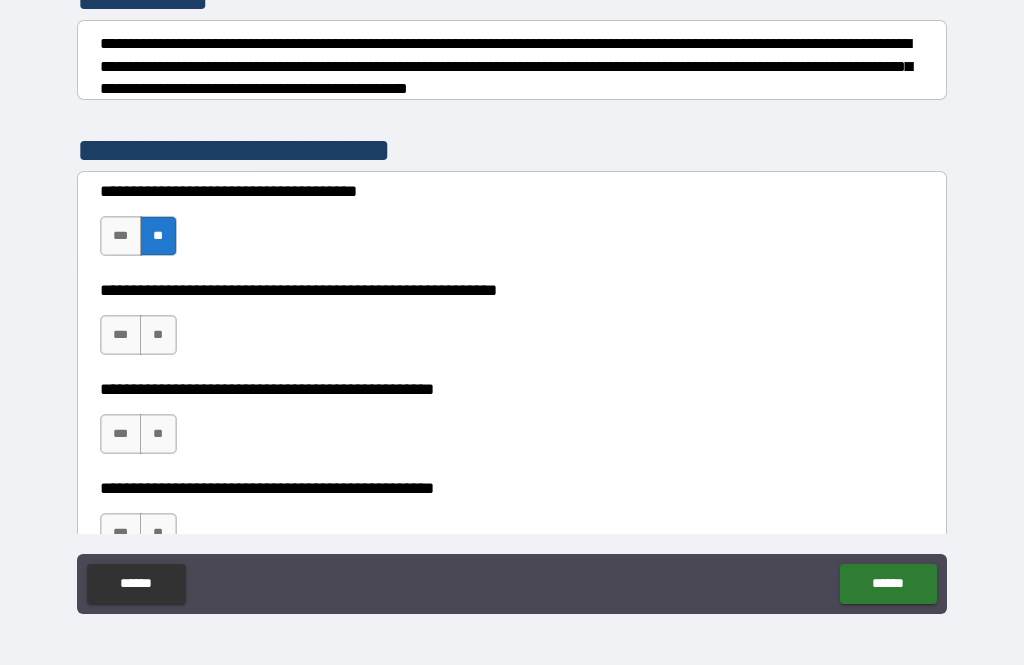 click on "**" at bounding box center [158, 335] 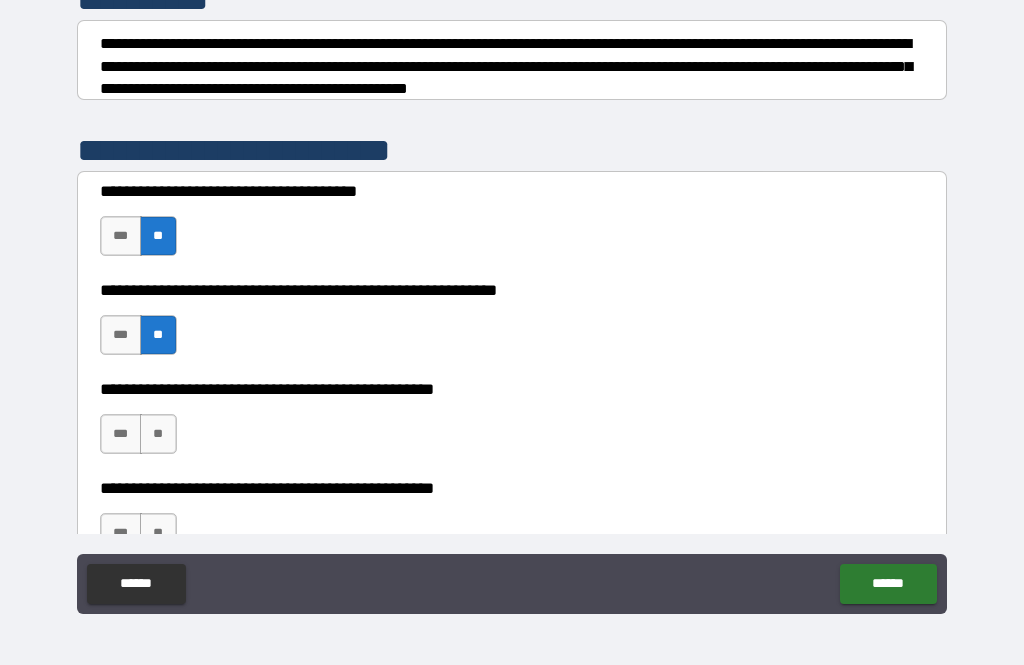scroll, scrollTop: 363, scrollLeft: 0, axis: vertical 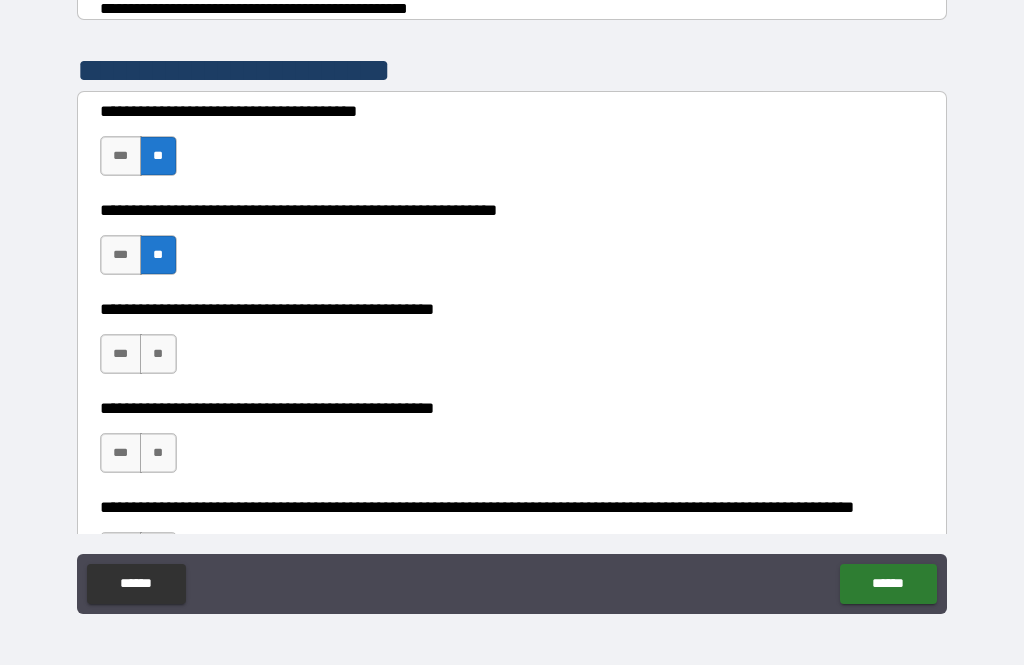click on "**" at bounding box center (158, 354) 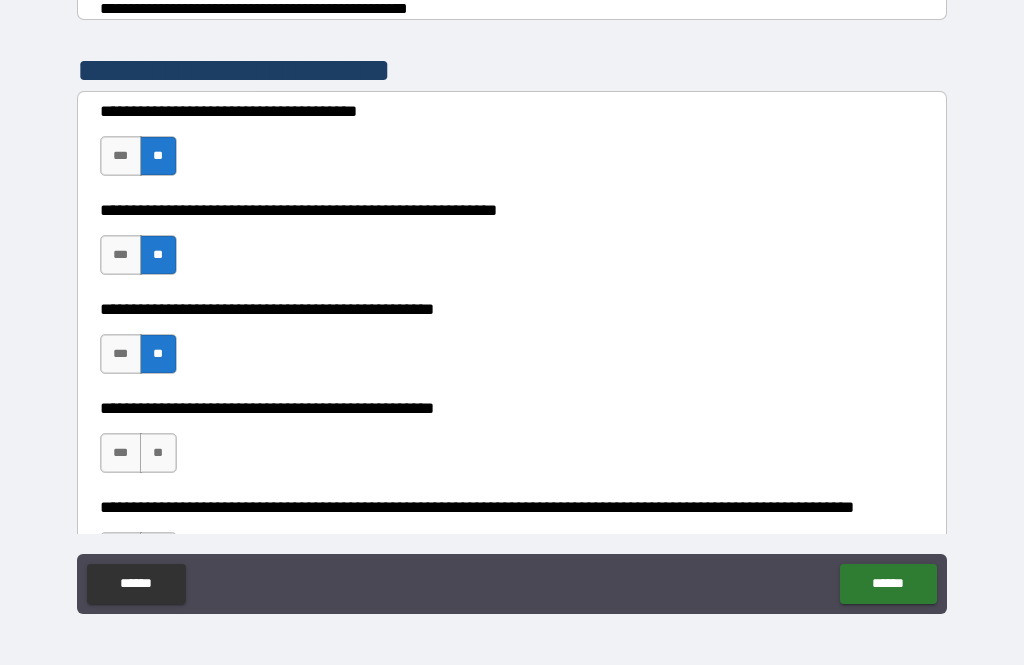 click on "**" at bounding box center [158, 453] 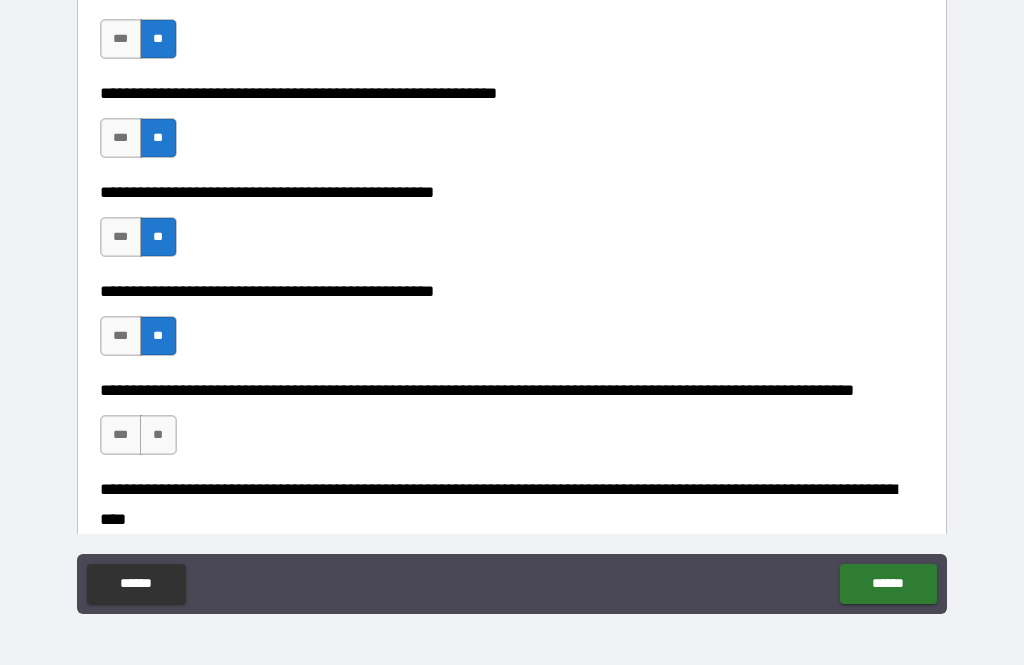 scroll, scrollTop: 489, scrollLeft: 0, axis: vertical 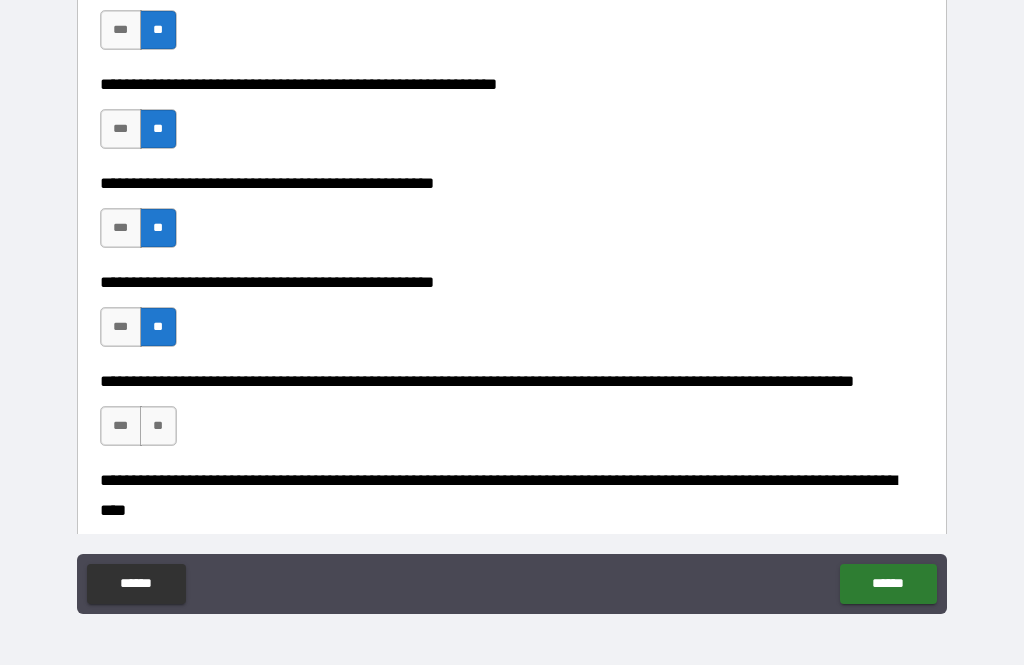 click on "**" at bounding box center [158, 426] 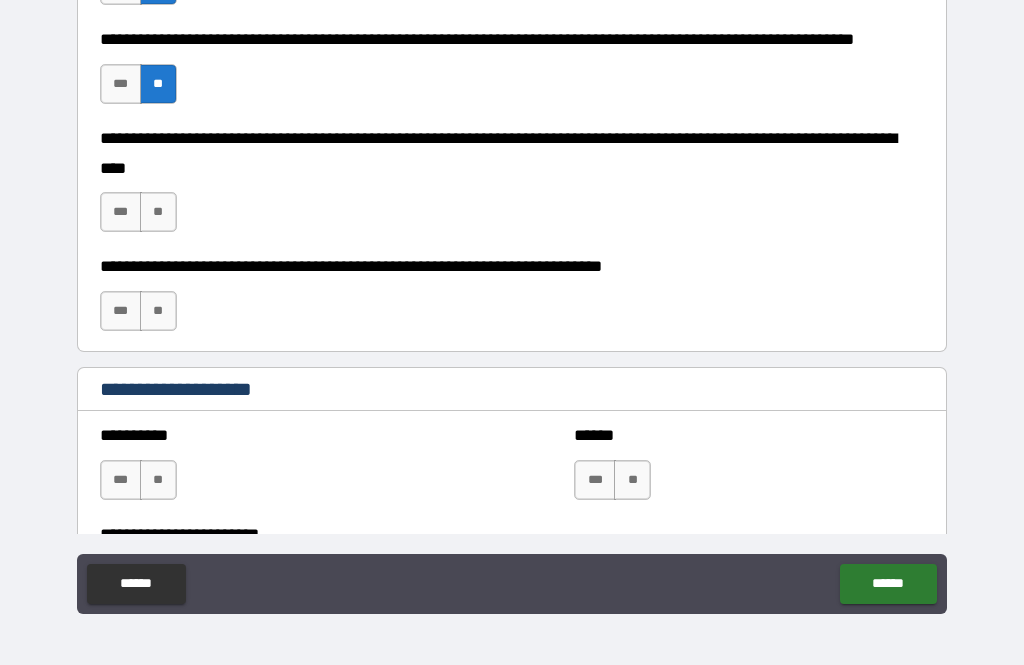 scroll, scrollTop: 825, scrollLeft: 0, axis: vertical 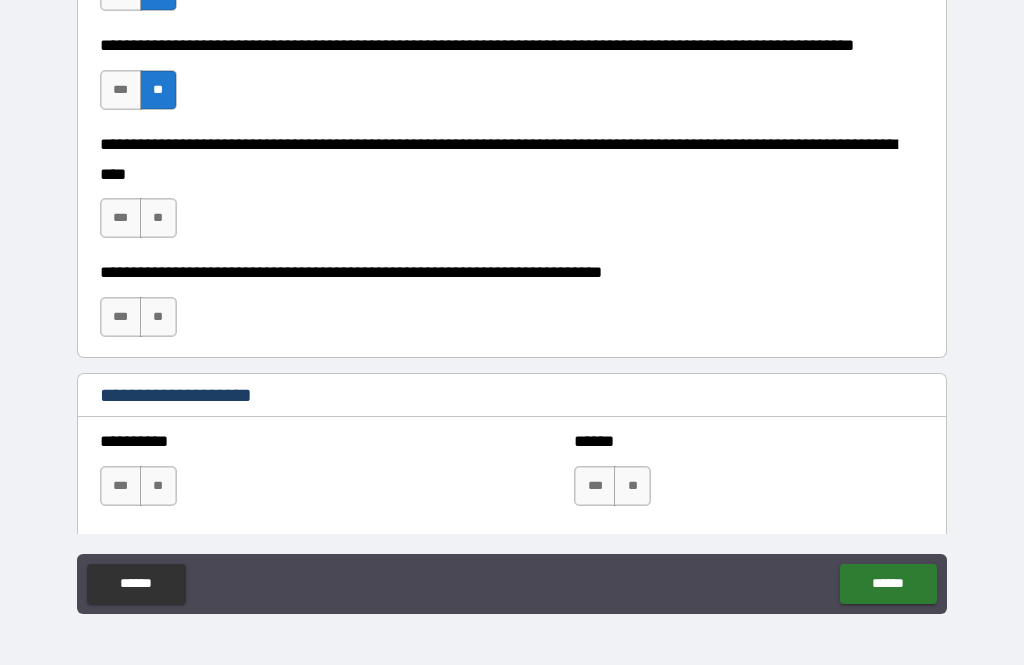 click on "**" at bounding box center (158, 218) 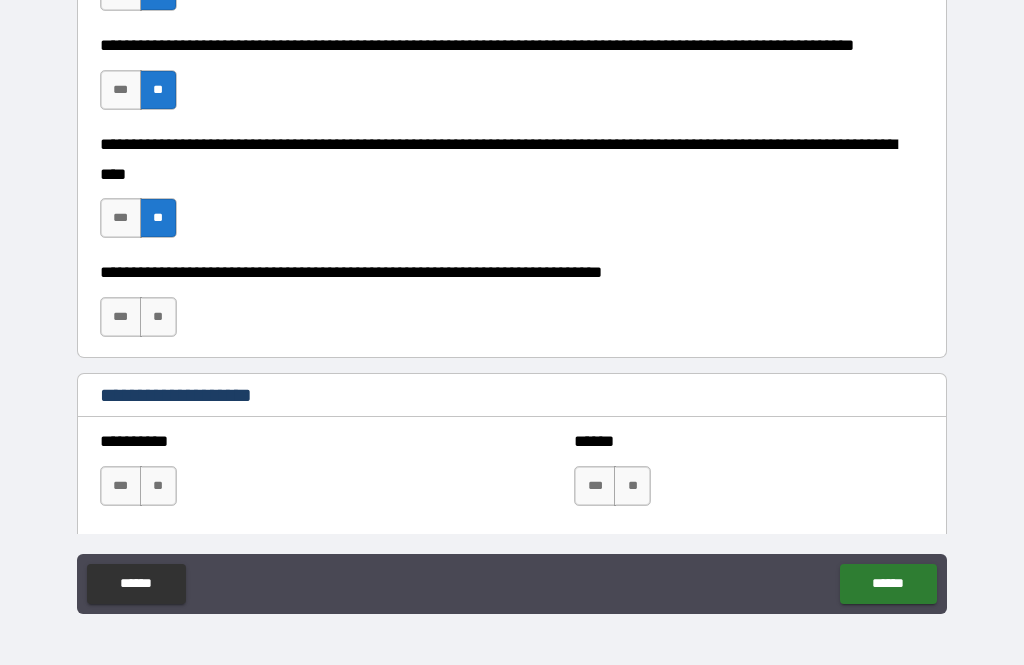 click on "**" at bounding box center (158, 317) 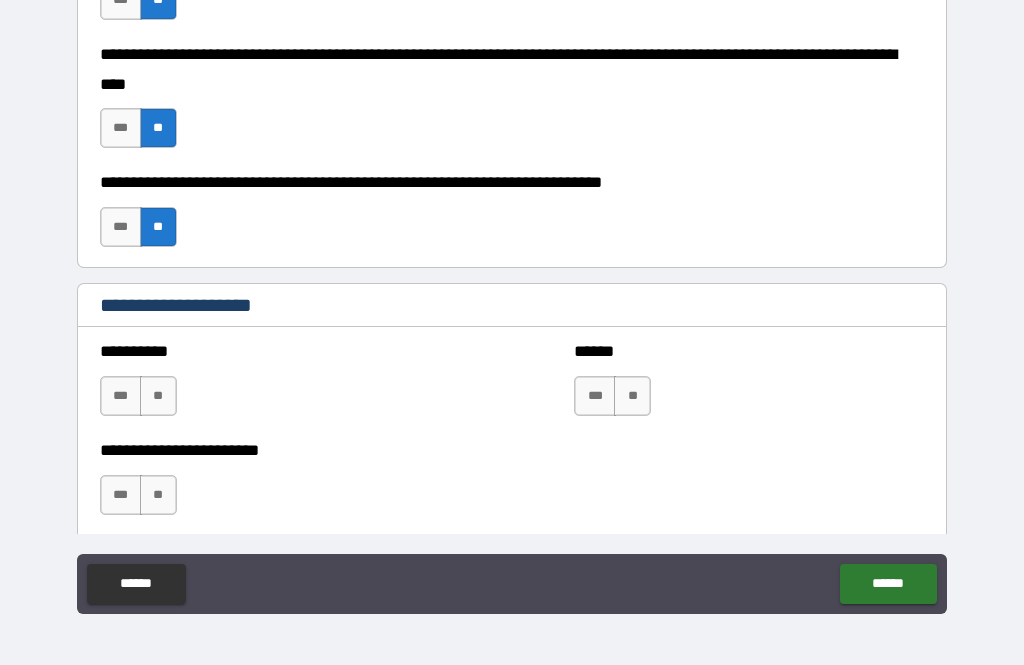 scroll, scrollTop: 916, scrollLeft: 0, axis: vertical 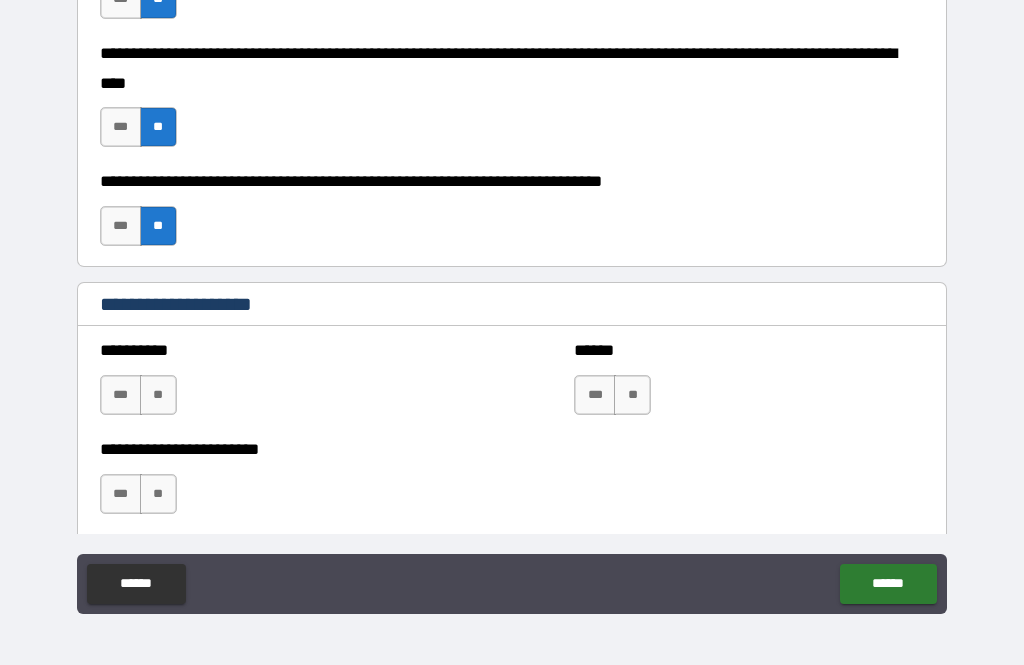 click on "**" at bounding box center [158, 395] 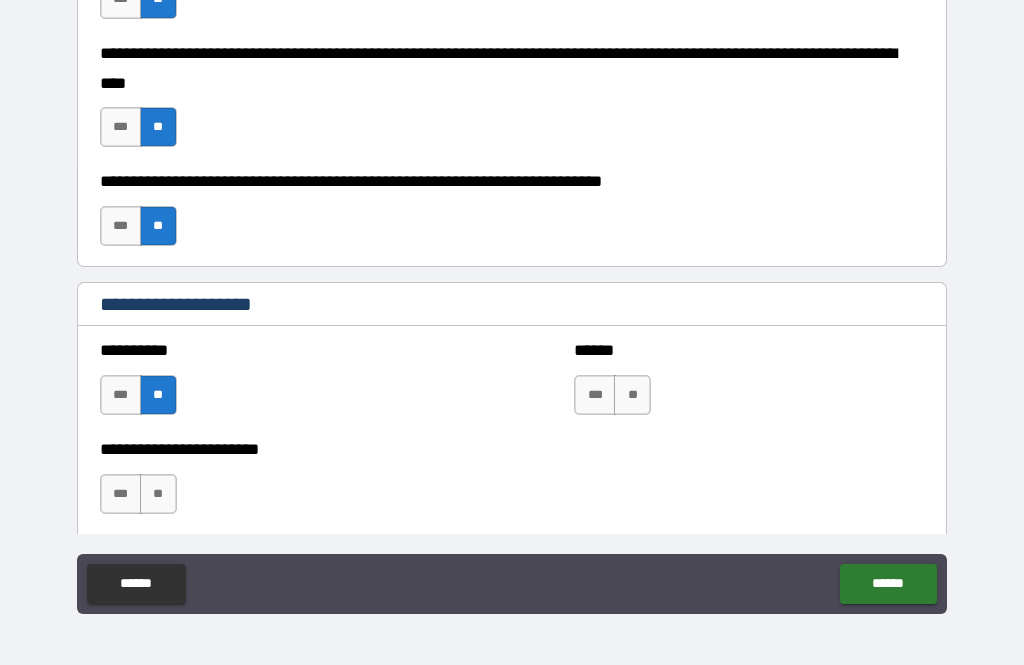click on "**" at bounding box center (632, 395) 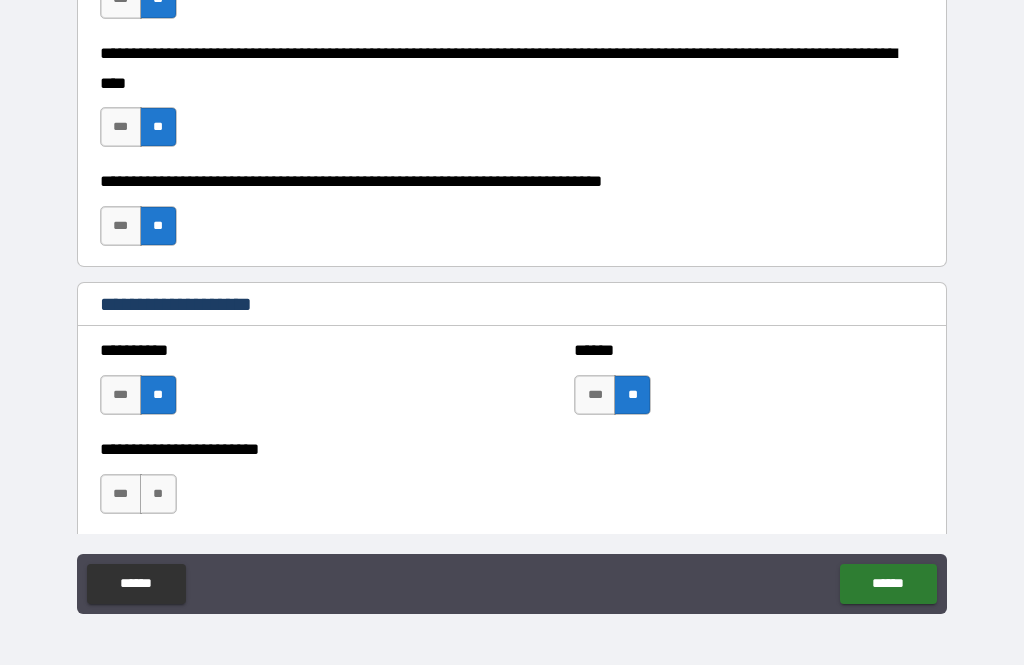 click on "**" at bounding box center (158, 494) 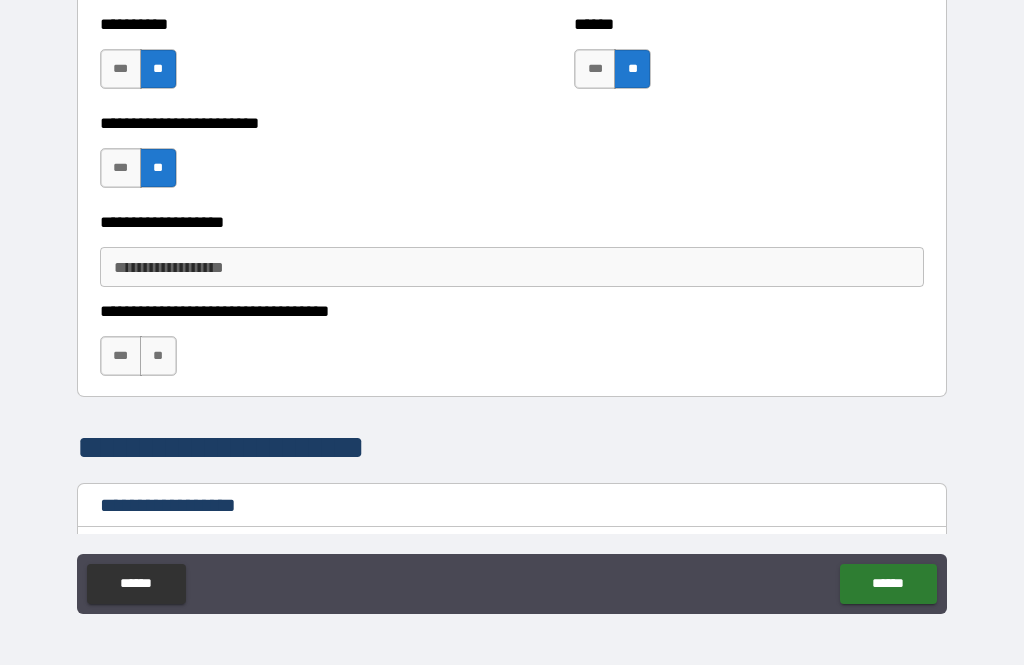 scroll, scrollTop: 1242, scrollLeft: 0, axis: vertical 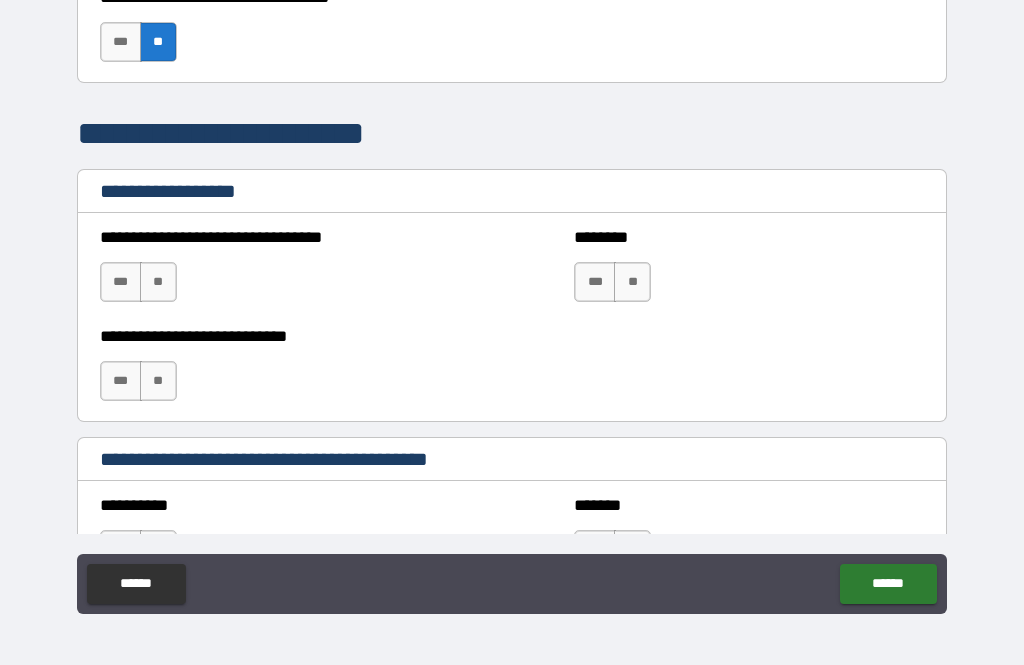 click on "**" at bounding box center (158, 282) 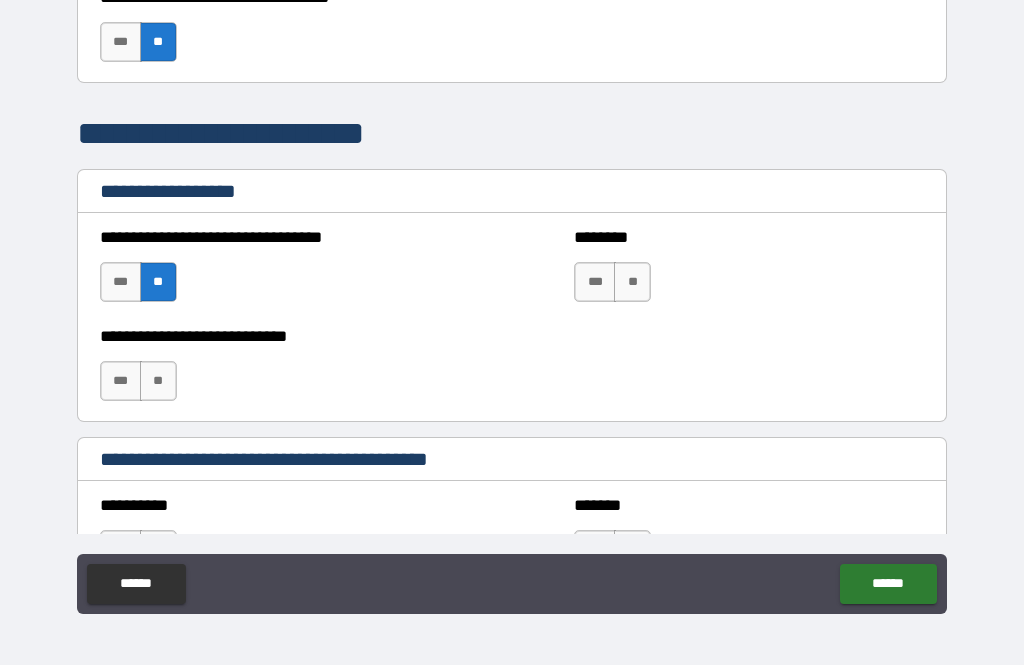 click on "**" at bounding box center (632, 282) 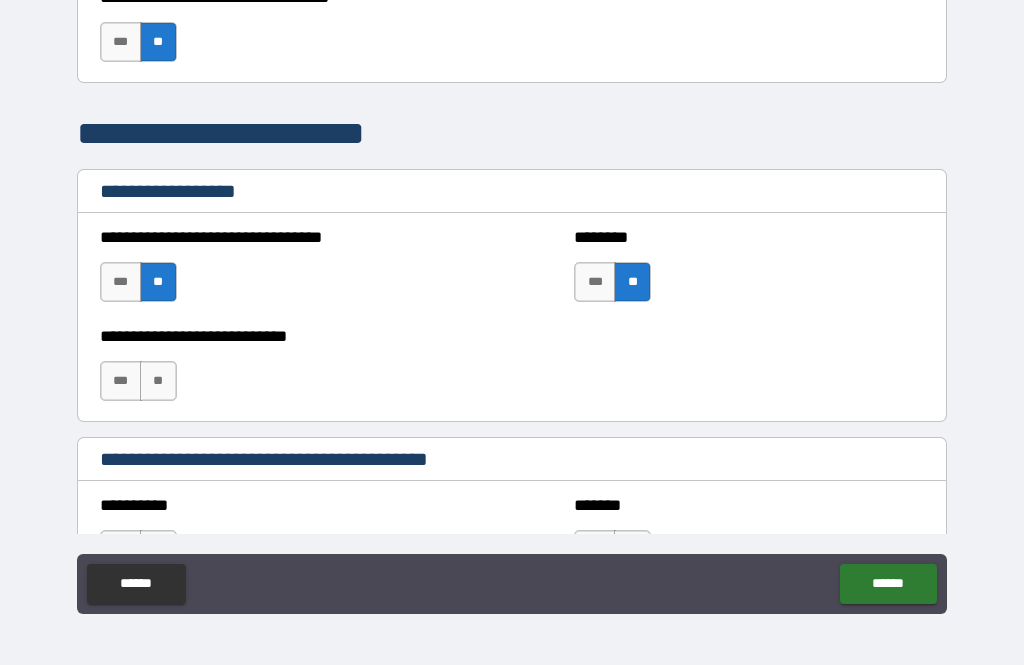 click on "**" at bounding box center [158, 381] 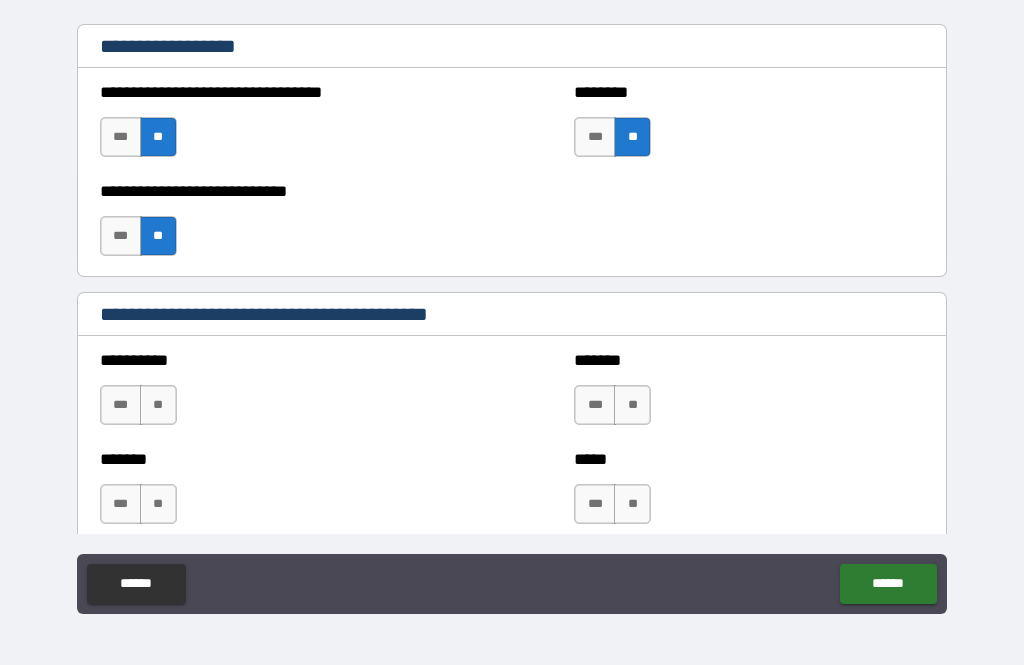 scroll, scrollTop: 1708, scrollLeft: 0, axis: vertical 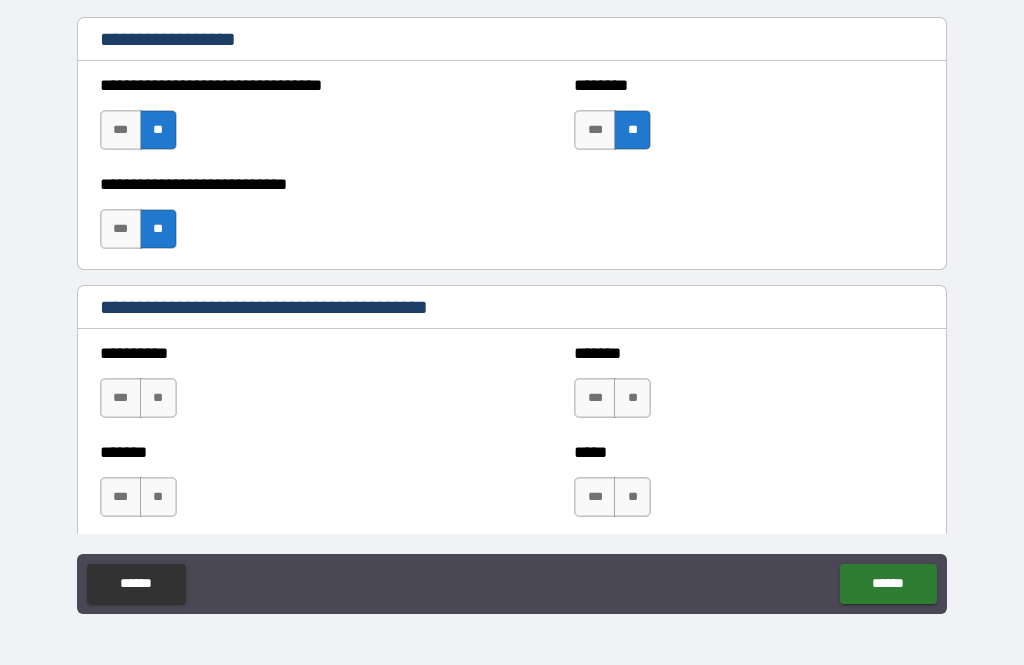 click on "**" at bounding box center (158, 398) 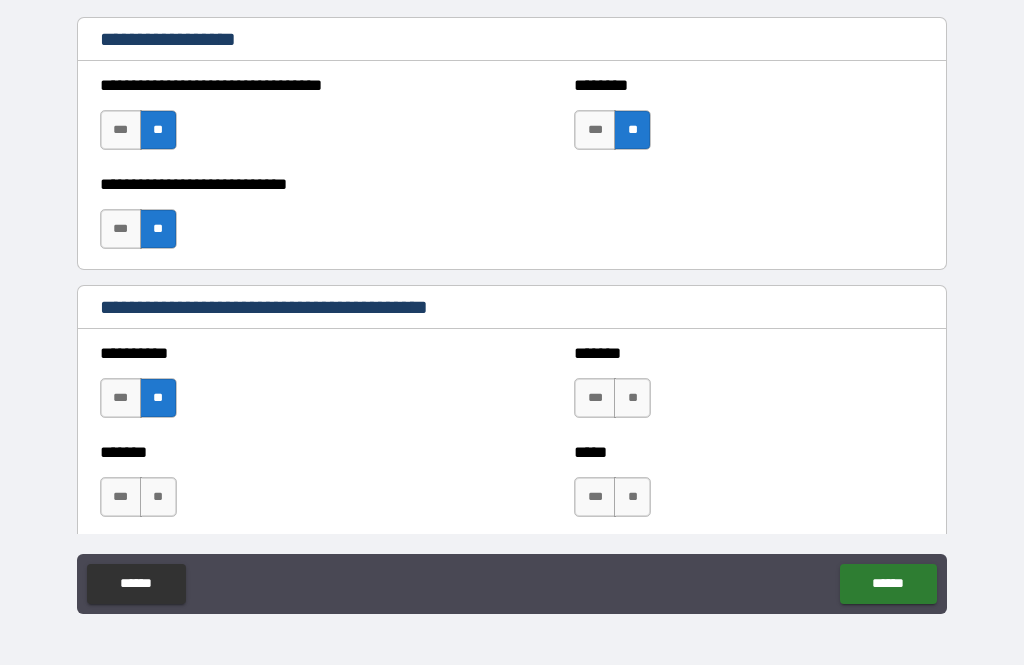 click on "**" at bounding box center [632, 398] 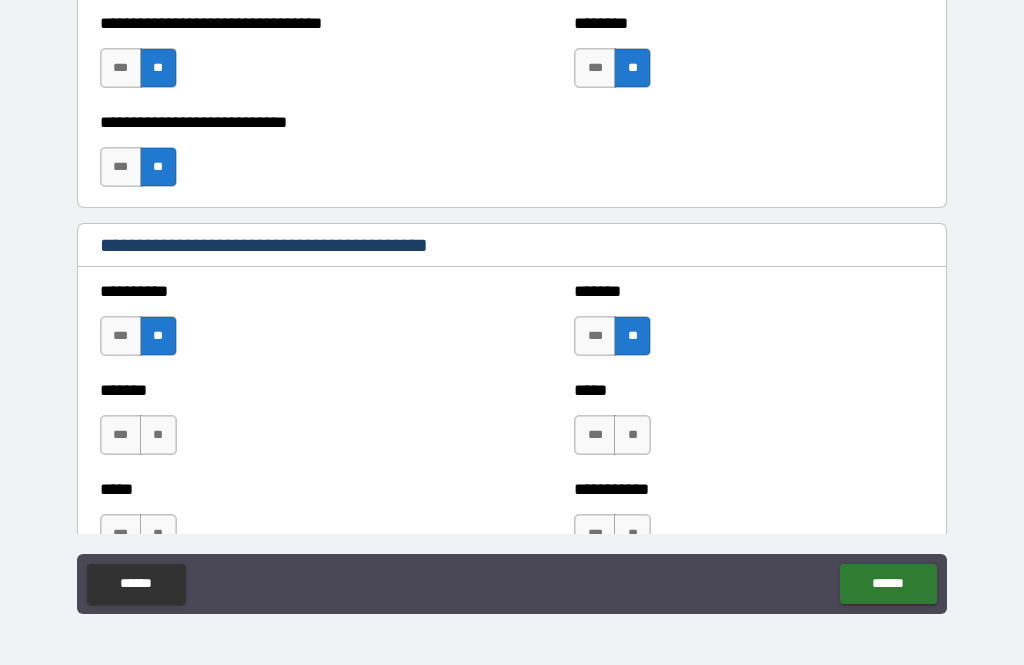 scroll, scrollTop: 1801, scrollLeft: 0, axis: vertical 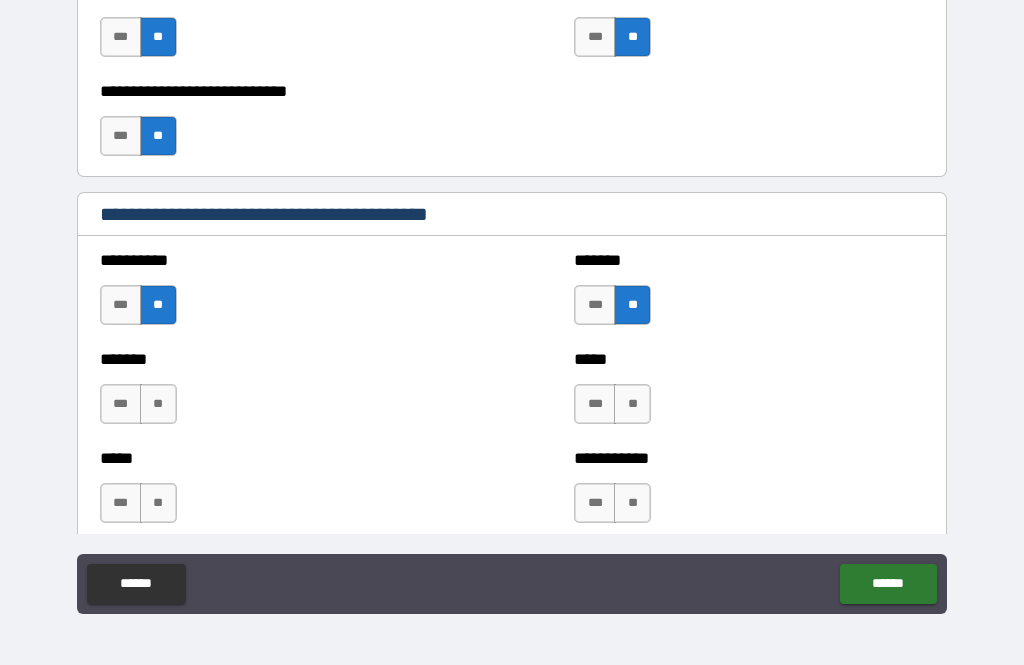 click on "**" at bounding box center [158, 404] 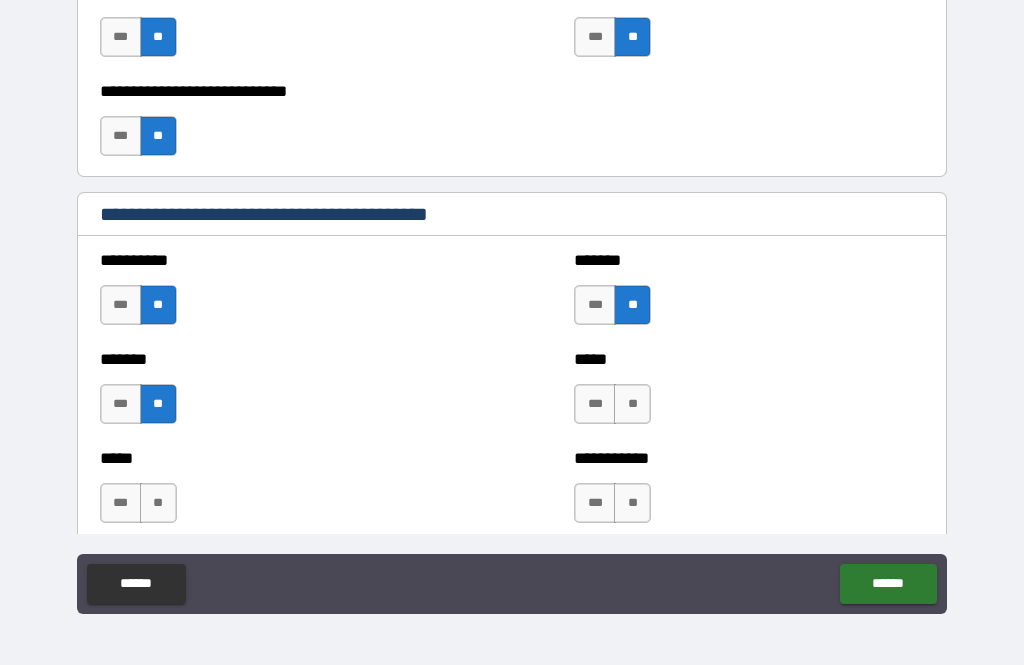 click on "**" at bounding box center (632, 404) 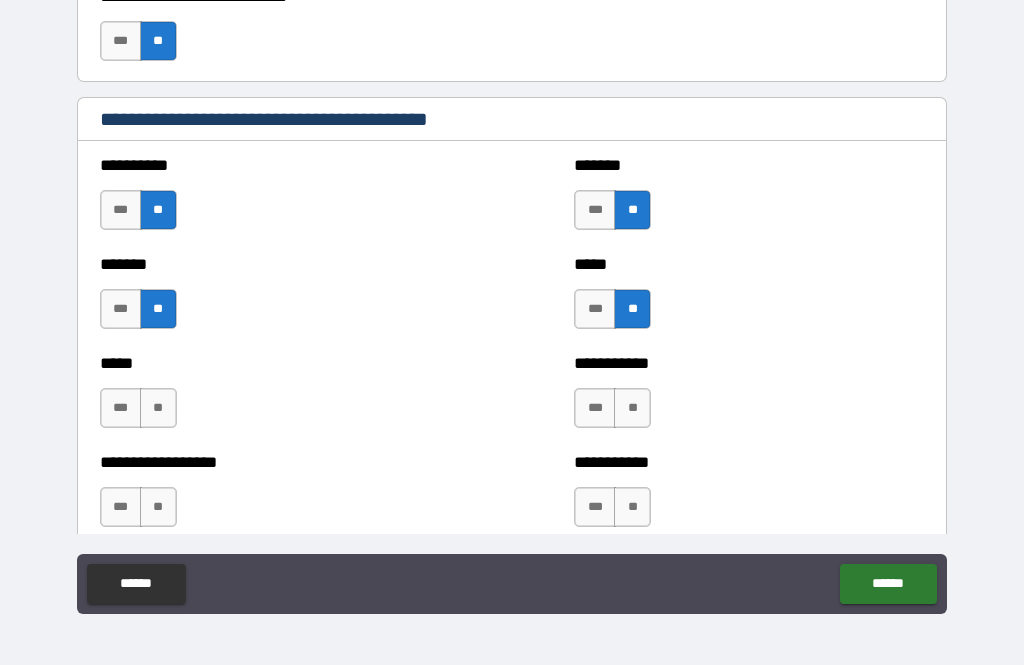 scroll, scrollTop: 1899, scrollLeft: 0, axis: vertical 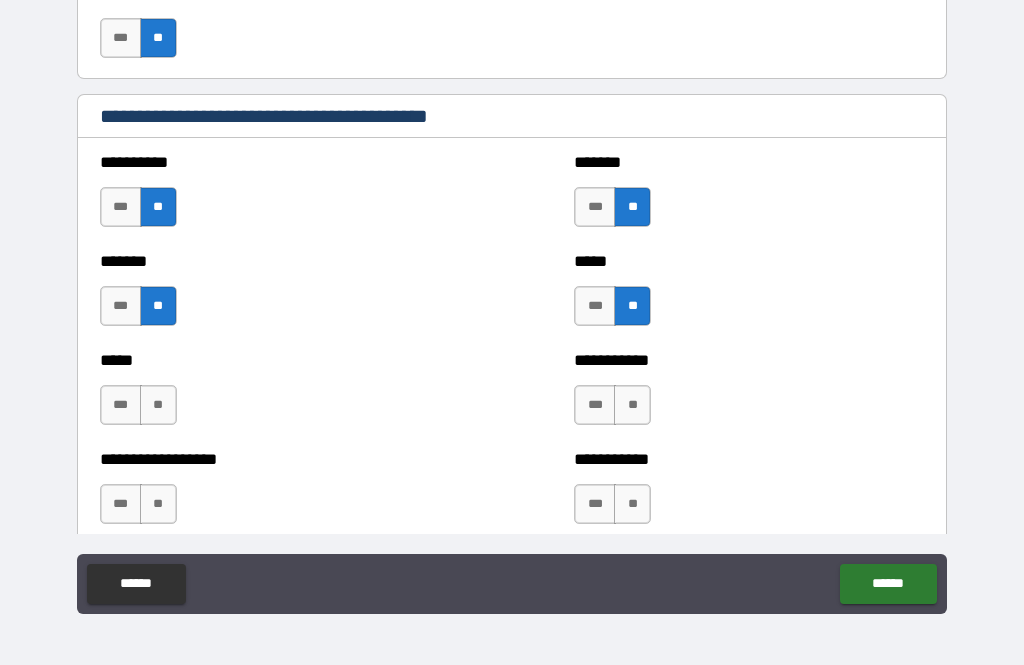 click on "**" at bounding box center [158, 405] 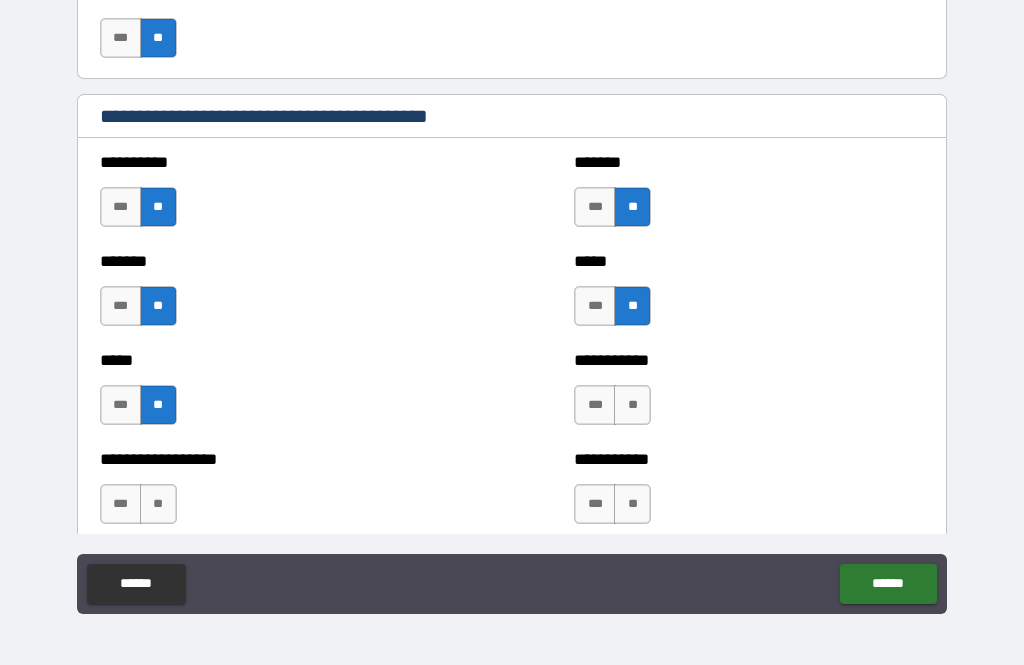 click on "**" at bounding box center (632, 405) 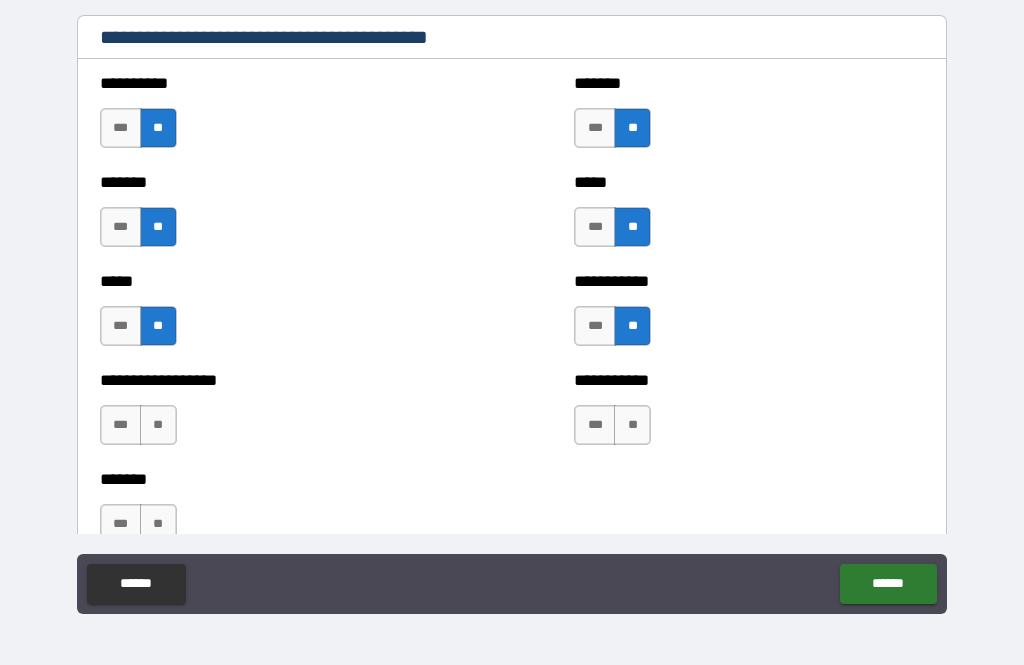 scroll, scrollTop: 1979, scrollLeft: 0, axis: vertical 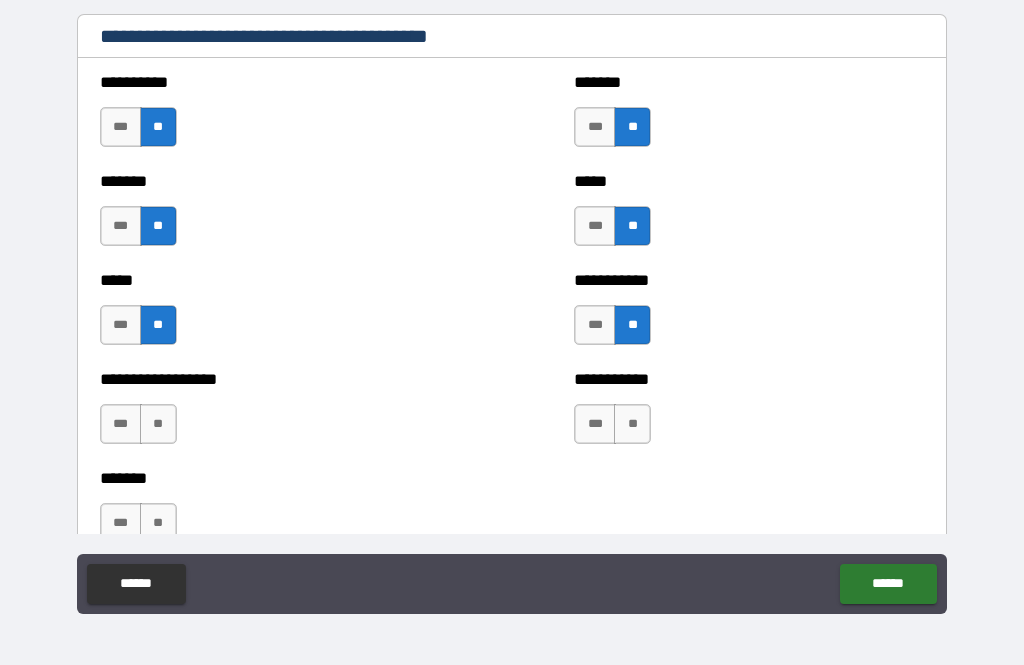 click on "**" at bounding box center [158, 424] 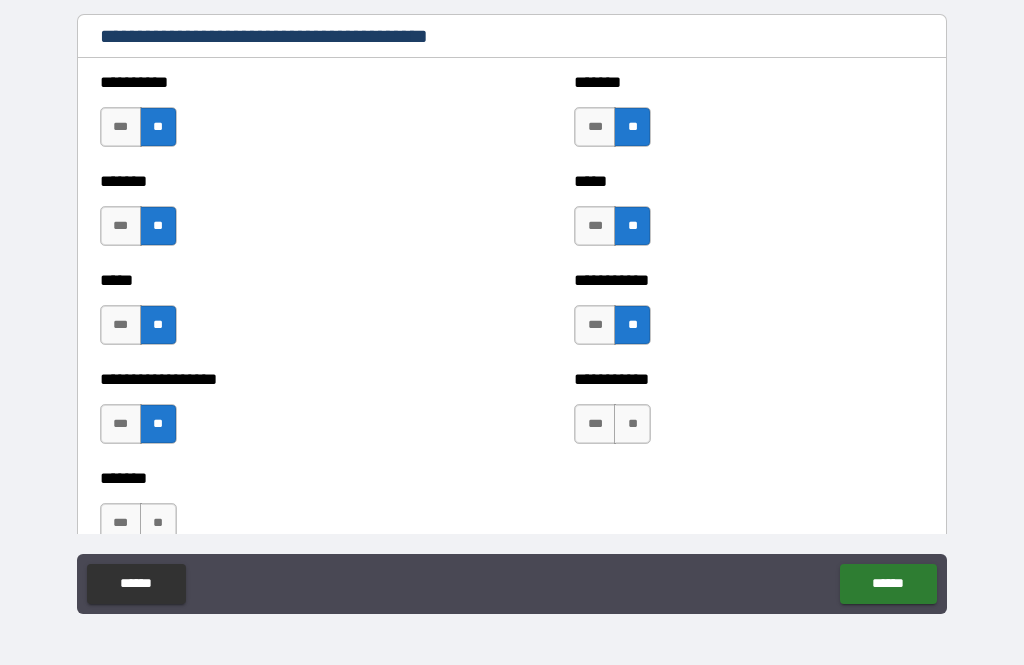 click on "**" at bounding box center [632, 424] 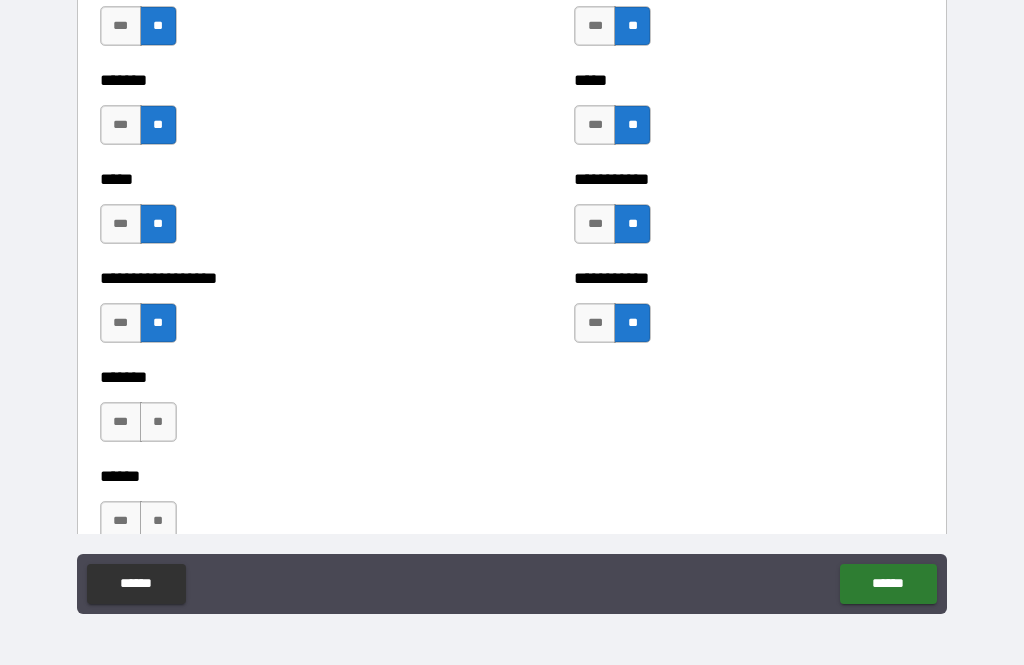 click on "**" at bounding box center [158, 422] 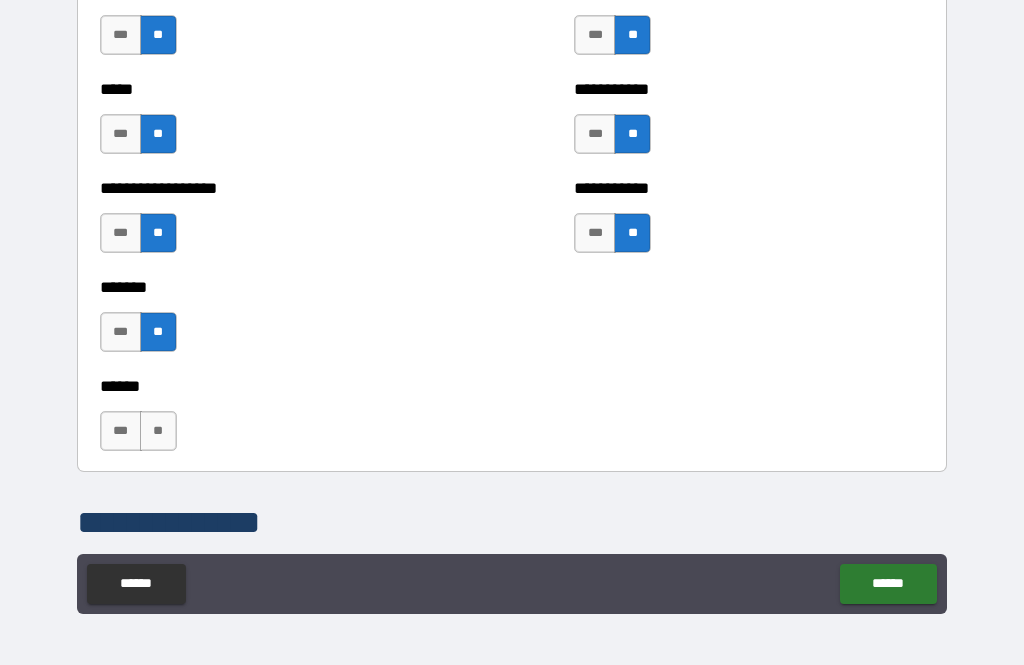 click on "**" at bounding box center [158, 431] 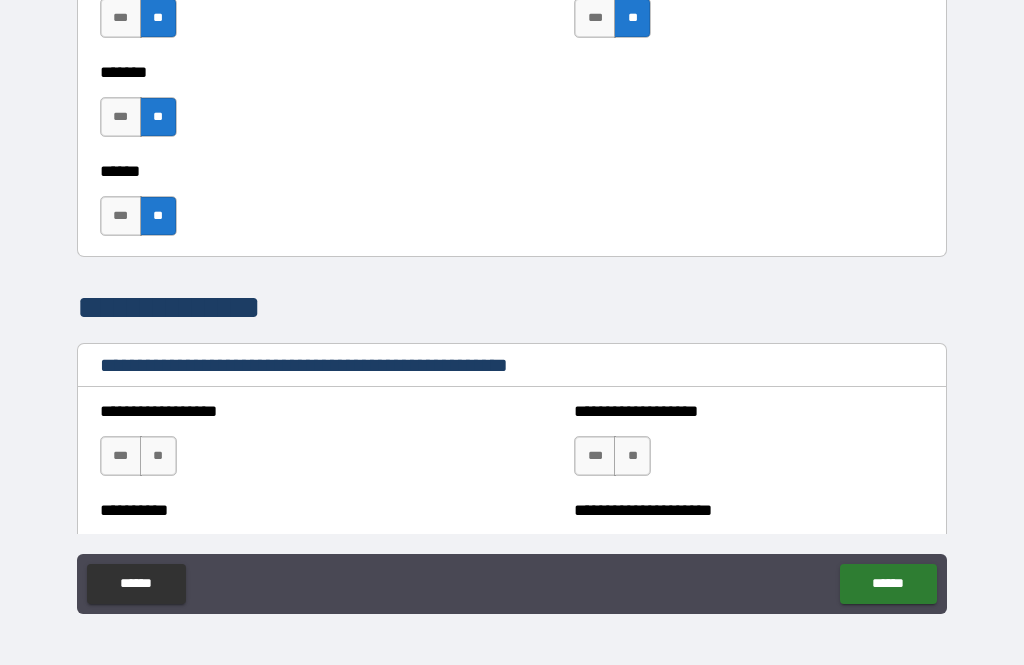 scroll, scrollTop: 2386, scrollLeft: 0, axis: vertical 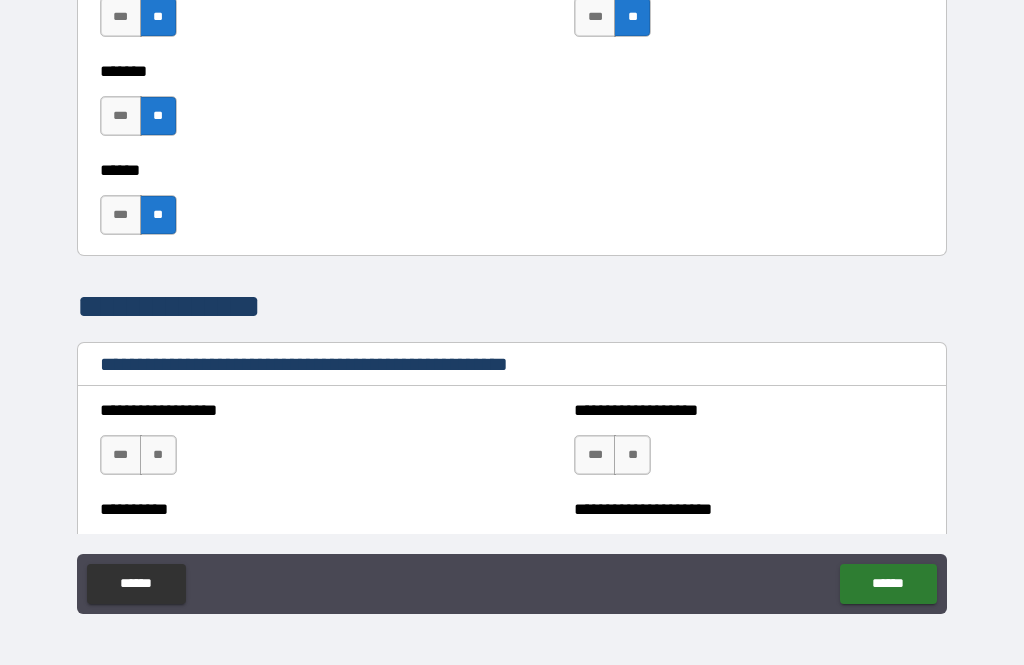 click on "**" at bounding box center [158, 455] 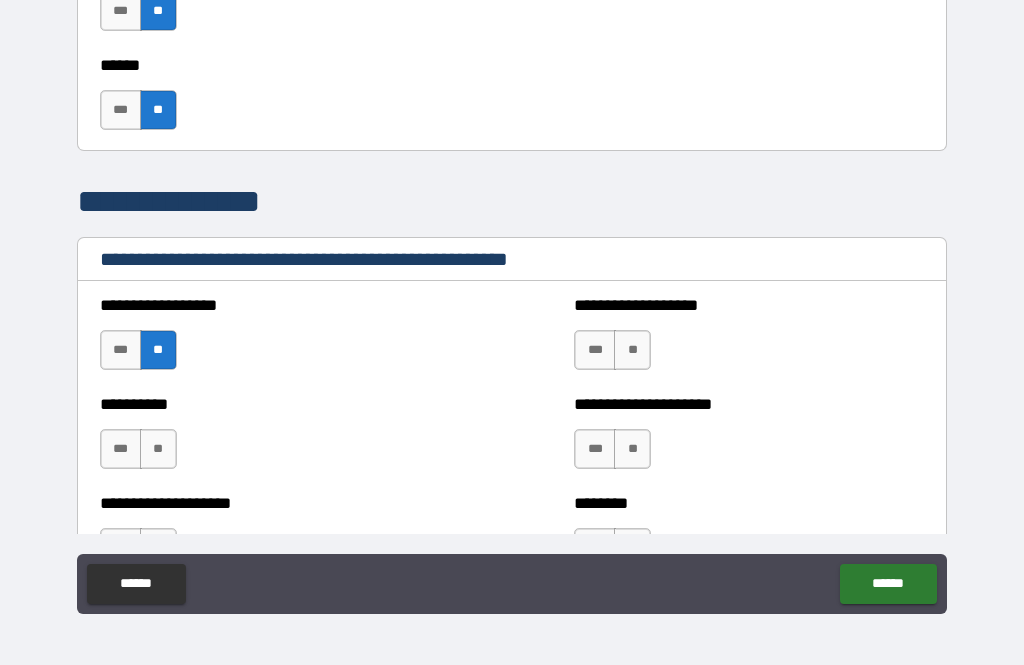 scroll, scrollTop: 2511, scrollLeft: 0, axis: vertical 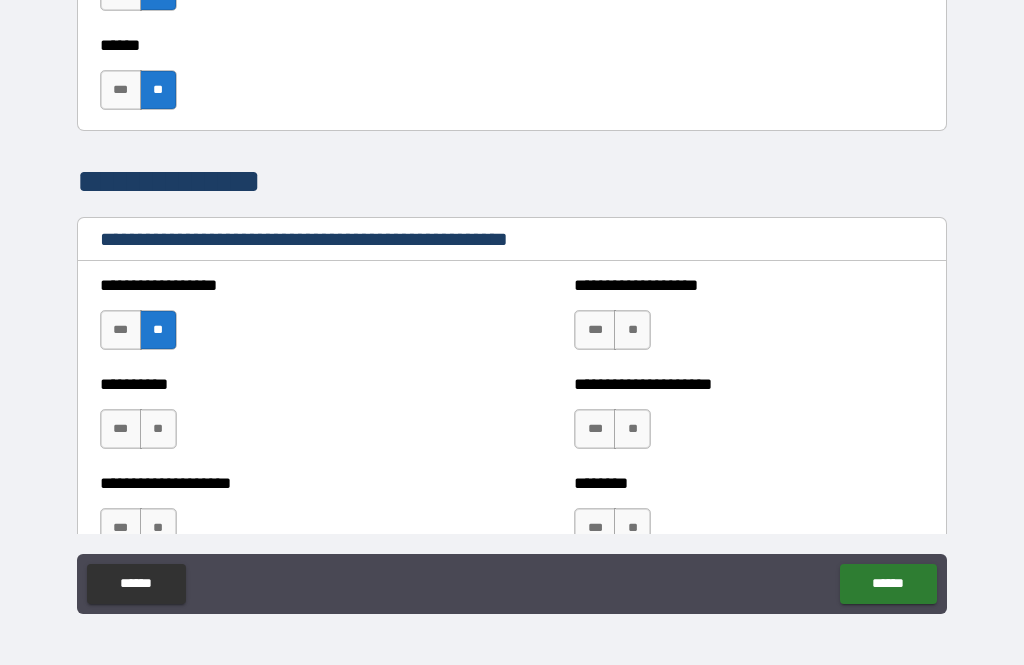click on "**" at bounding box center (632, 330) 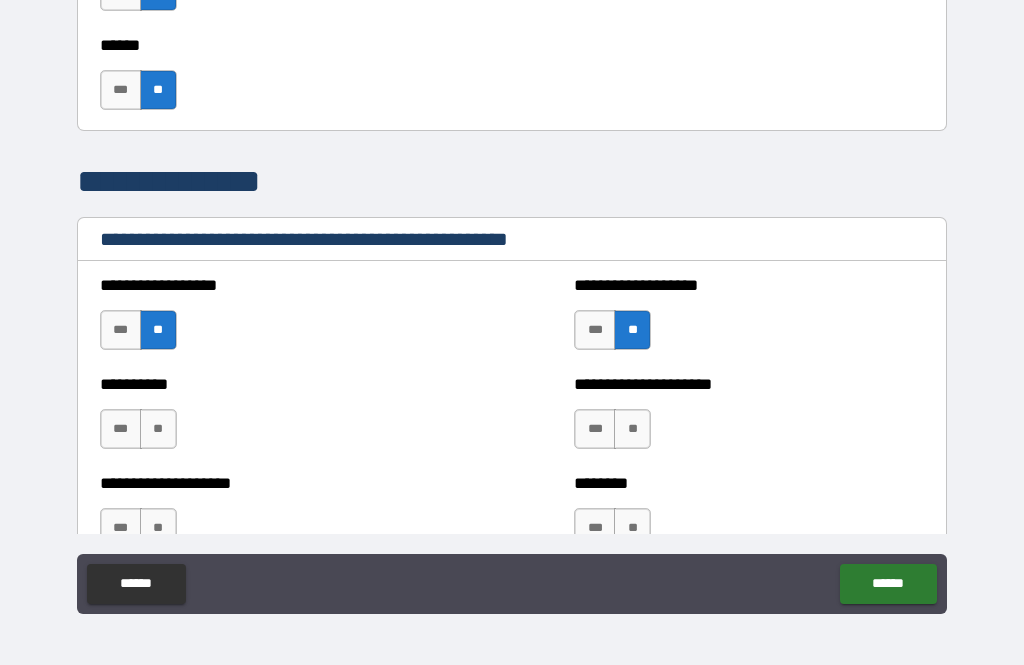 click on "**" at bounding box center [158, 429] 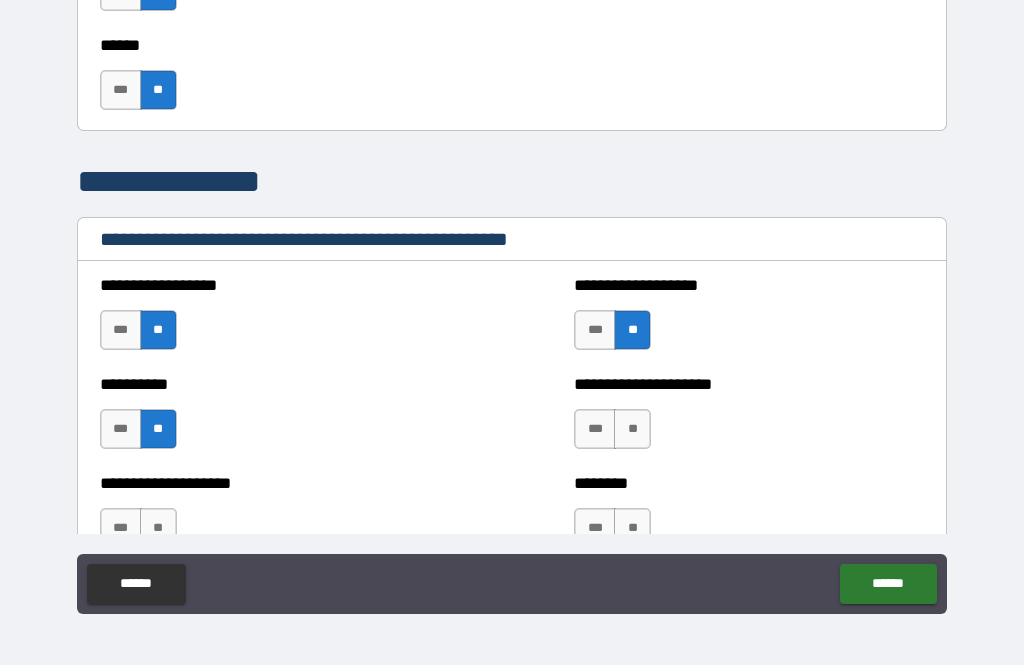 click on "**" at bounding box center (632, 429) 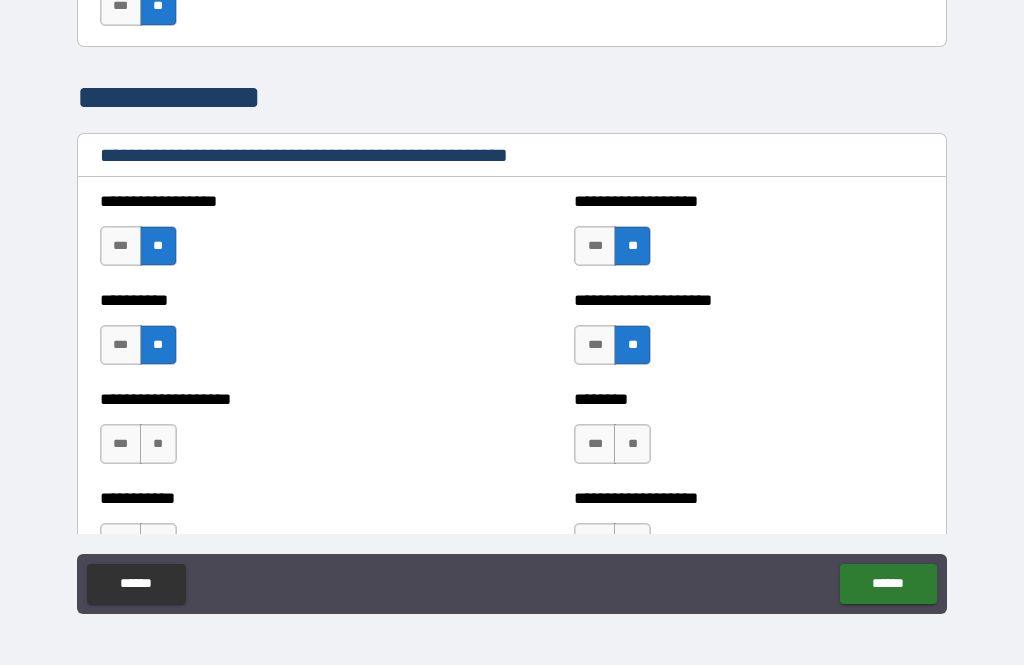 scroll, scrollTop: 2632, scrollLeft: 0, axis: vertical 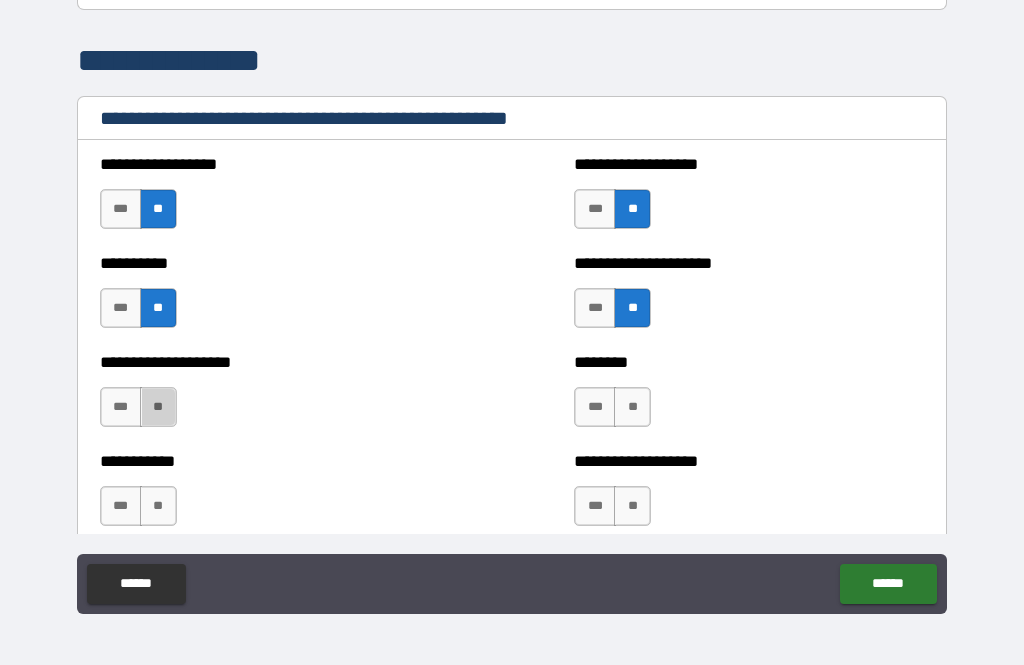 click on "**" at bounding box center (158, 407) 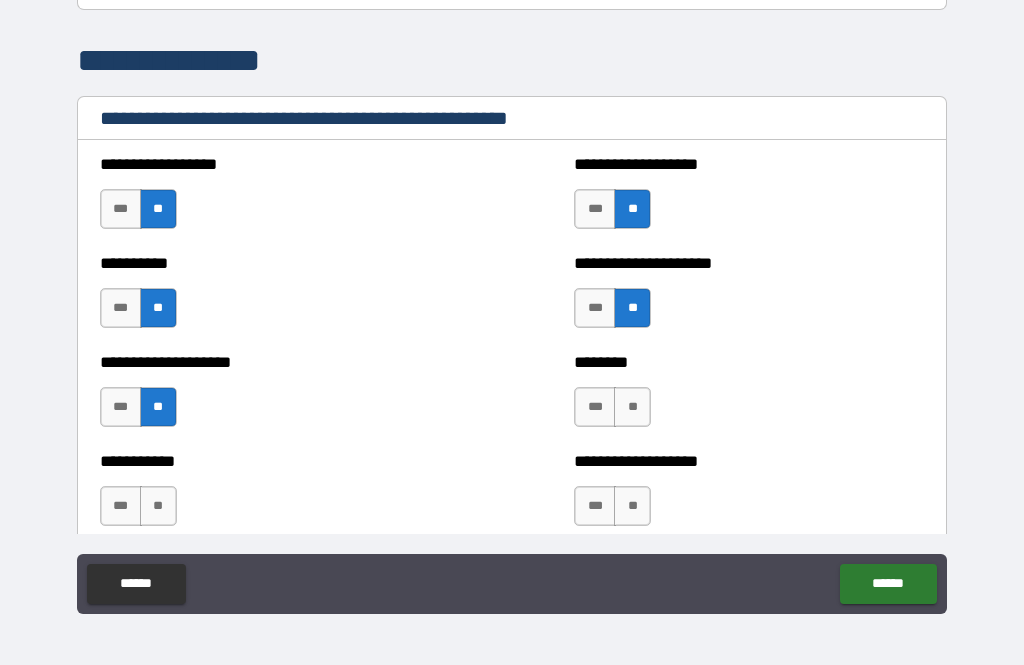 click on "**" at bounding box center [632, 407] 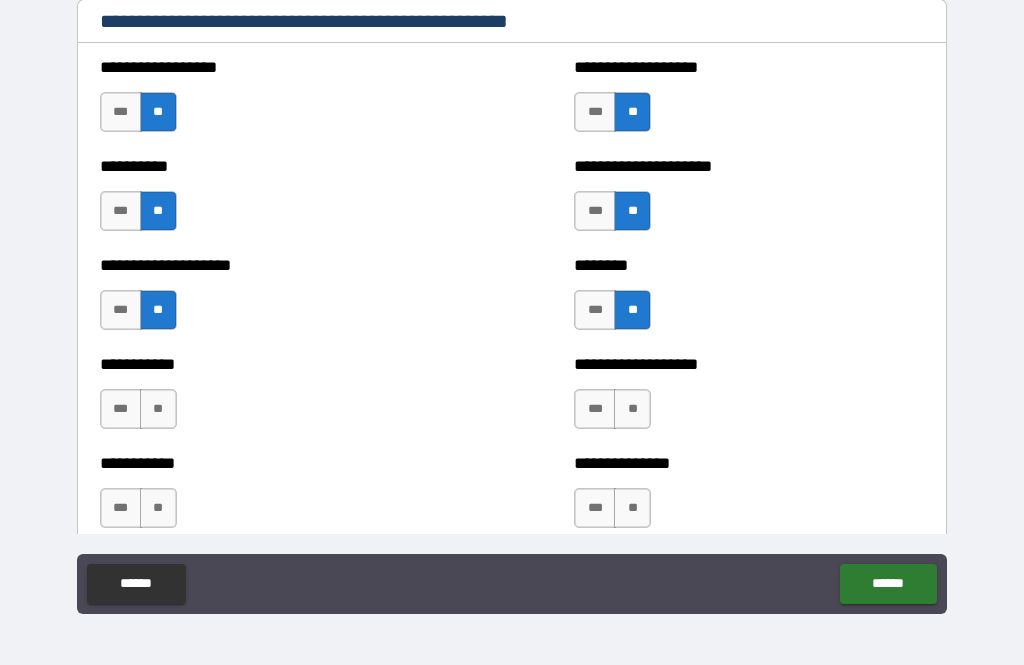 scroll, scrollTop: 2733, scrollLeft: 0, axis: vertical 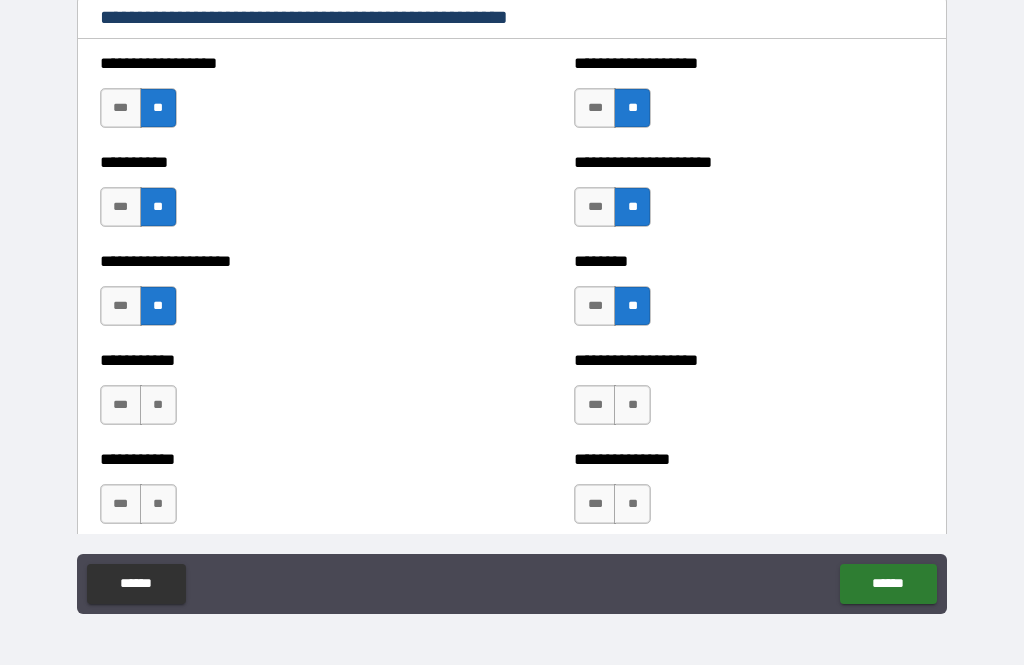click on "**" at bounding box center [158, 405] 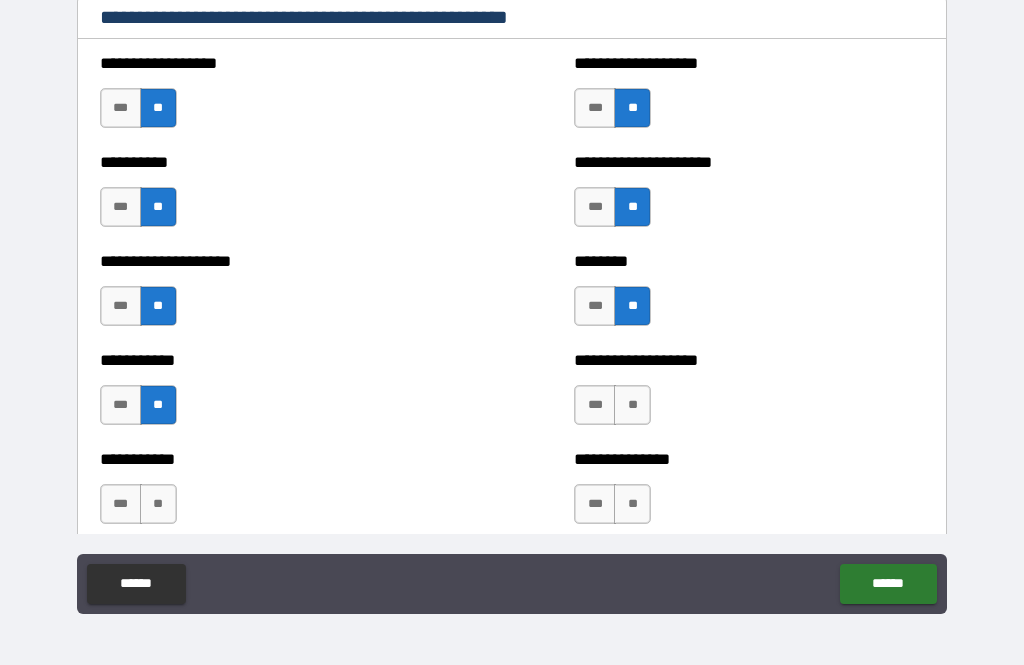 click on "**" at bounding box center (632, 405) 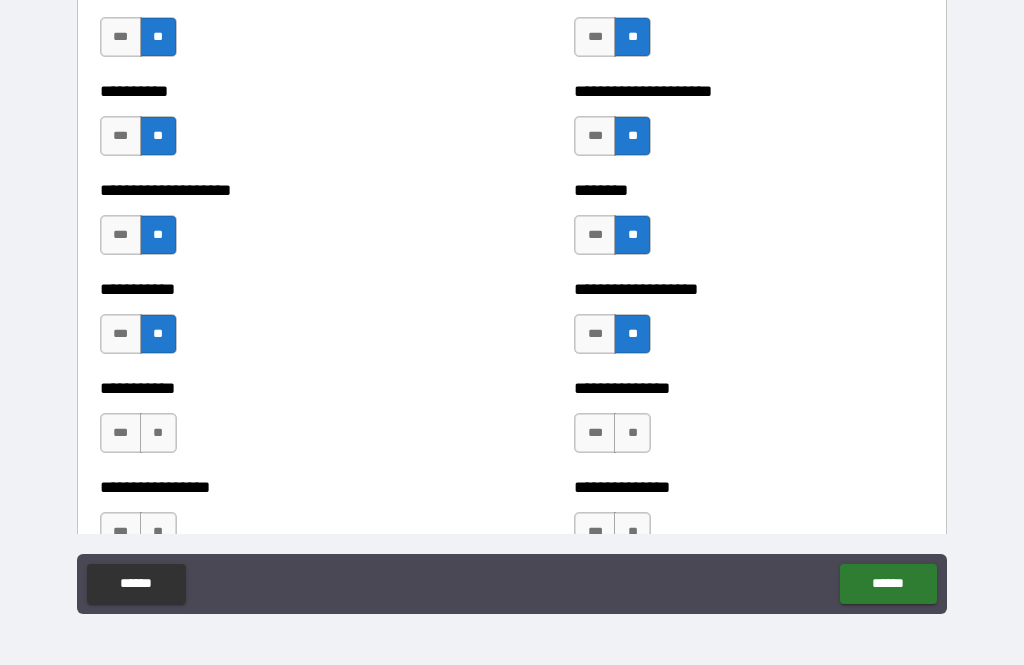 scroll, scrollTop: 2806, scrollLeft: 0, axis: vertical 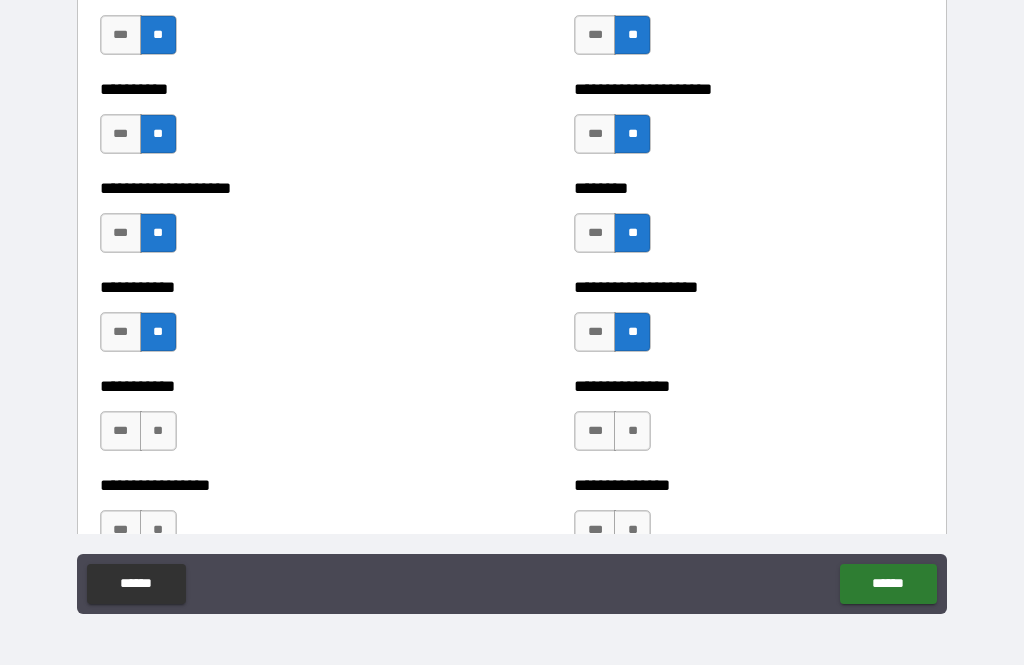 click on "**" at bounding box center [158, 431] 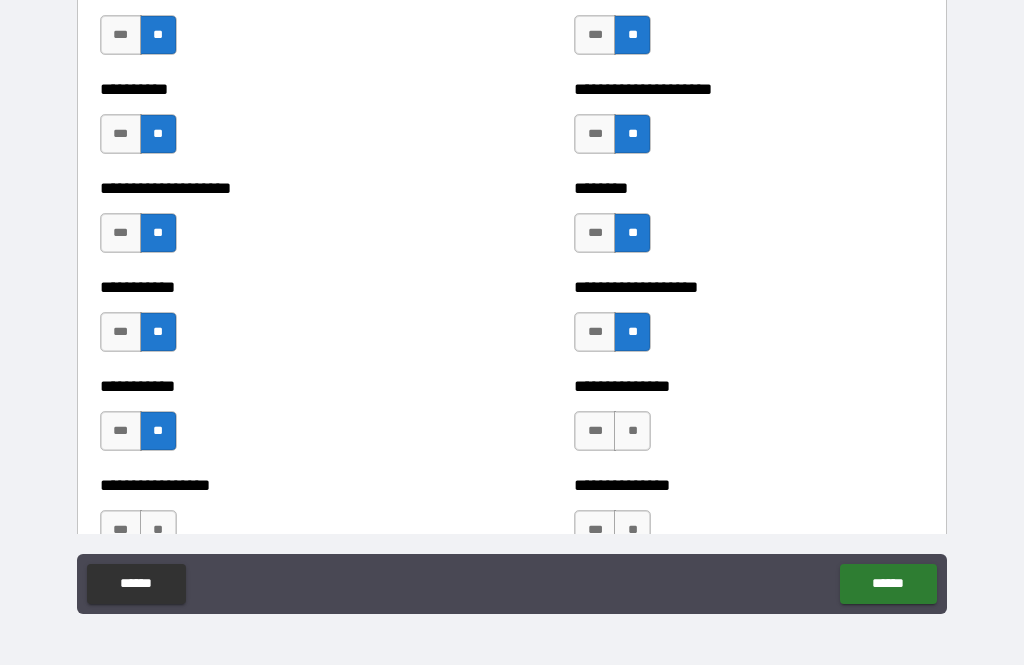 click on "**" at bounding box center (632, 431) 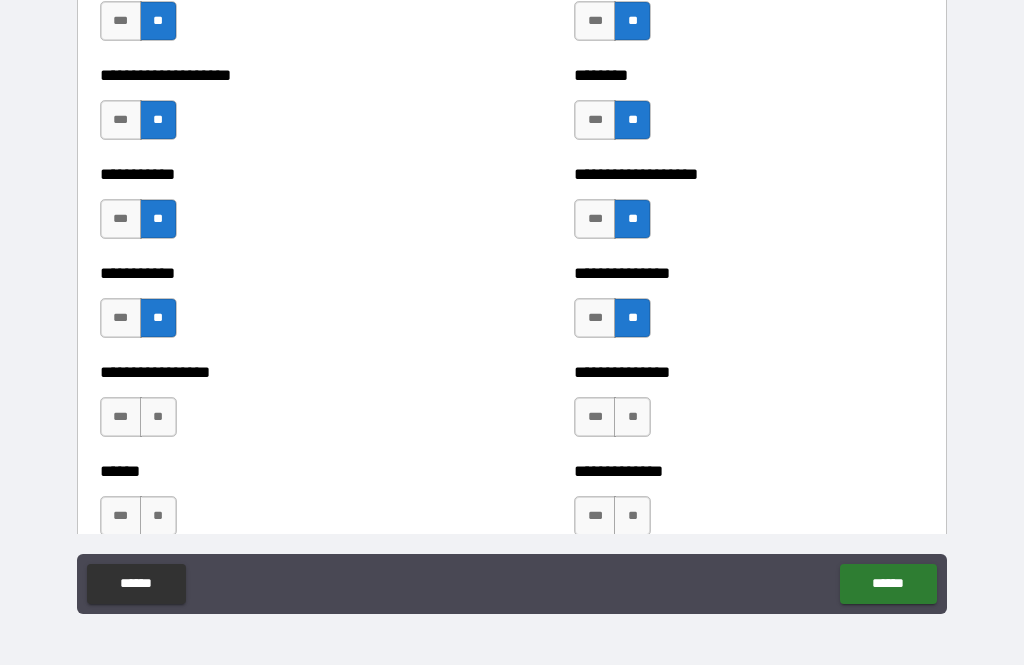 scroll, scrollTop: 2921, scrollLeft: 0, axis: vertical 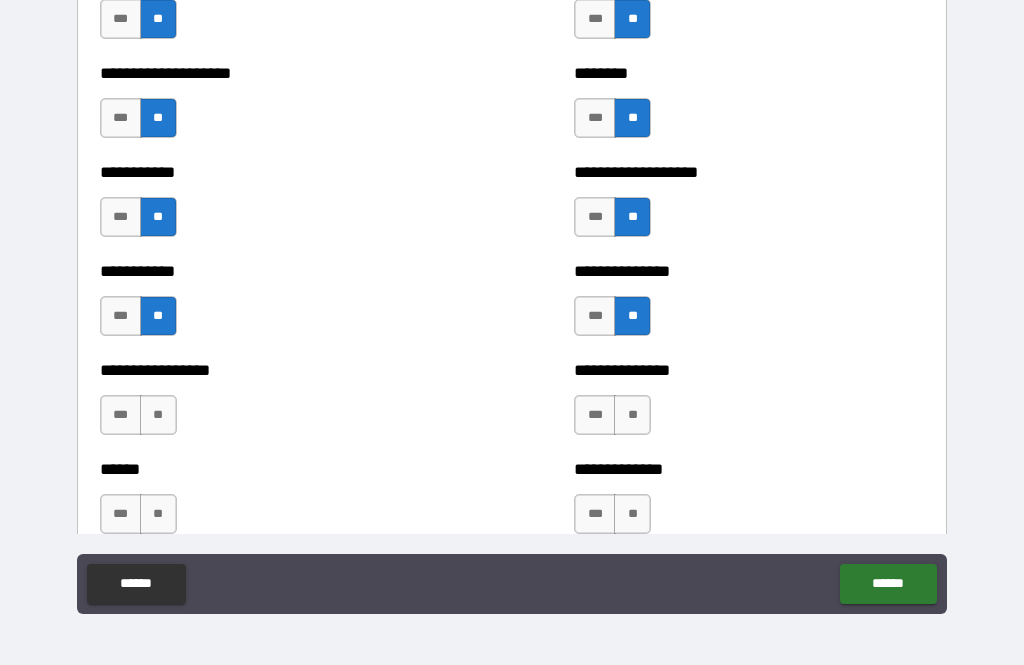 click on "**" at bounding box center (158, 415) 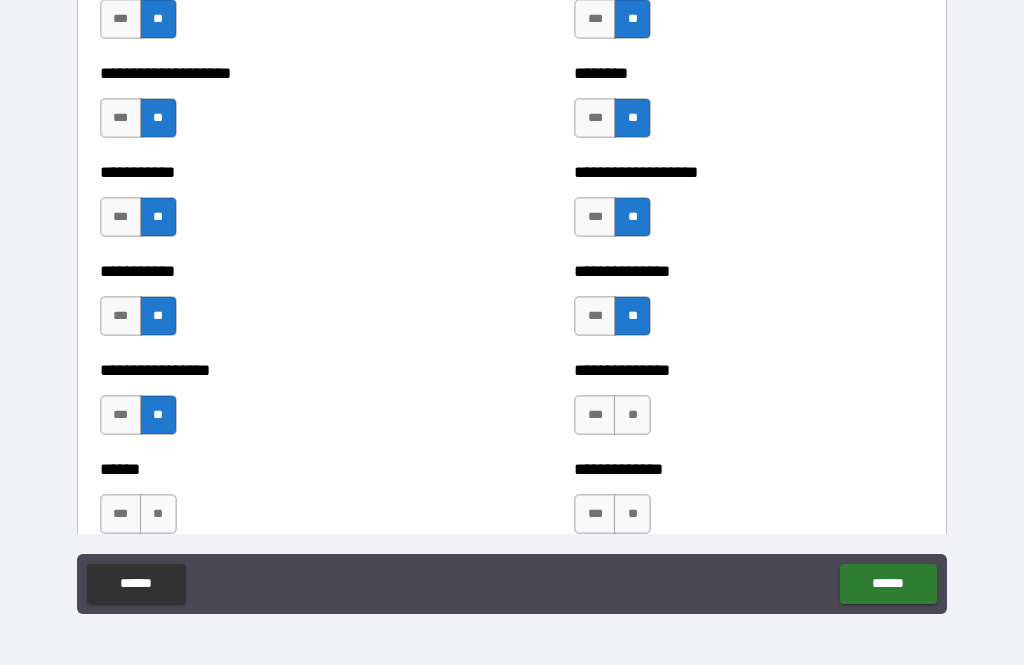 click on "**" at bounding box center (632, 415) 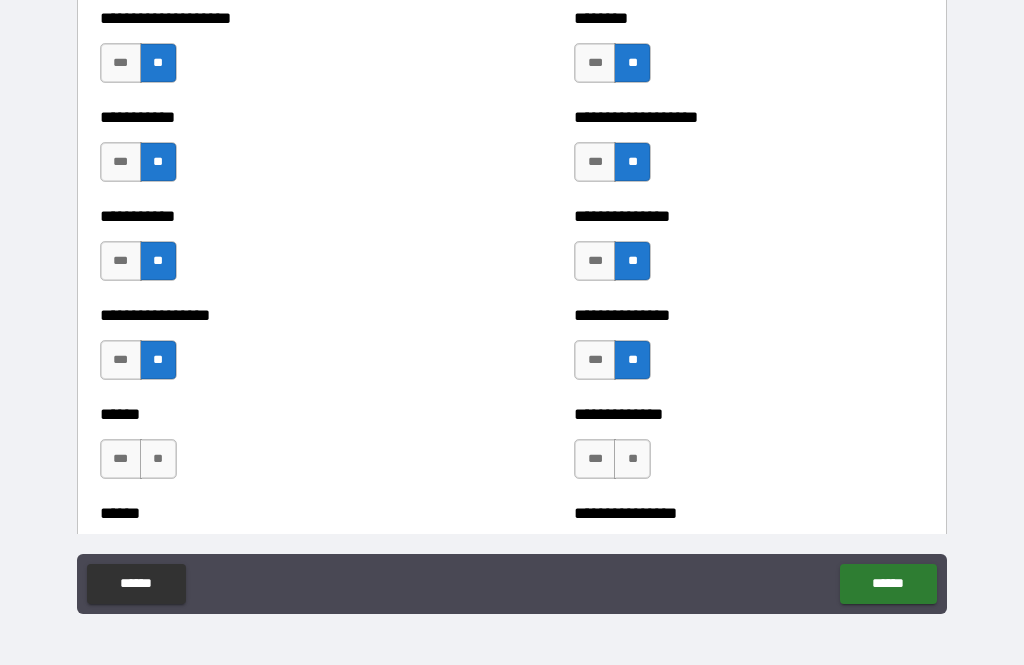 scroll, scrollTop: 3031, scrollLeft: 0, axis: vertical 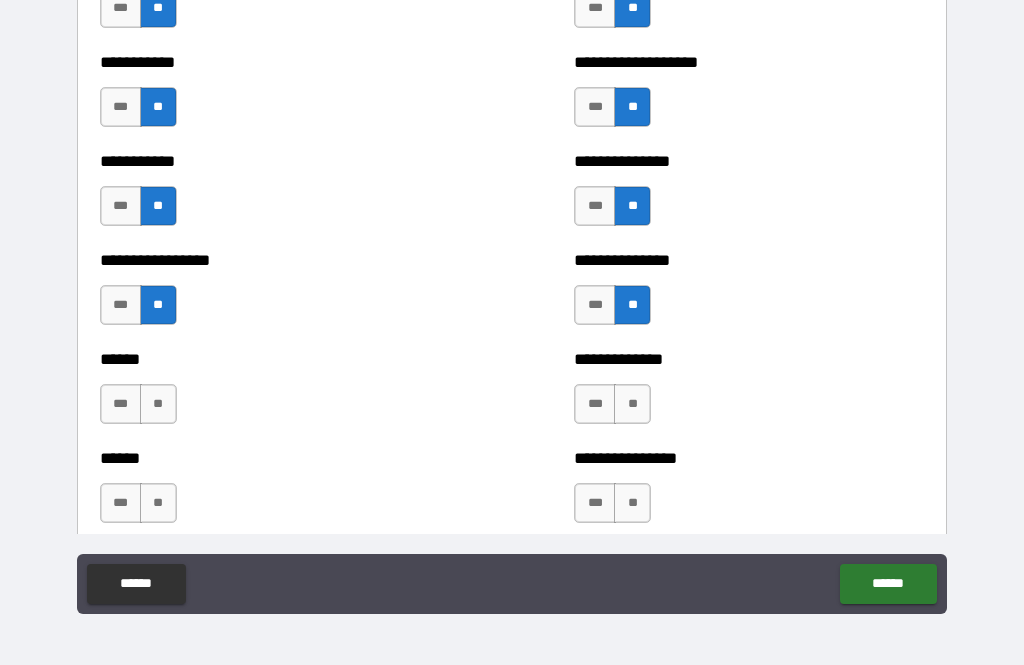 click on "**" at bounding box center [158, 404] 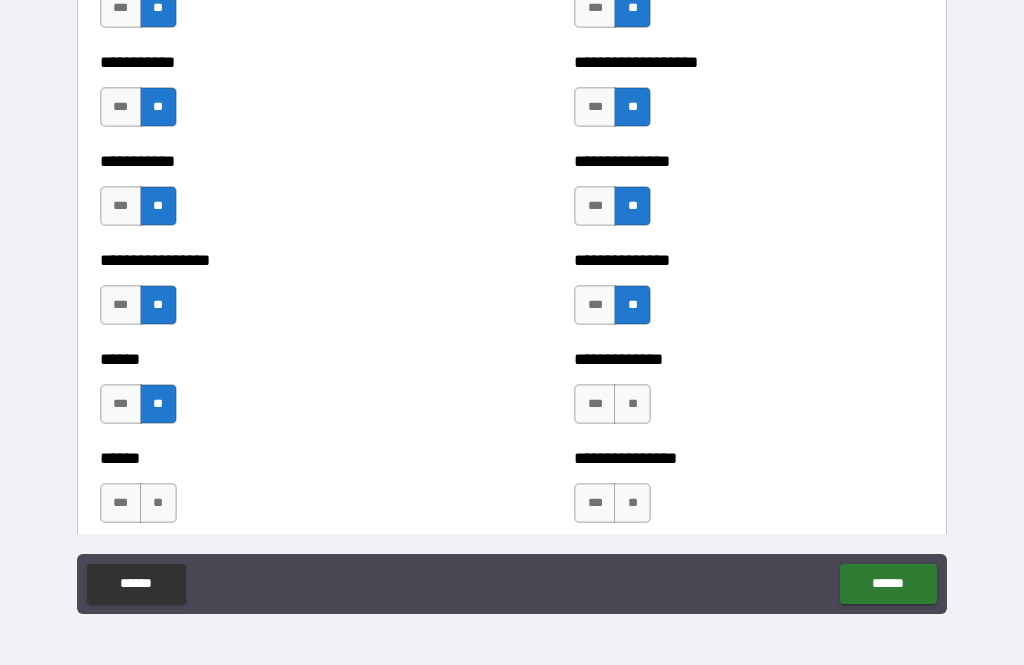 click on "**" at bounding box center (632, 404) 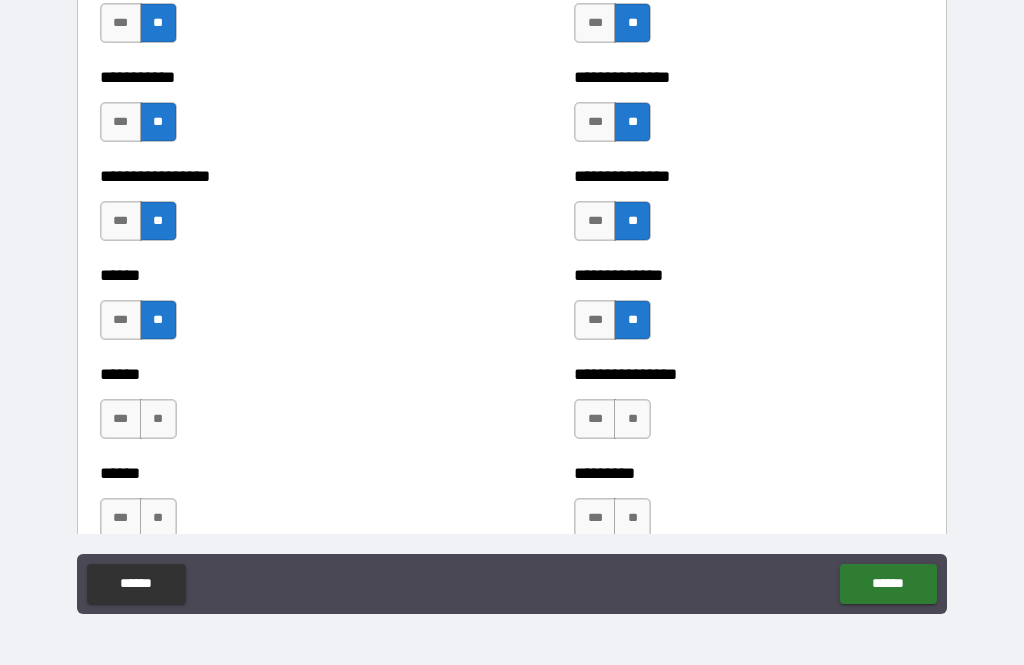 scroll, scrollTop: 3123, scrollLeft: 0, axis: vertical 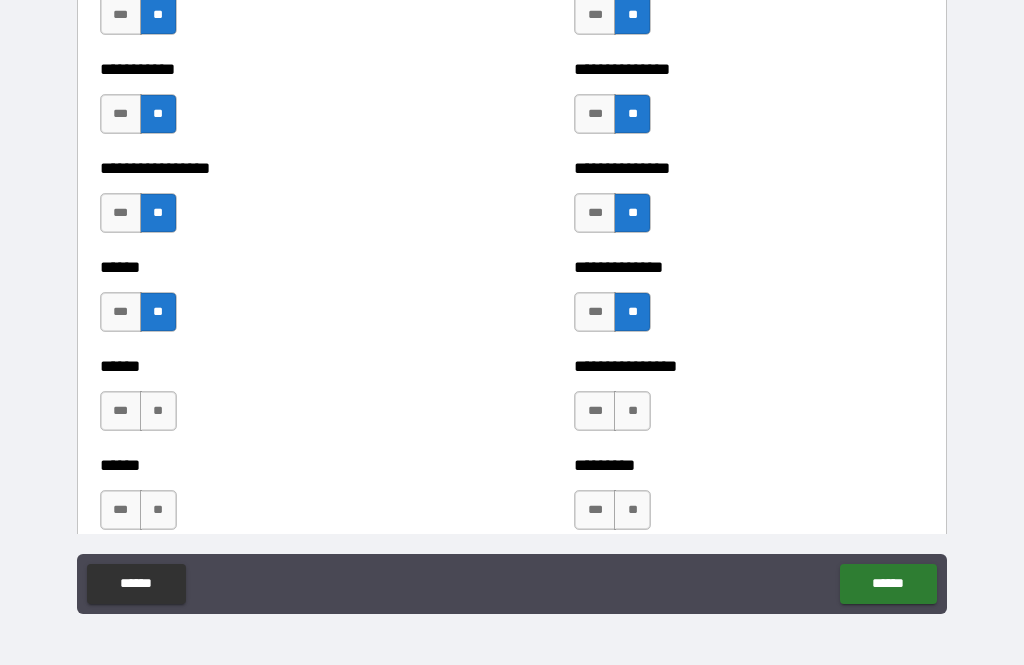 click on "**" at bounding box center (158, 411) 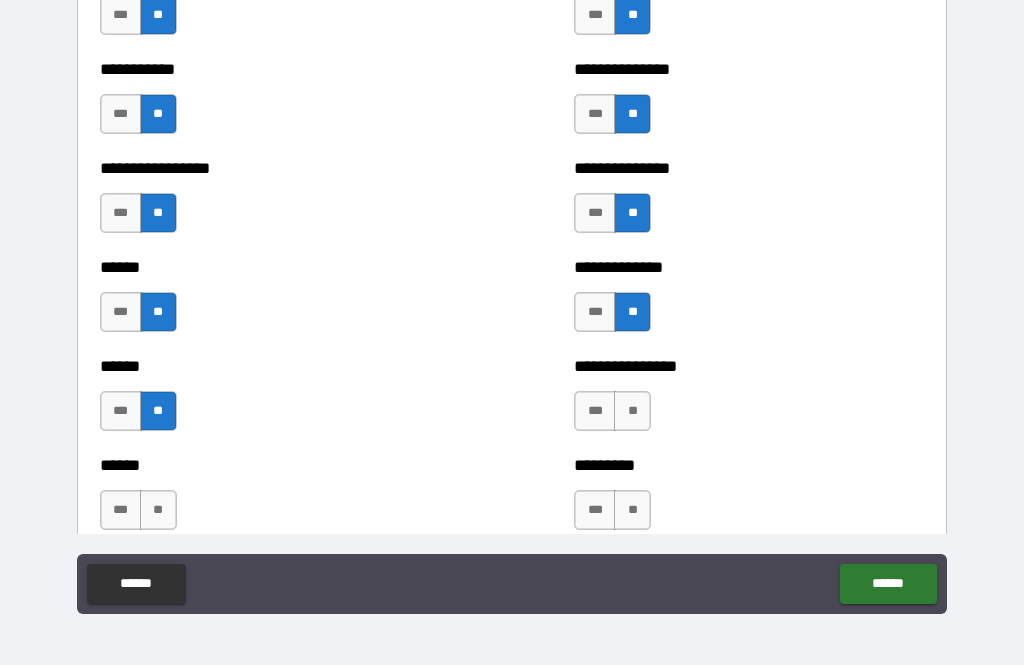 click on "**" at bounding box center [632, 411] 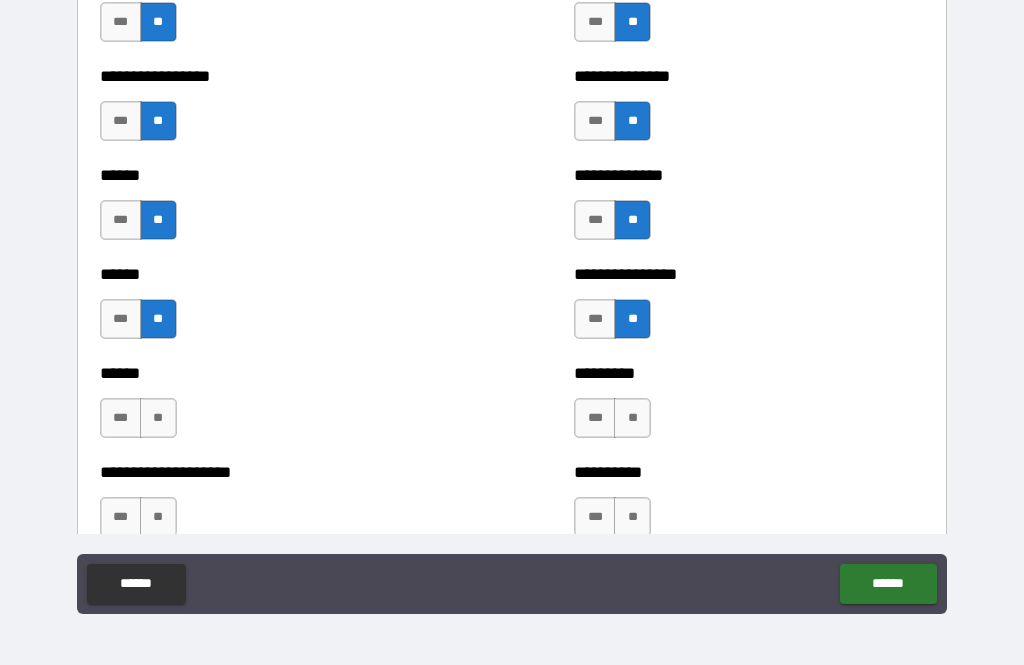 scroll, scrollTop: 3229, scrollLeft: 0, axis: vertical 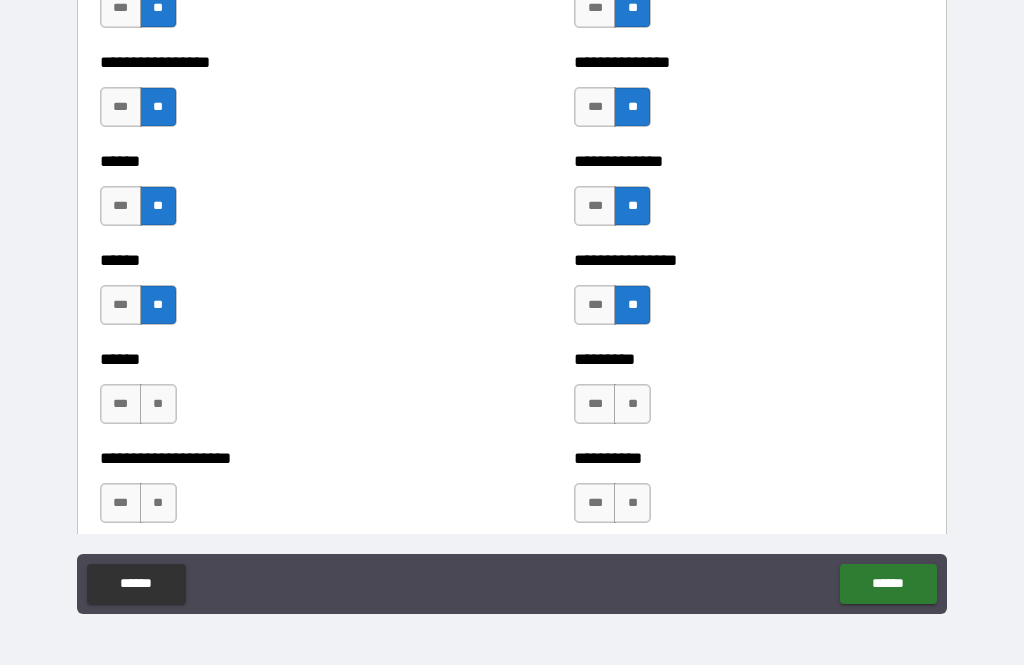 click on "**" at bounding box center (158, 404) 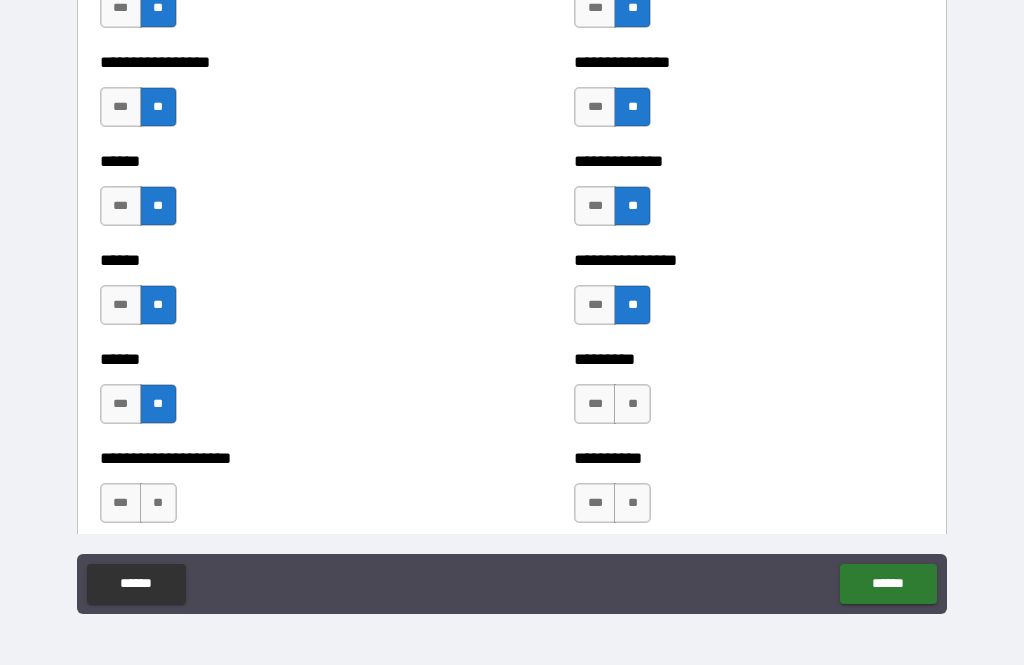click on "**" at bounding box center (632, 404) 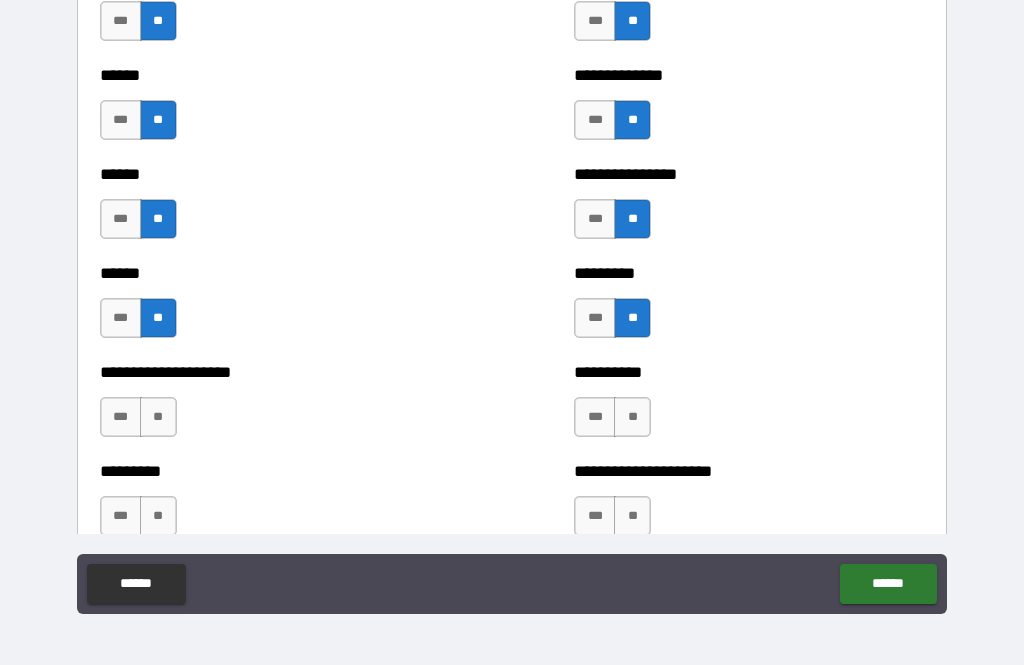 scroll, scrollTop: 3330, scrollLeft: 0, axis: vertical 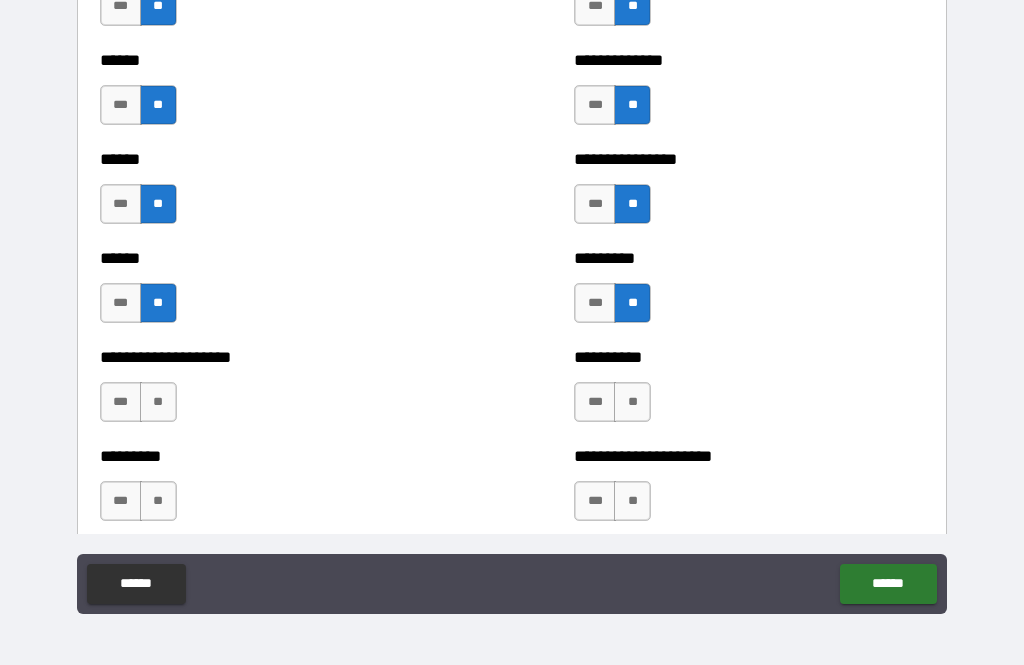 click on "**" at bounding box center (158, 402) 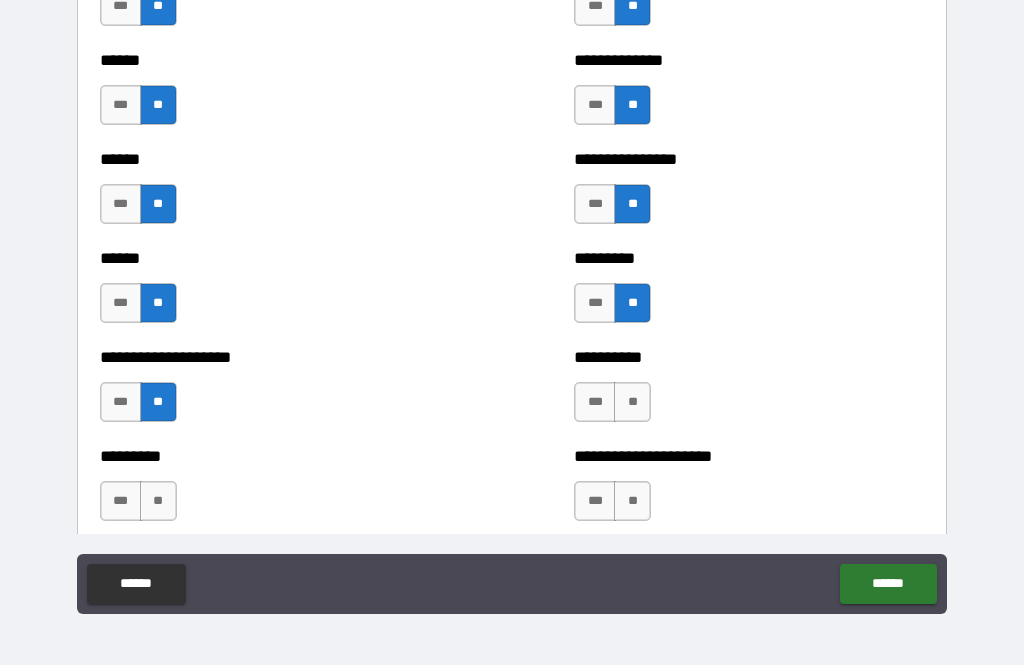 click on "**" at bounding box center [632, 402] 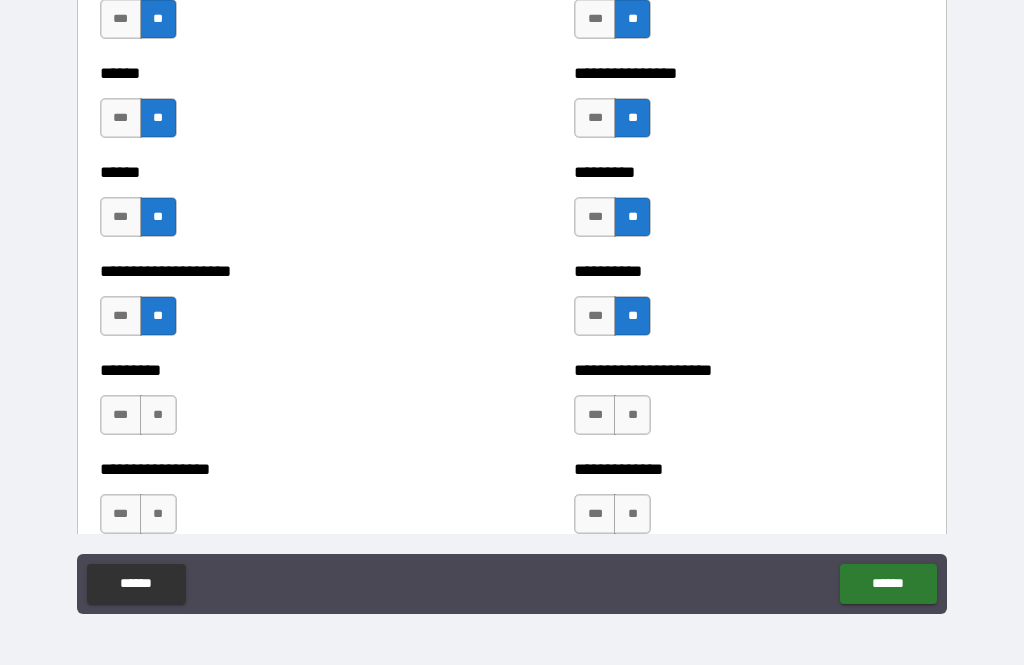 scroll, scrollTop: 3416, scrollLeft: 0, axis: vertical 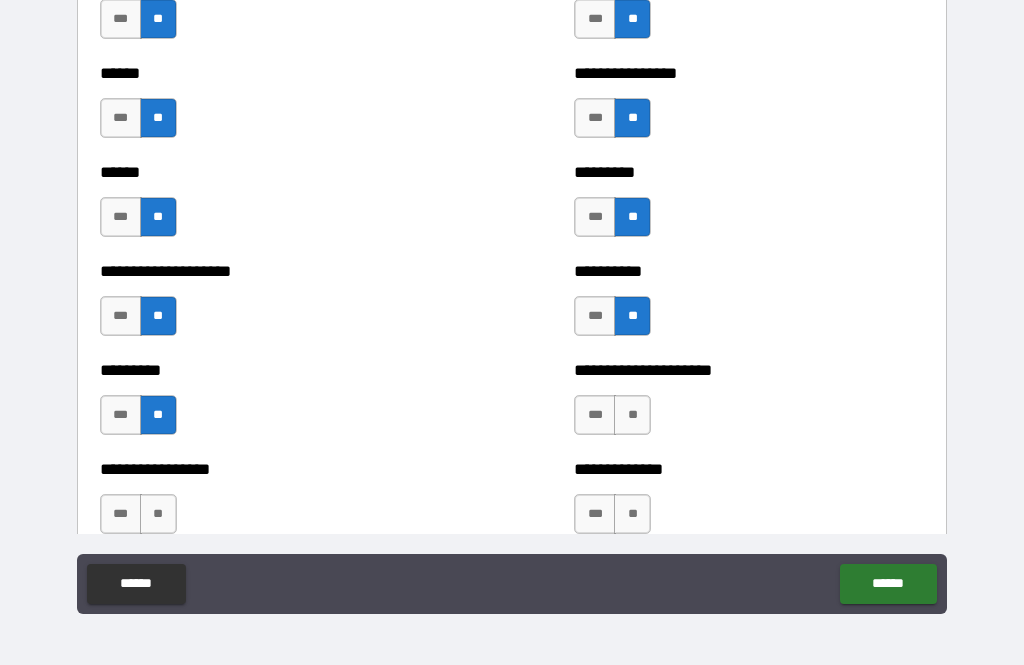 click on "**" at bounding box center [632, 415] 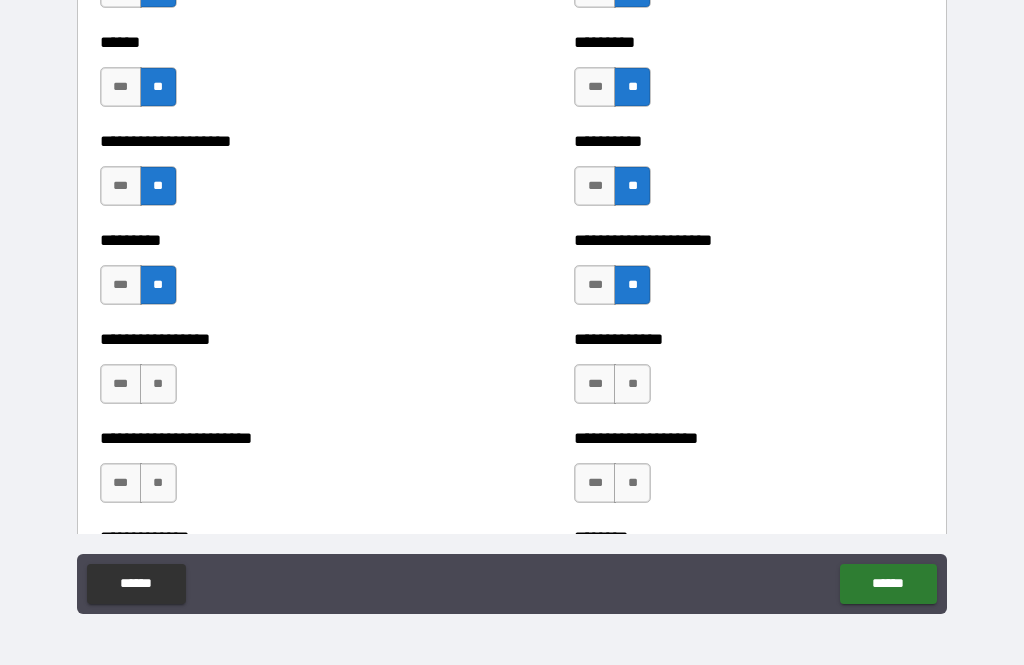 scroll, scrollTop: 3547, scrollLeft: 0, axis: vertical 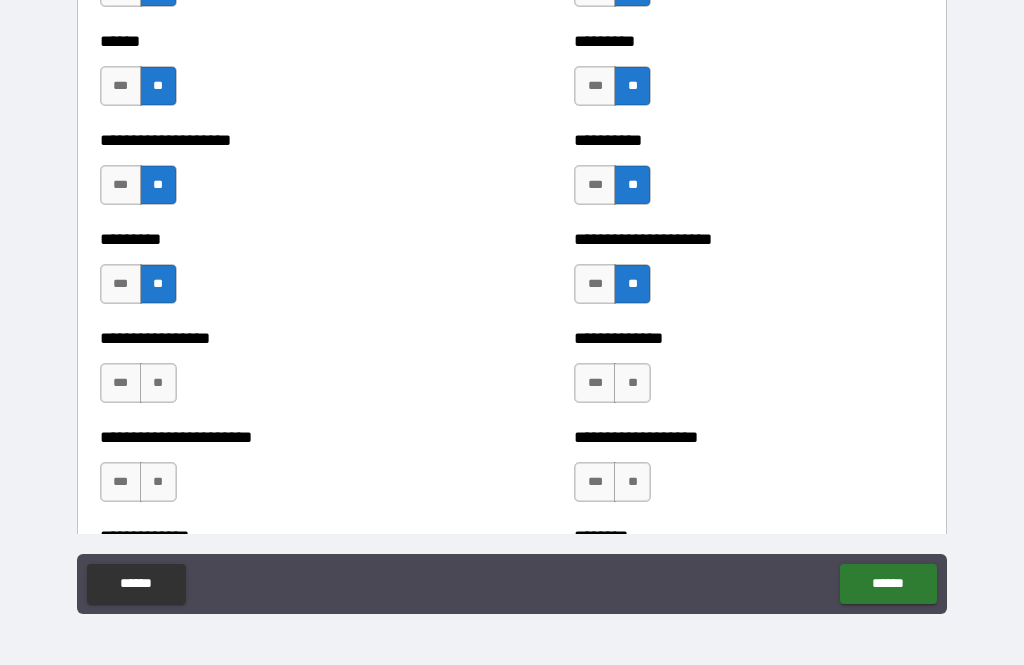 click on "**" at bounding box center (158, 383) 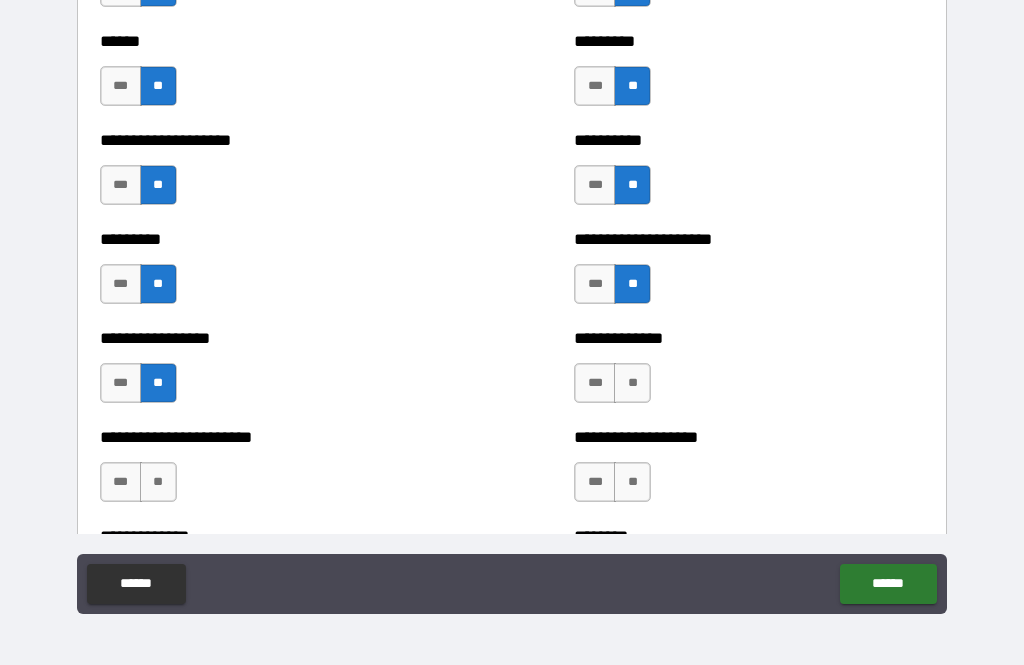 click on "**" at bounding box center (632, 383) 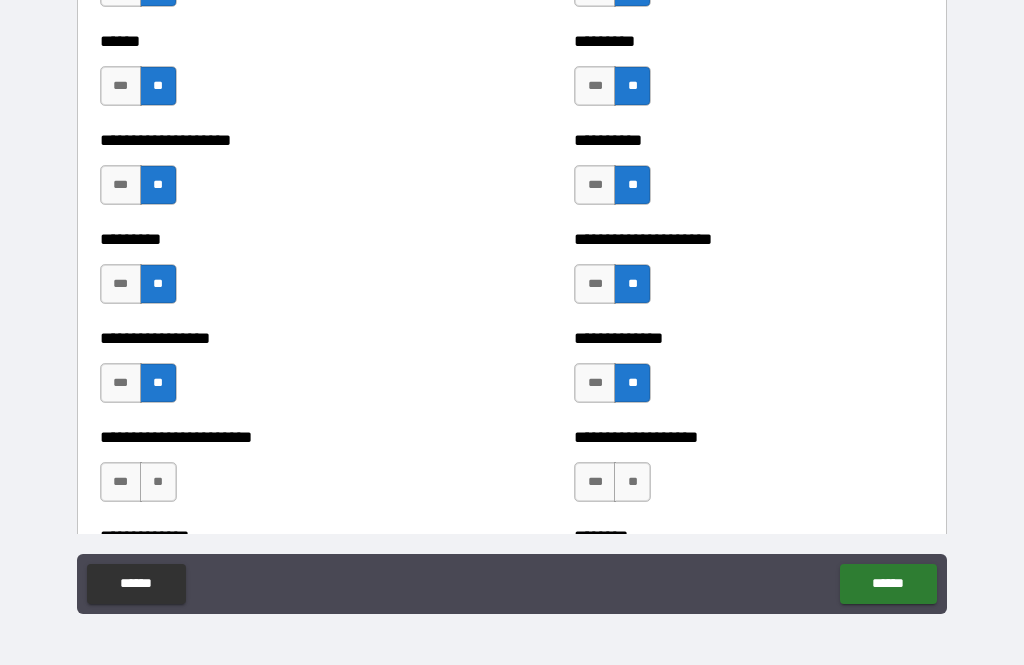 click on "**" at bounding box center (158, 482) 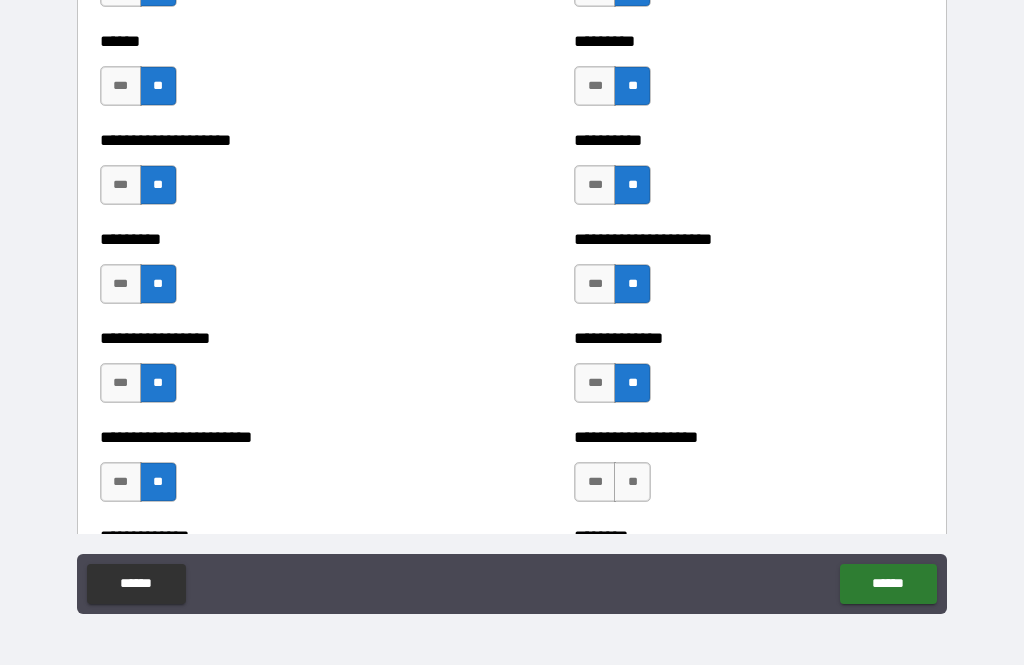 click on "**" at bounding box center (632, 482) 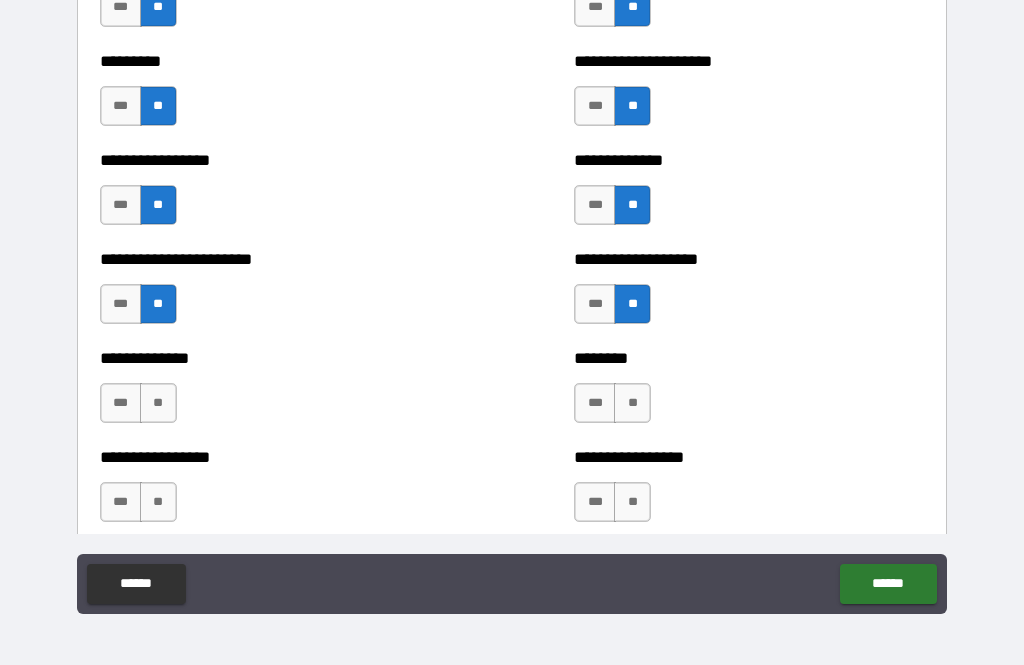 scroll, scrollTop: 3727, scrollLeft: 0, axis: vertical 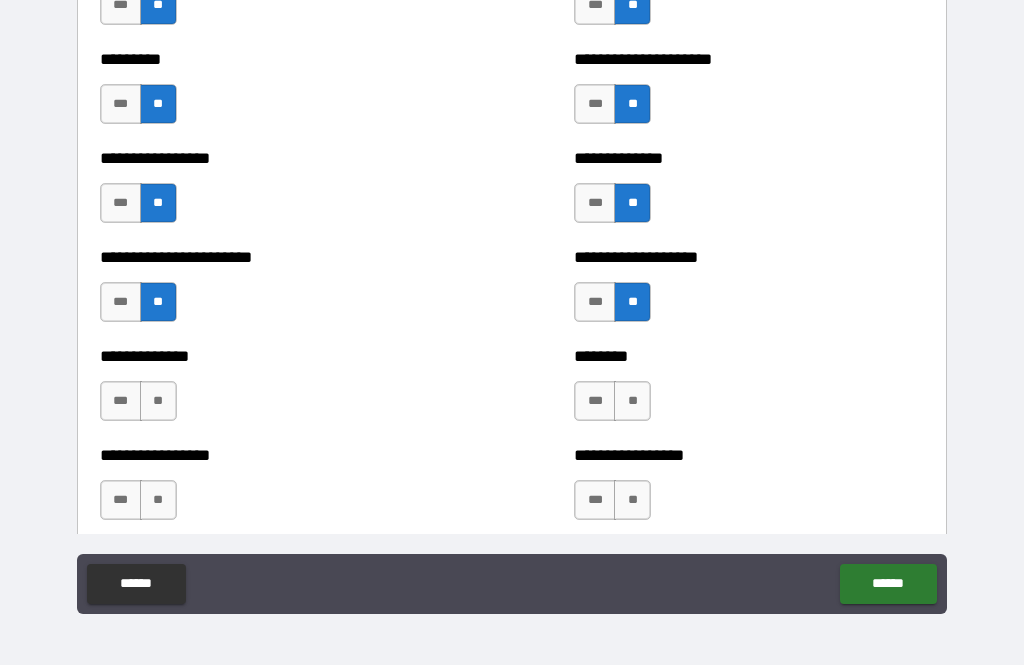 click on "**" at bounding box center (158, 401) 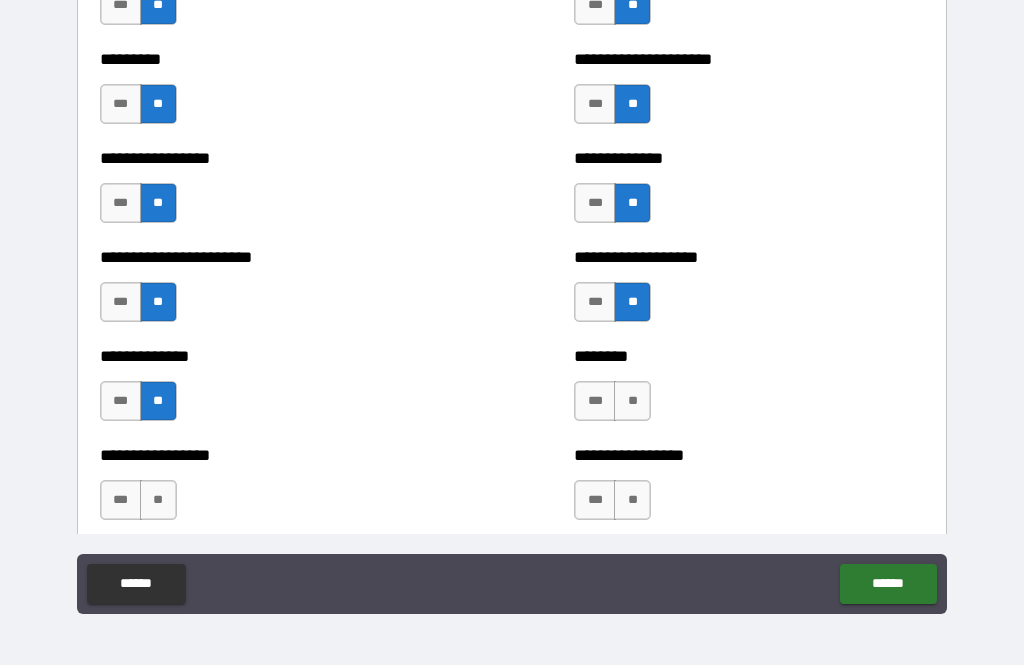 click on "**" at bounding box center (632, 401) 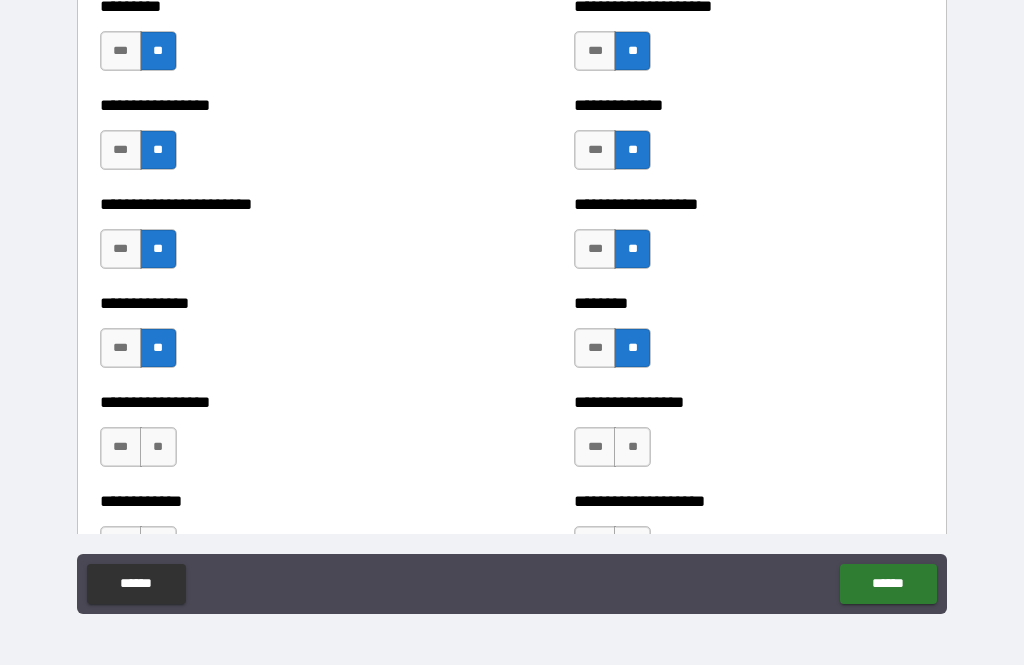 scroll, scrollTop: 3799, scrollLeft: 0, axis: vertical 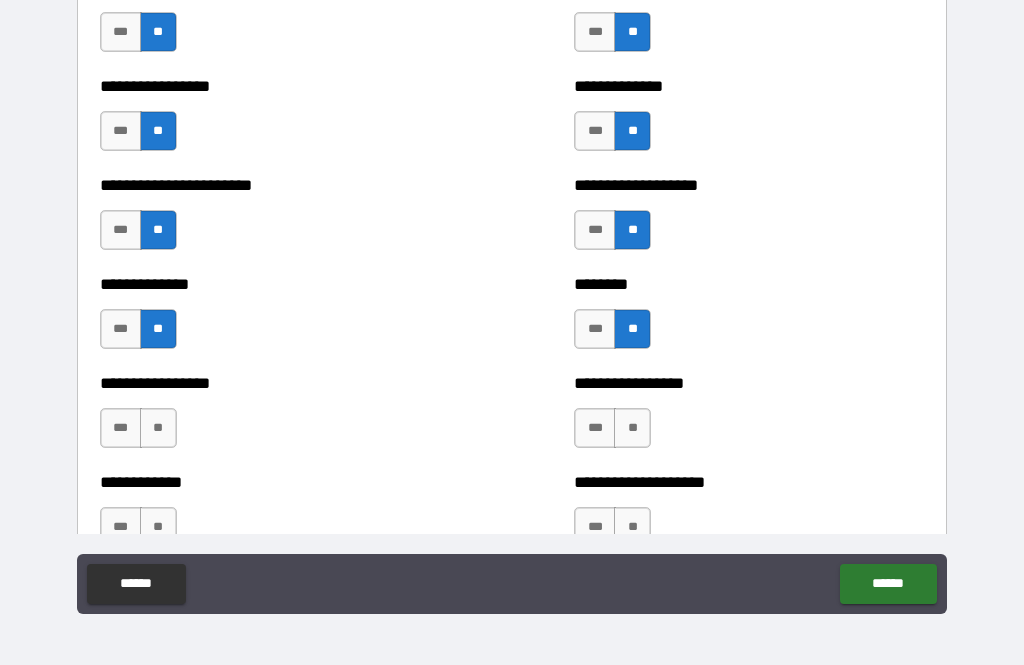 click on "**" at bounding box center [158, 428] 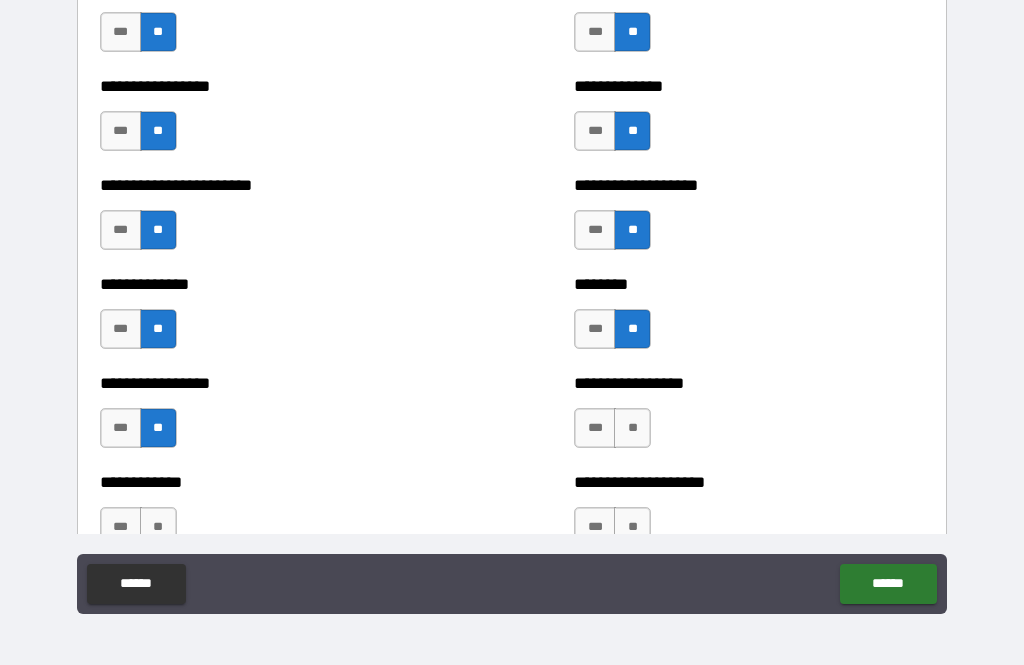 click on "**" at bounding box center [632, 428] 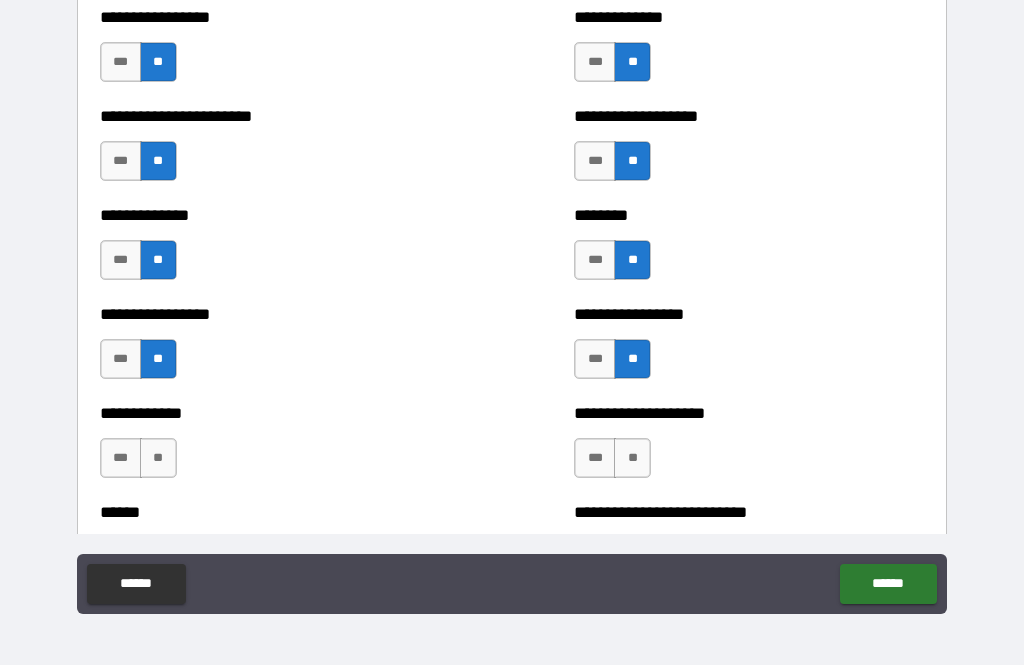 scroll, scrollTop: 3904, scrollLeft: 0, axis: vertical 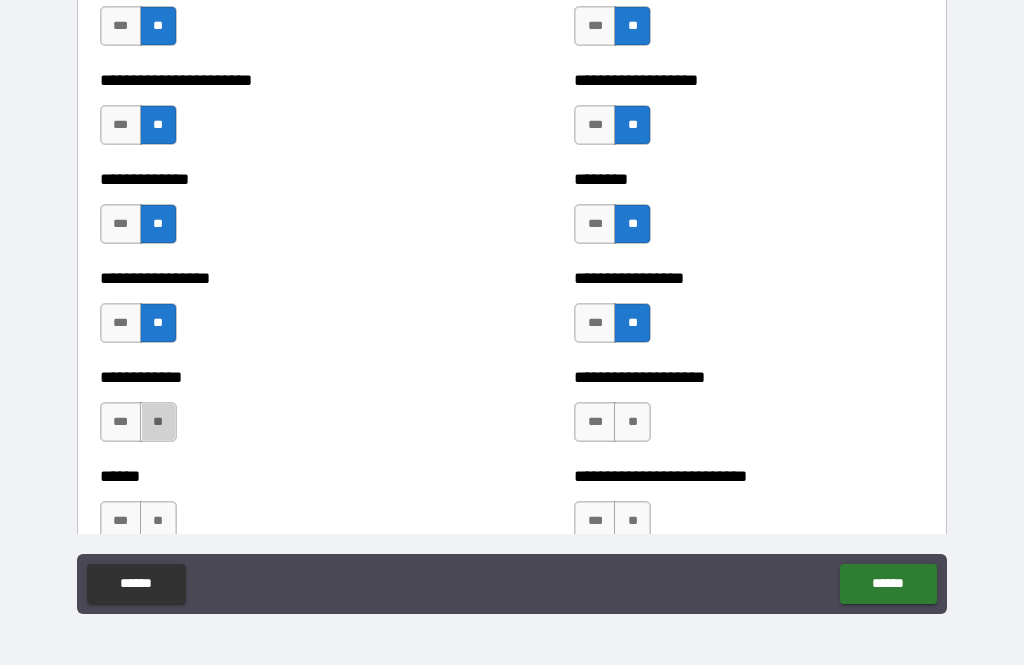 click on "**" at bounding box center [158, 422] 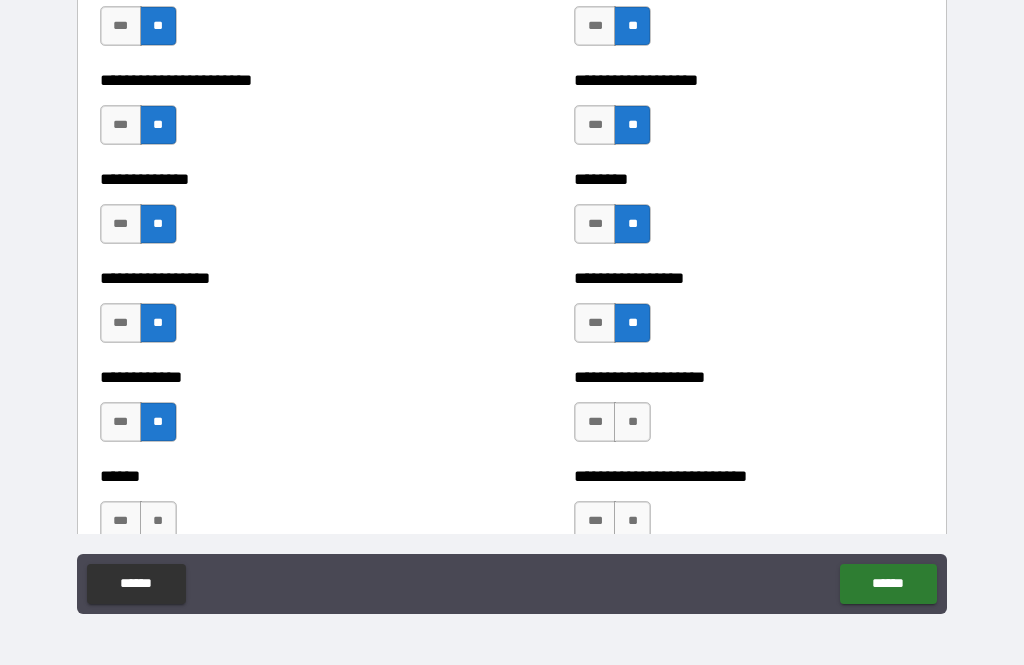 click on "**" at bounding box center [632, 422] 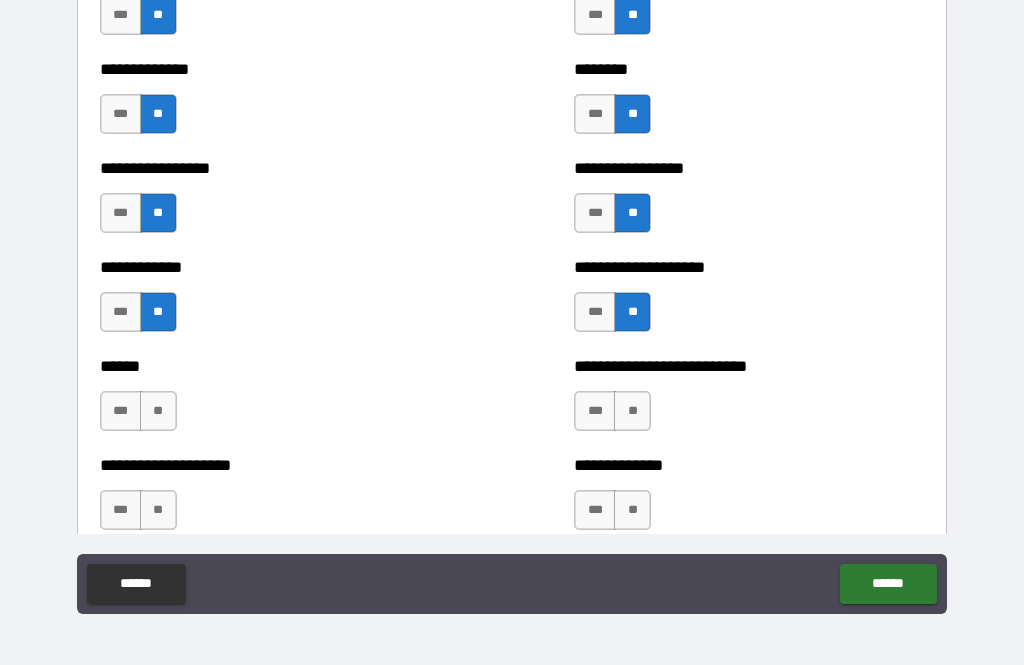 scroll, scrollTop: 4015, scrollLeft: 0, axis: vertical 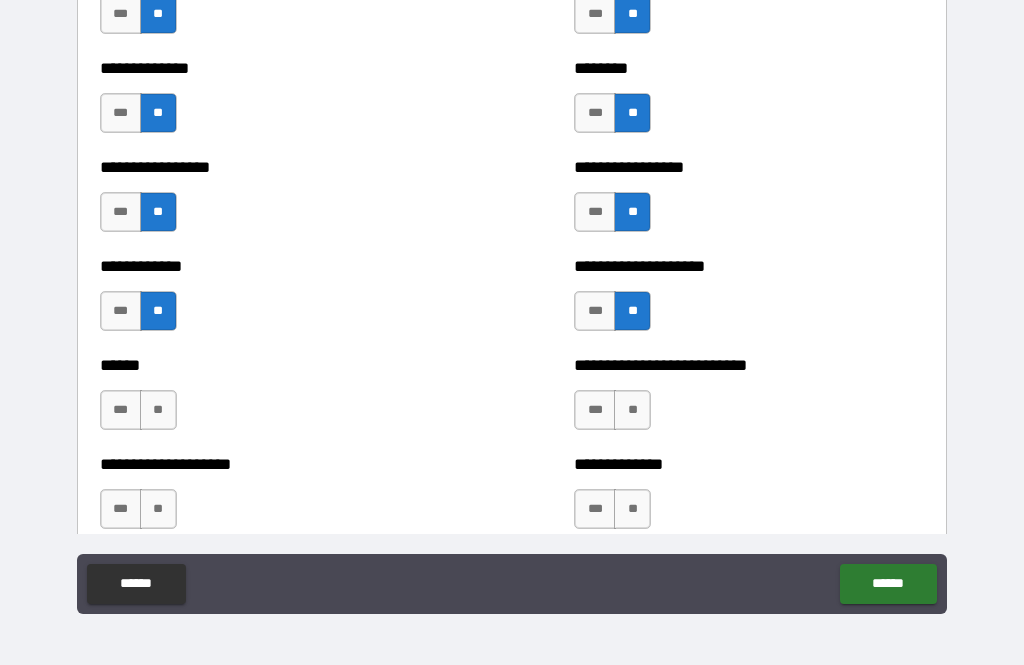 click on "**" at bounding box center (158, 410) 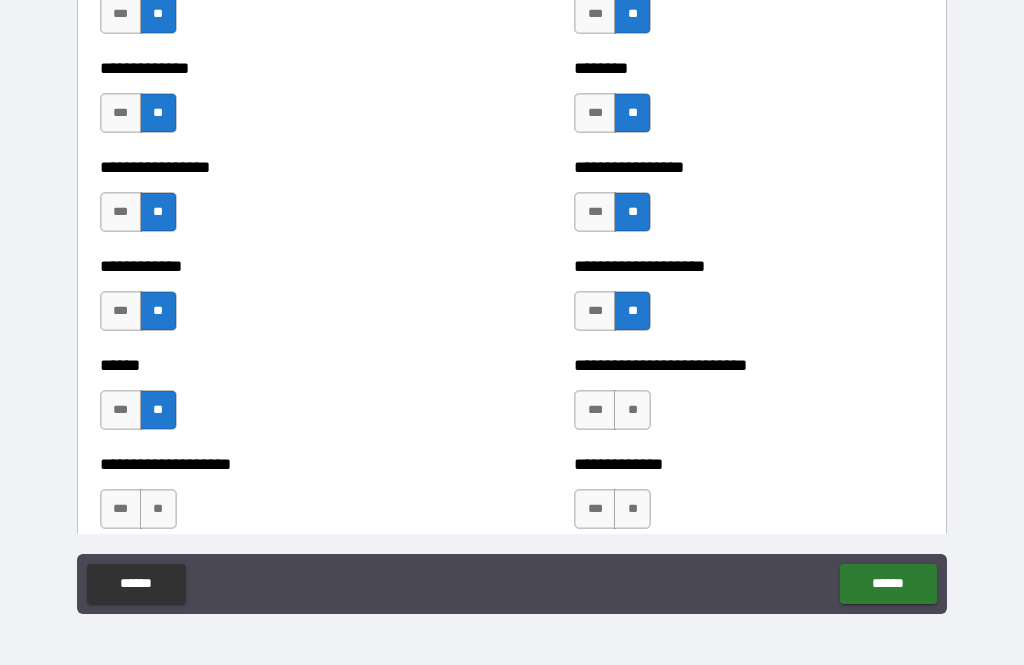 click on "**" at bounding box center (632, 410) 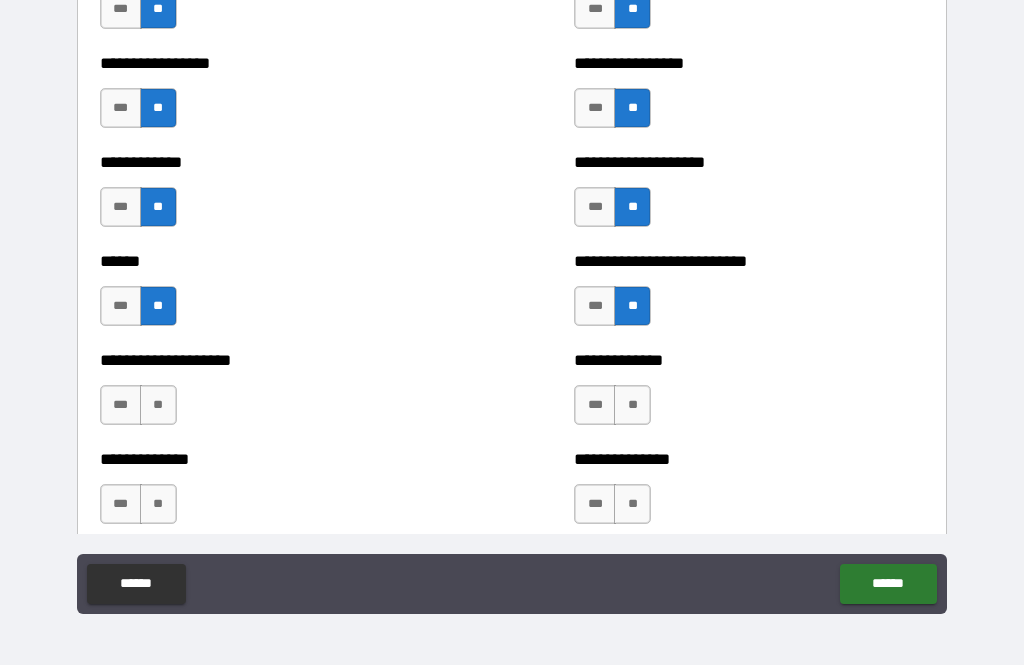 scroll, scrollTop: 4120, scrollLeft: 0, axis: vertical 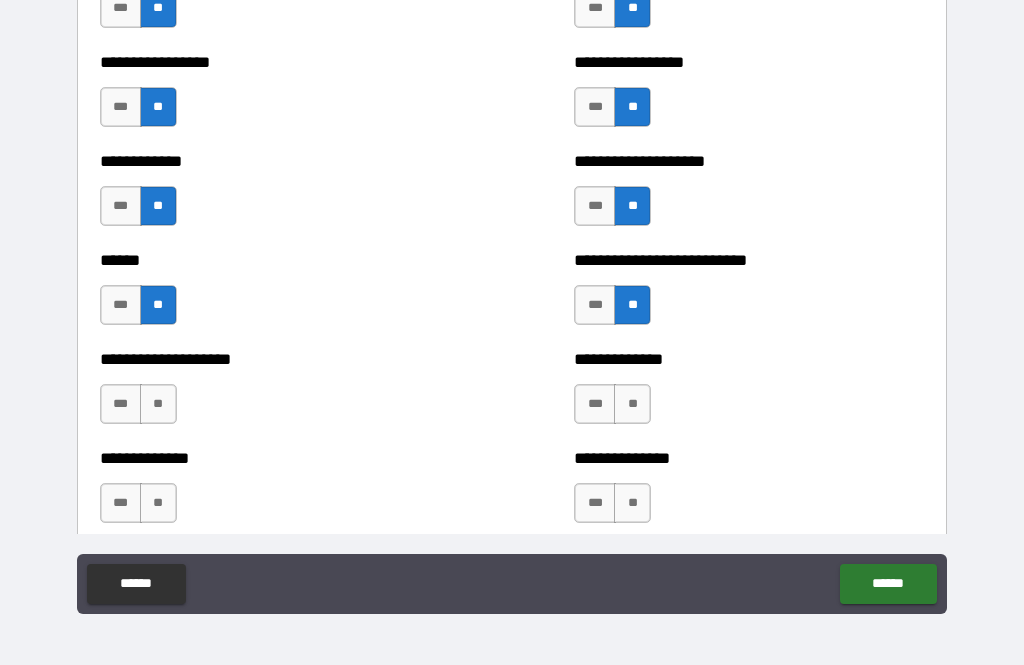 click on "**" at bounding box center [158, 404] 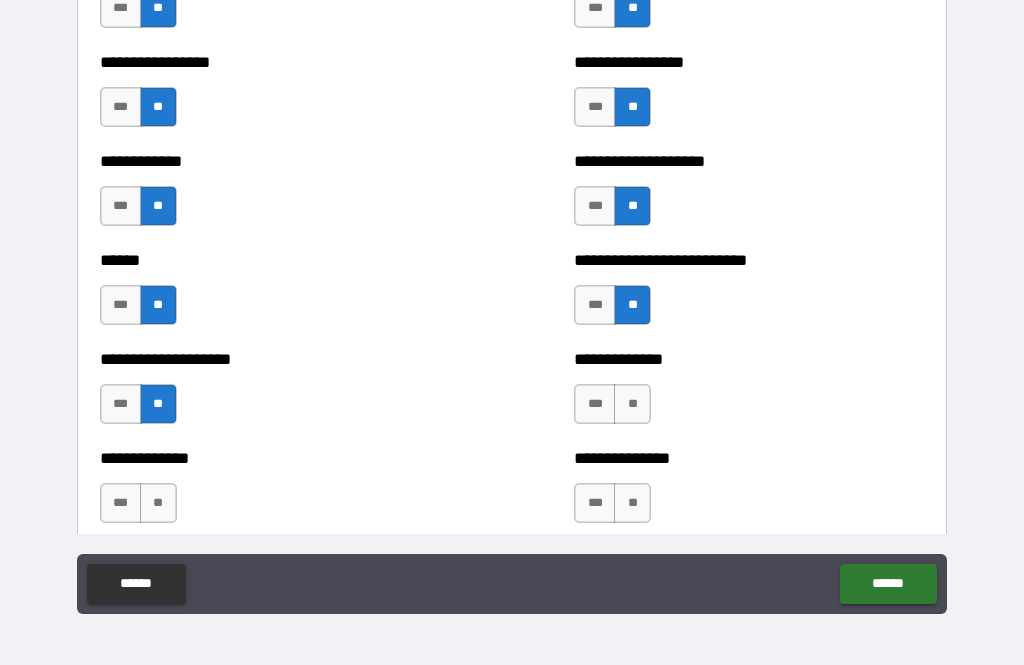 click on "**" at bounding box center (632, 404) 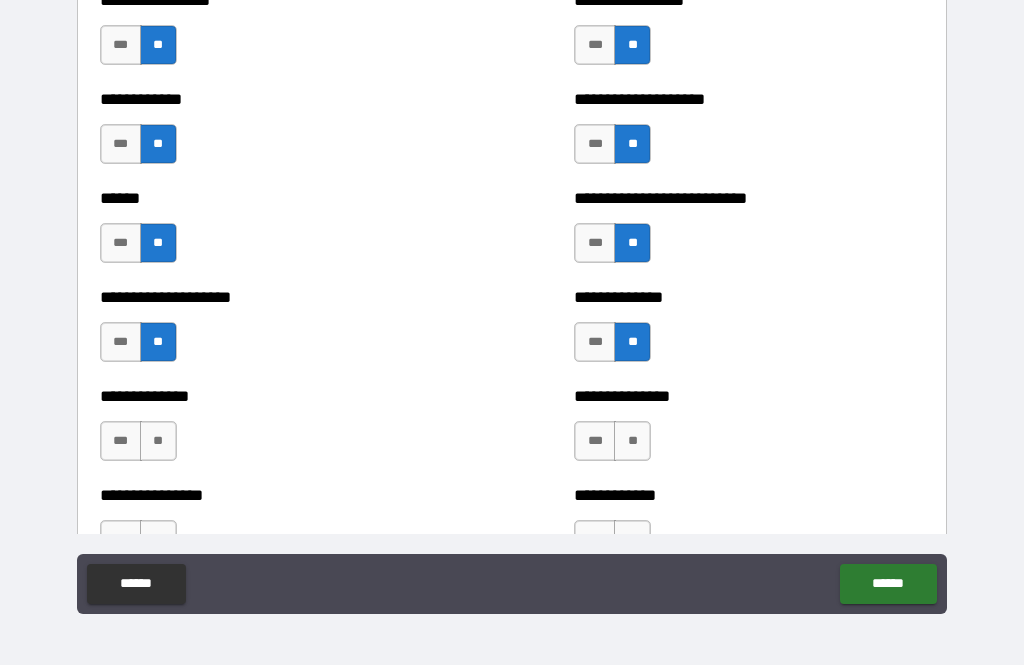 scroll, scrollTop: 4184, scrollLeft: 0, axis: vertical 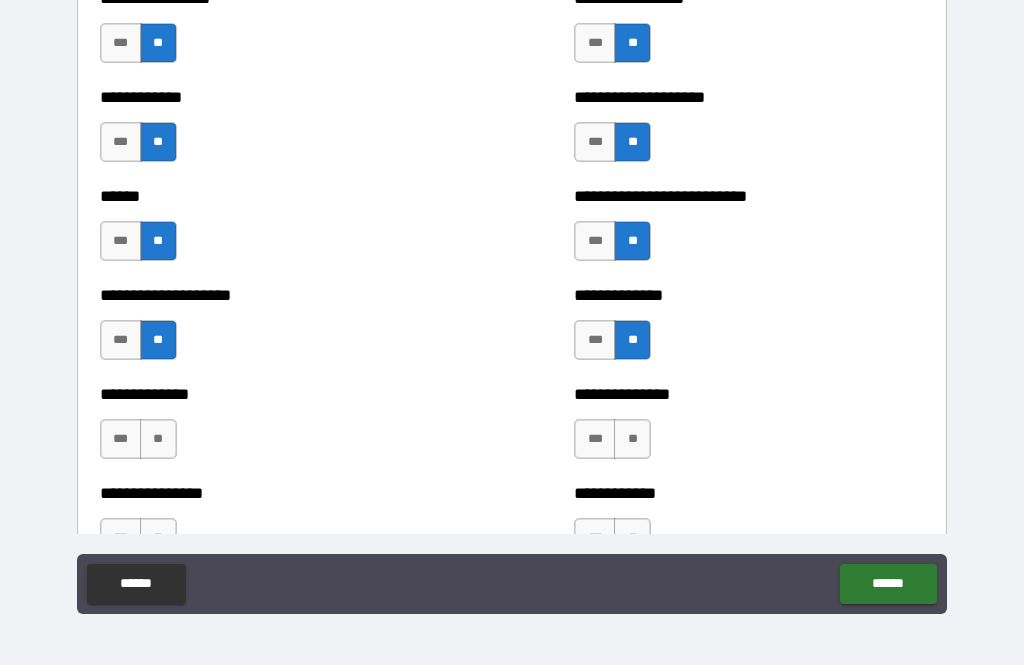 click on "**" at bounding box center [158, 439] 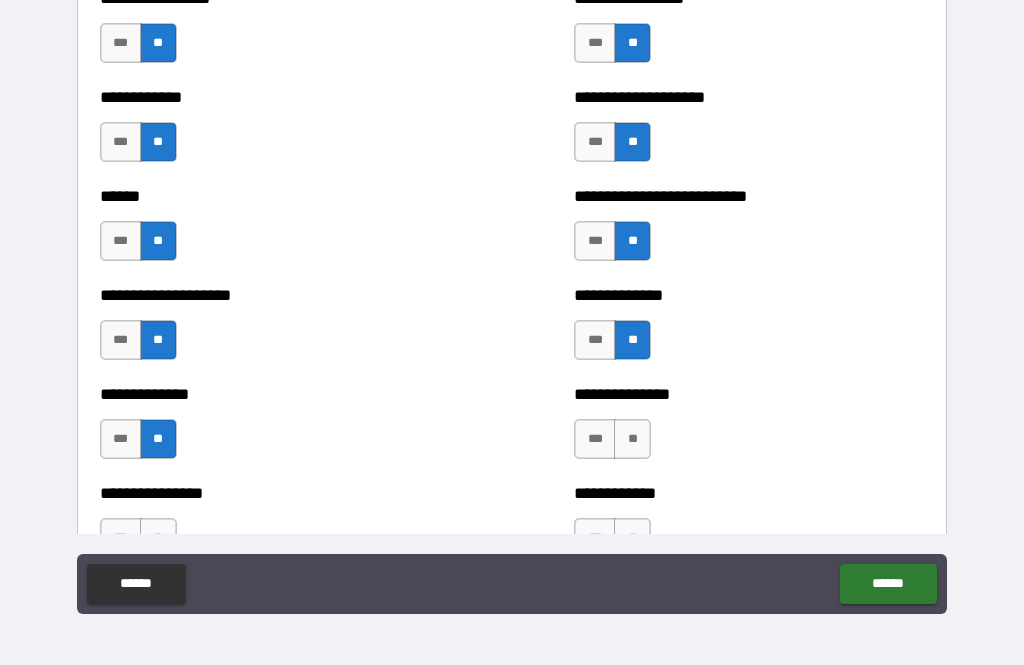 click on "**" at bounding box center [632, 439] 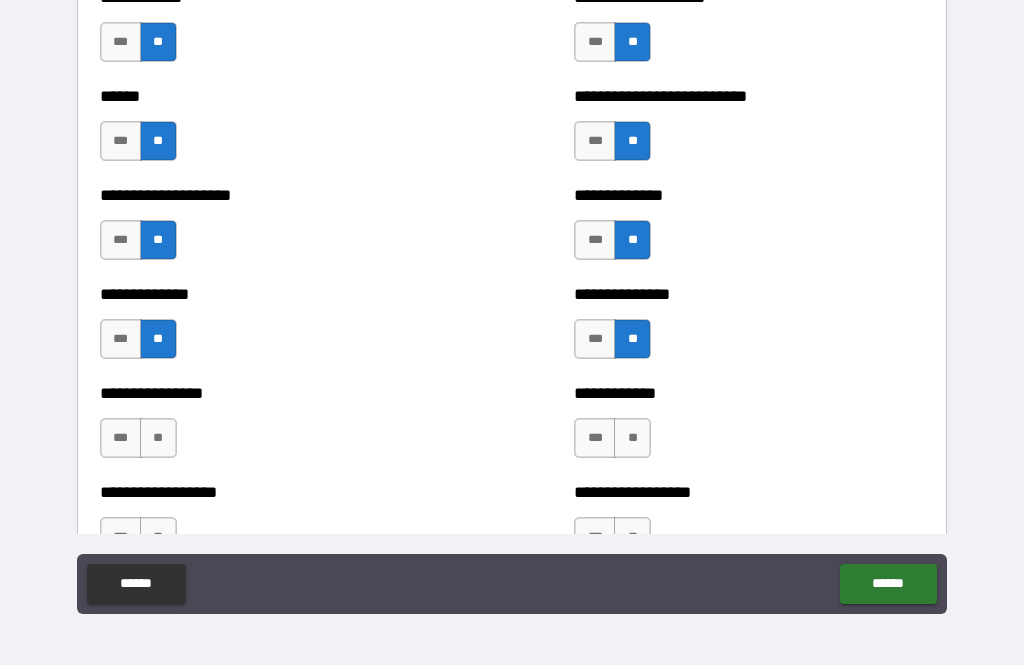 scroll, scrollTop: 4289, scrollLeft: 0, axis: vertical 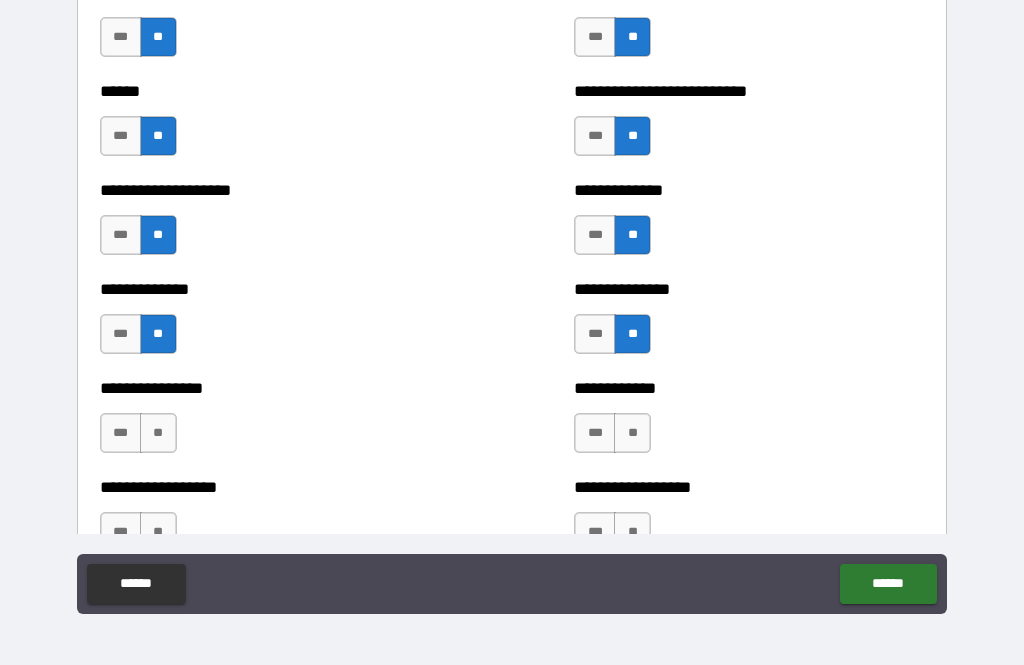 click on "**" at bounding box center (158, 433) 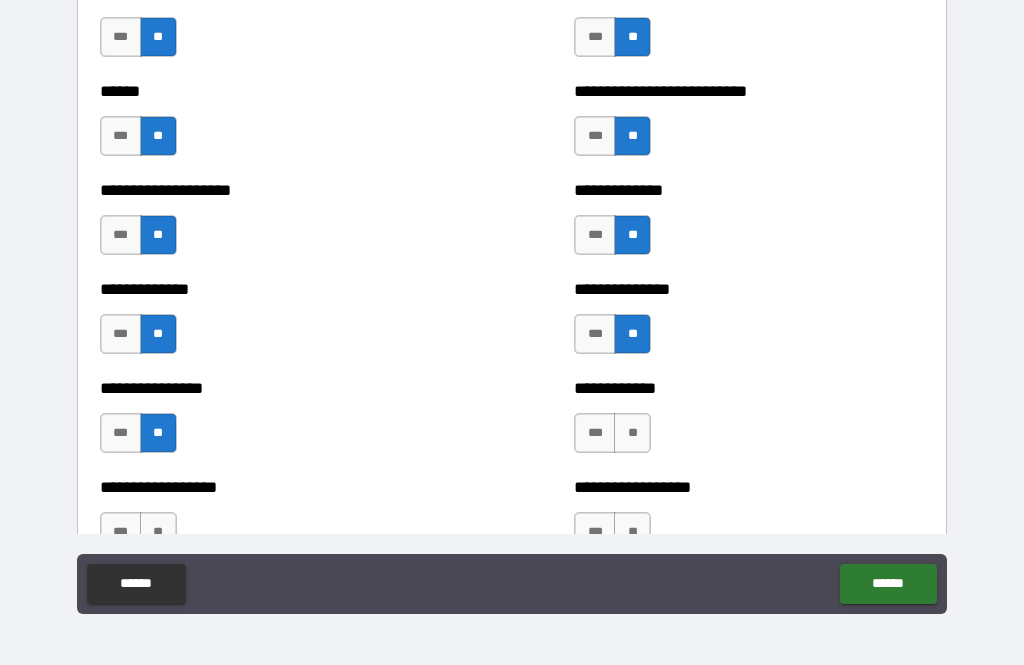 click on "**" at bounding box center [632, 433] 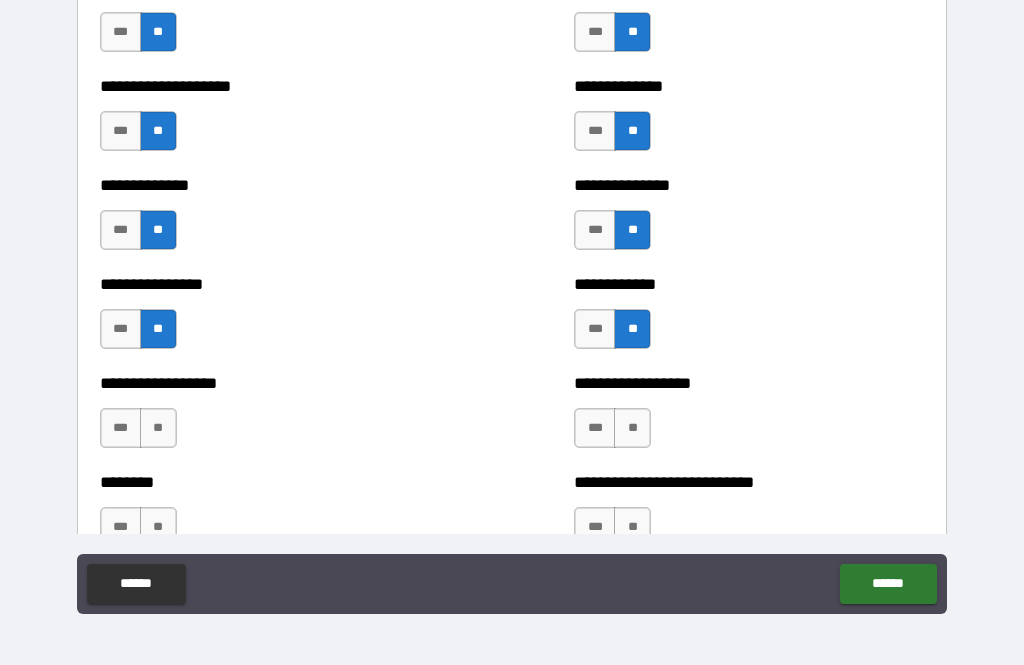 scroll, scrollTop: 4400, scrollLeft: 0, axis: vertical 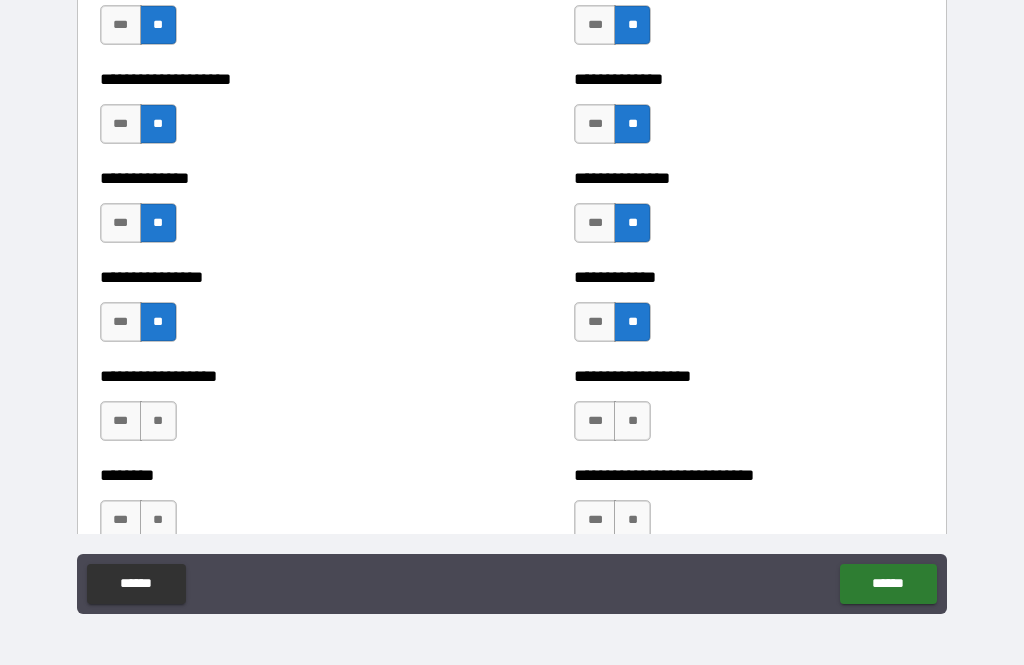 click on "**" at bounding box center [158, 421] 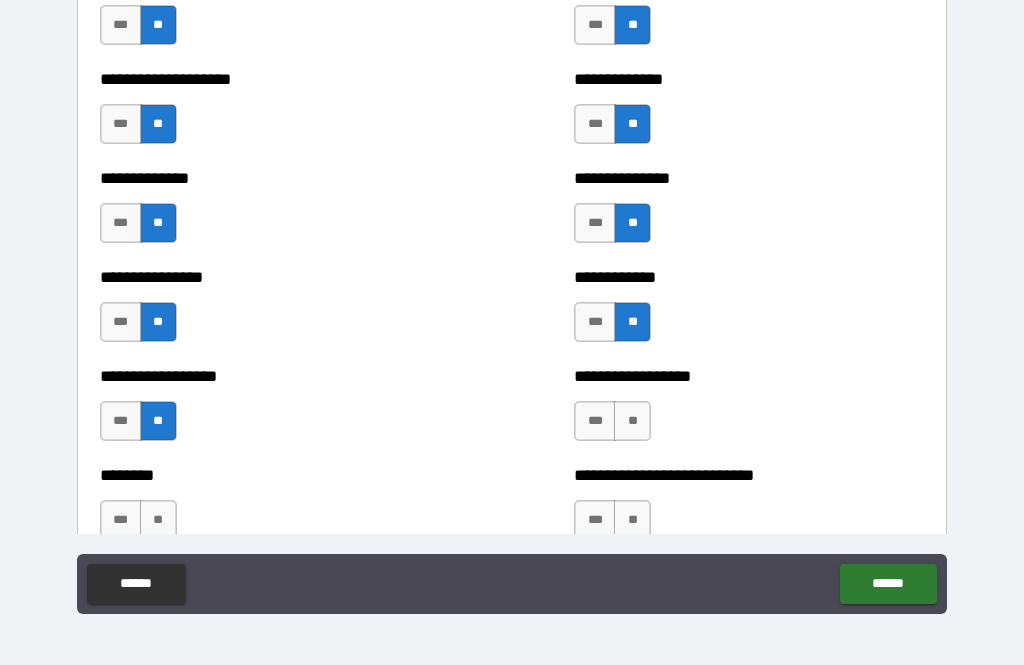 click on "**" at bounding box center [632, 421] 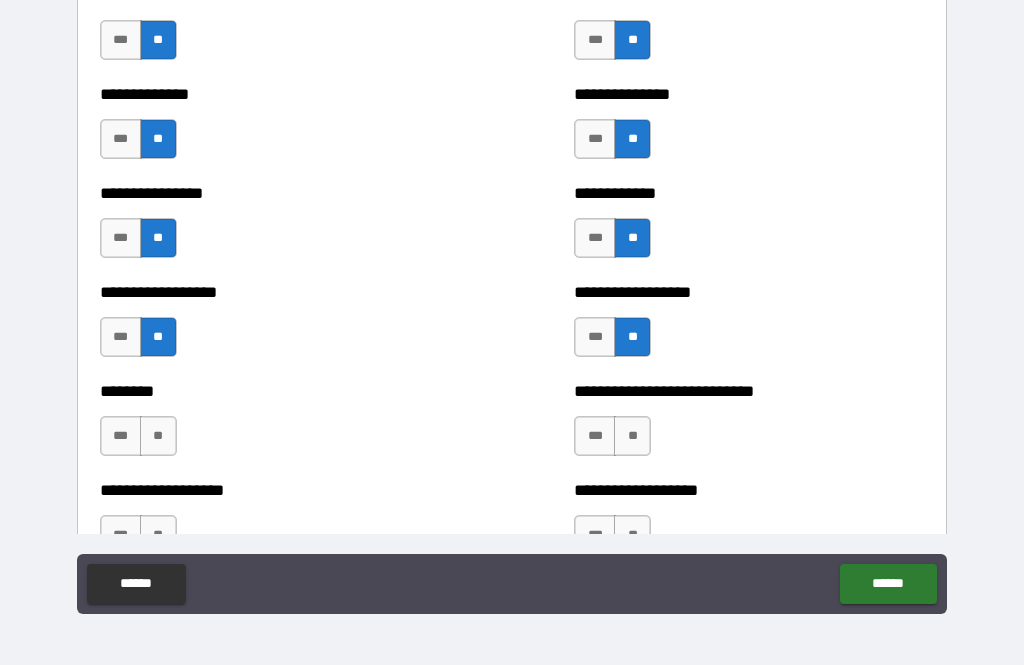 scroll, scrollTop: 4492, scrollLeft: 0, axis: vertical 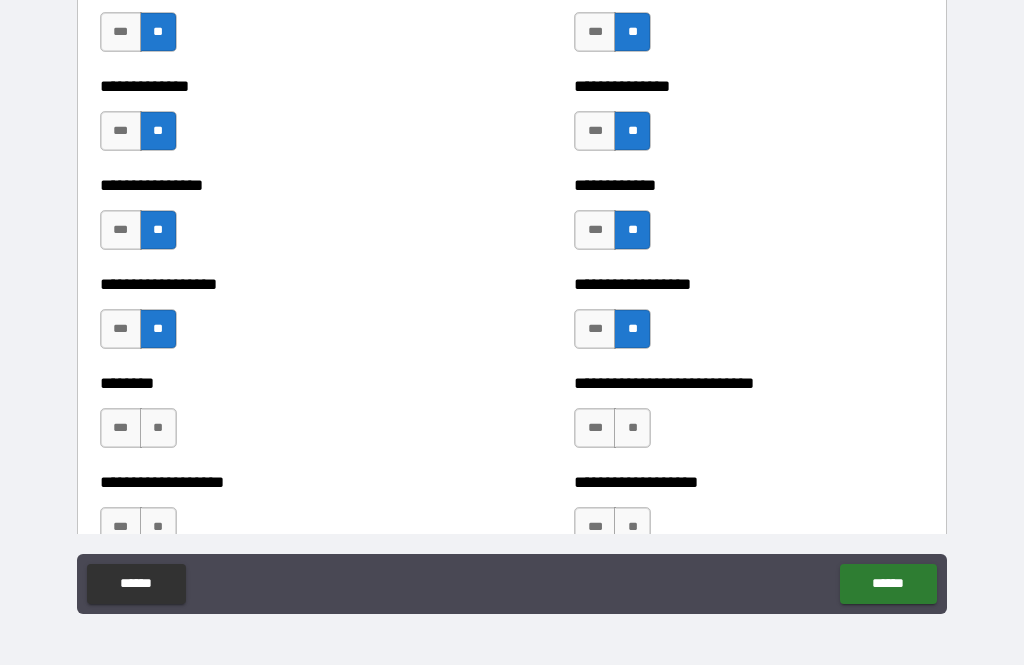 click on "**" at bounding box center [158, 428] 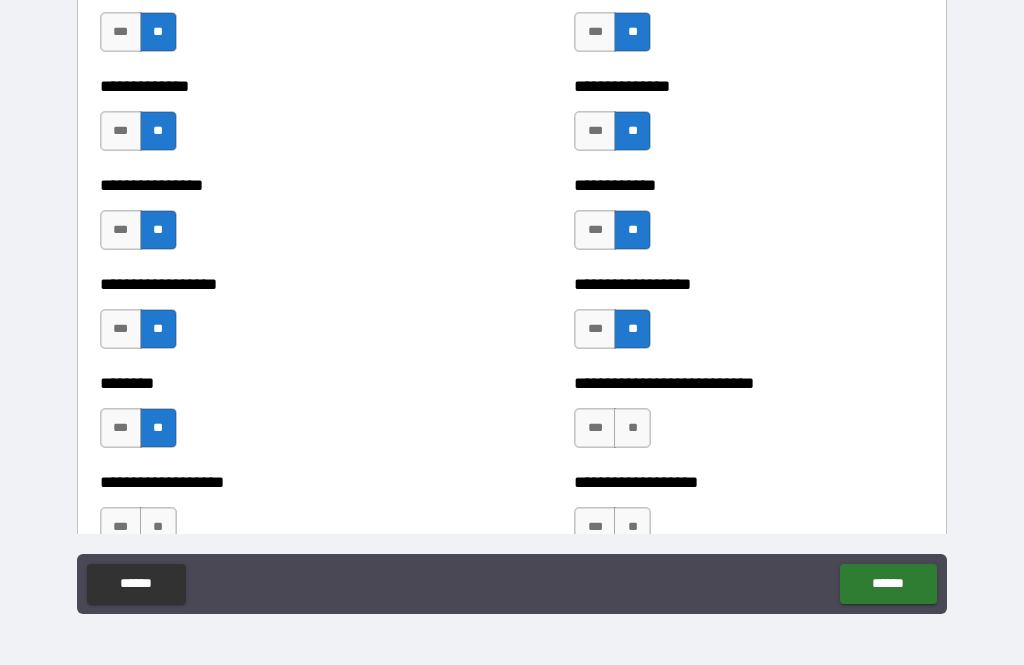 click on "**" at bounding box center (632, 428) 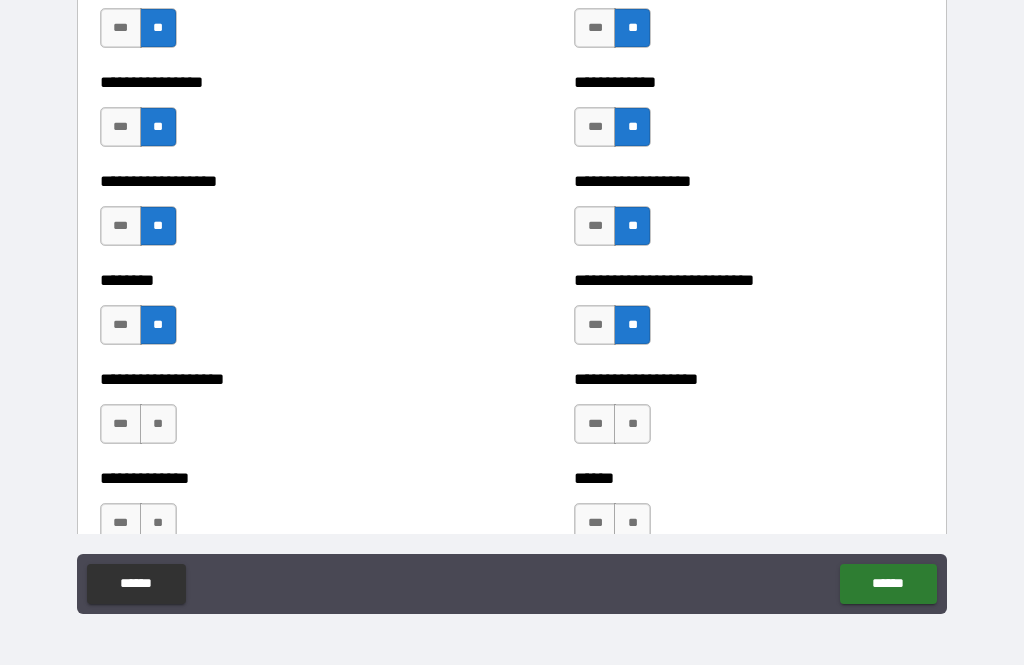 scroll, scrollTop: 4597, scrollLeft: 0, axis: vertical 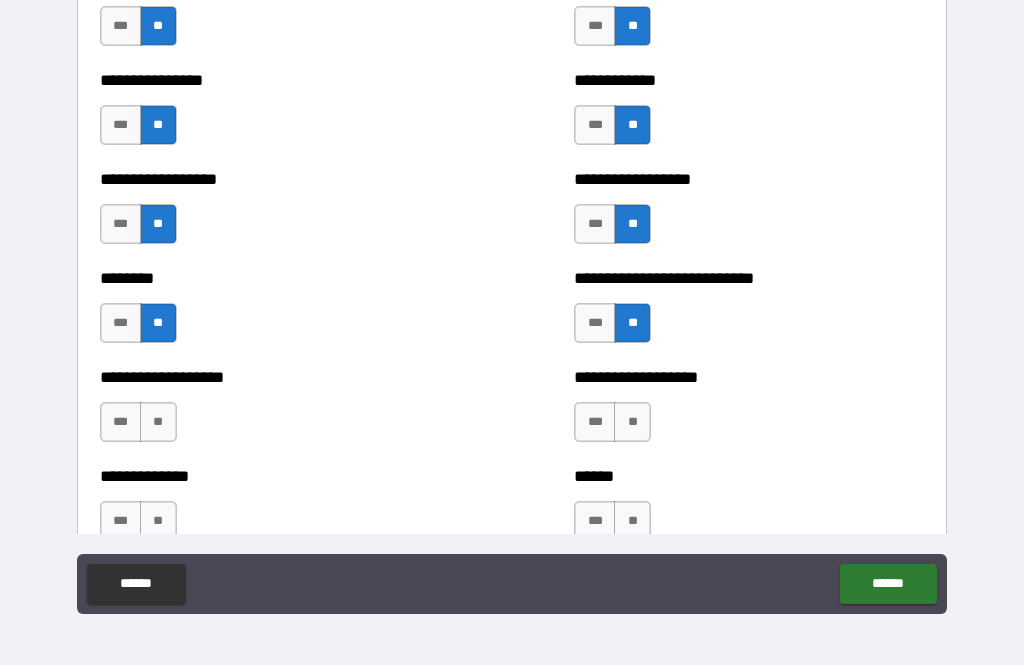 click on "**" at bounding box center (158, 422) 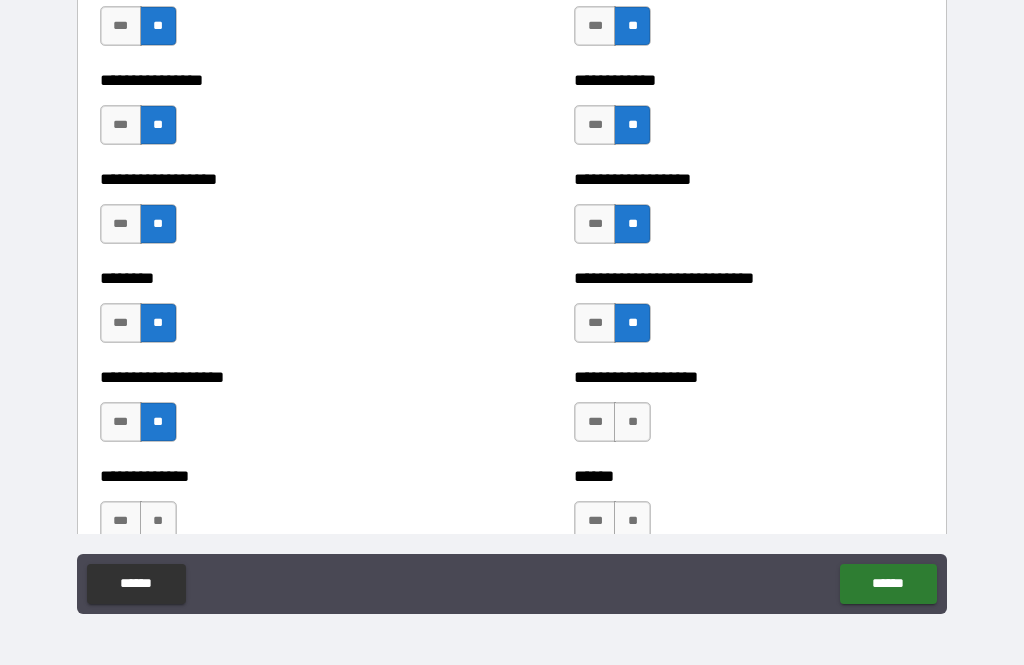 click on "**" at bounding box center (632, 422) 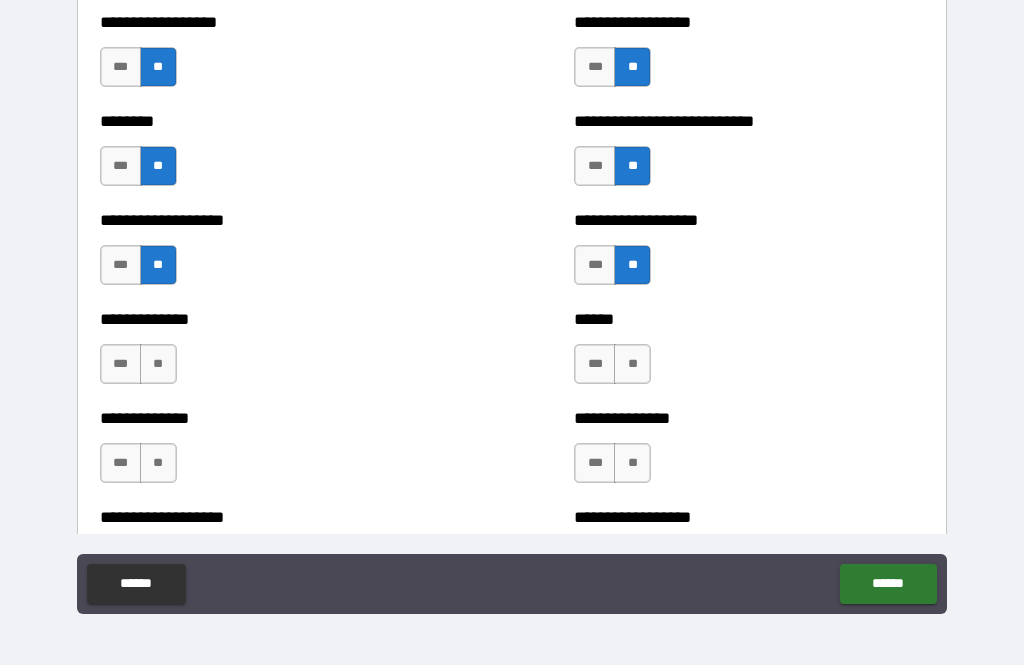 scroll, scrollTop: 4761, scrollLeft: 0, axis: vertical 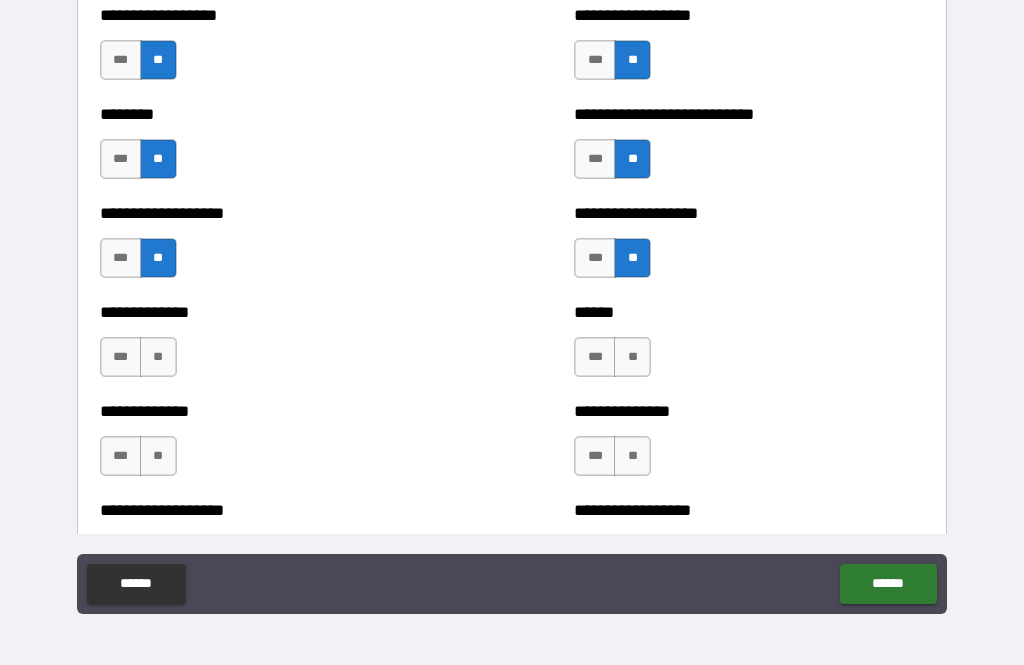 click on "**" at bounding box center [158, 357] 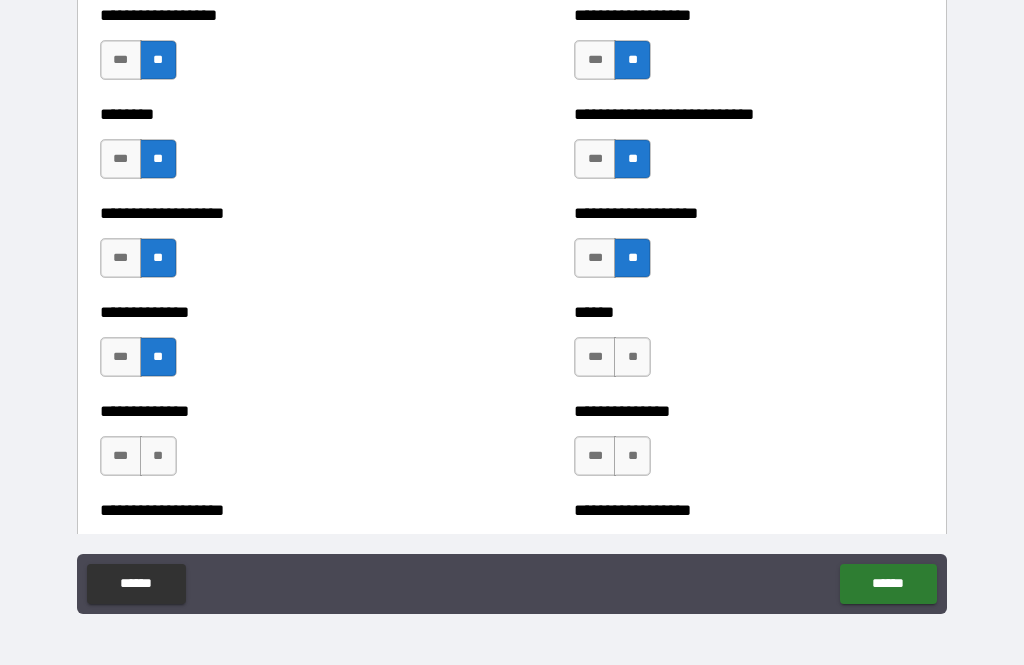 click on "**" at bounding box center [632, 357] 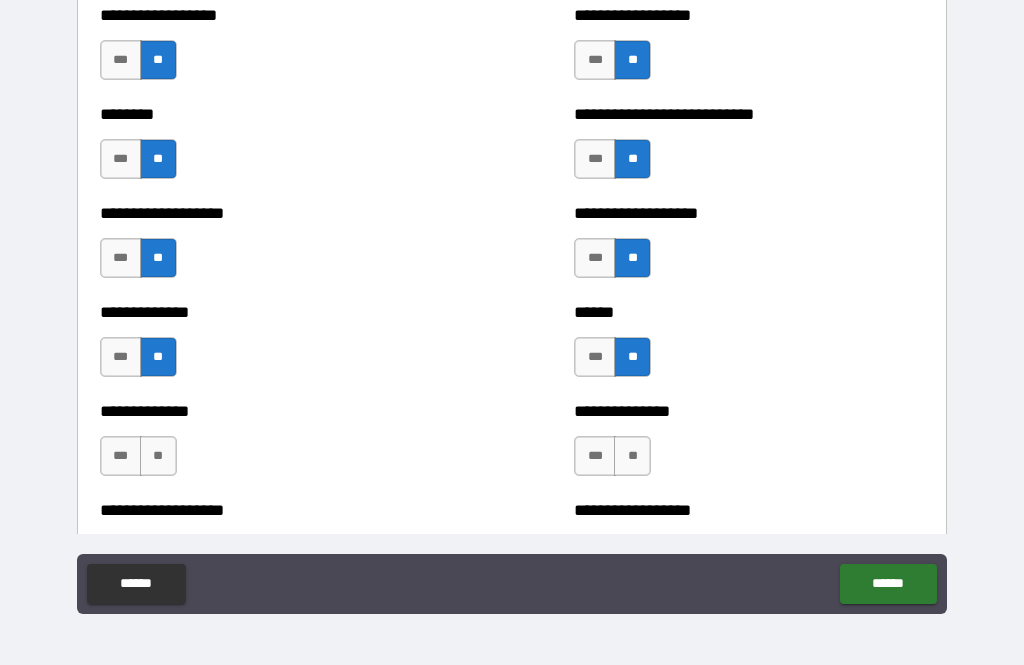 click on "**" at bounding box center (158, 456) 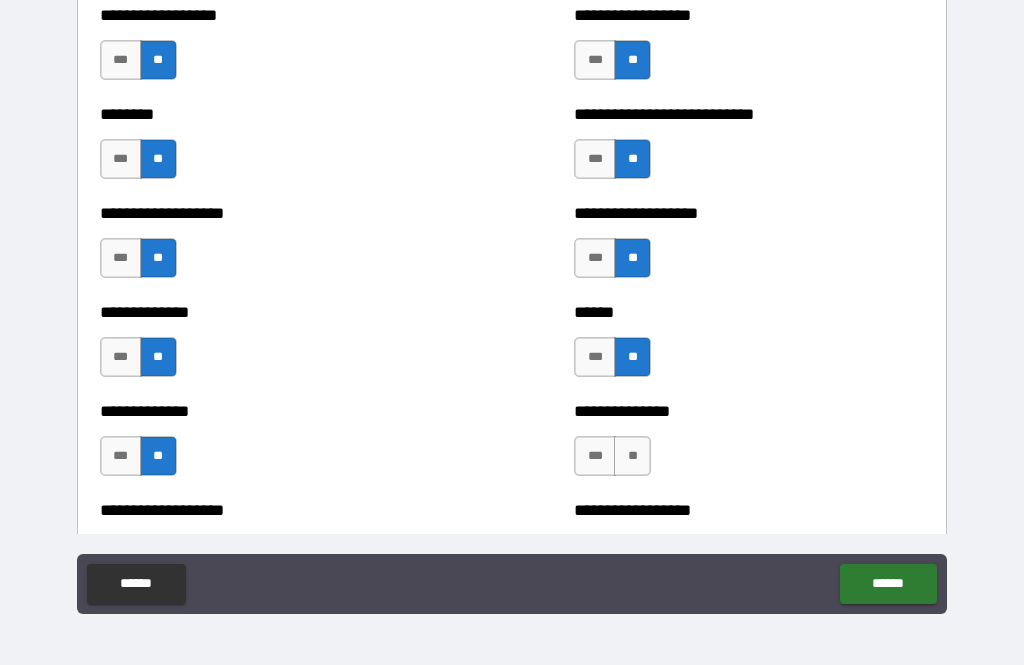 click on "**" at bounding box center (632, 456) 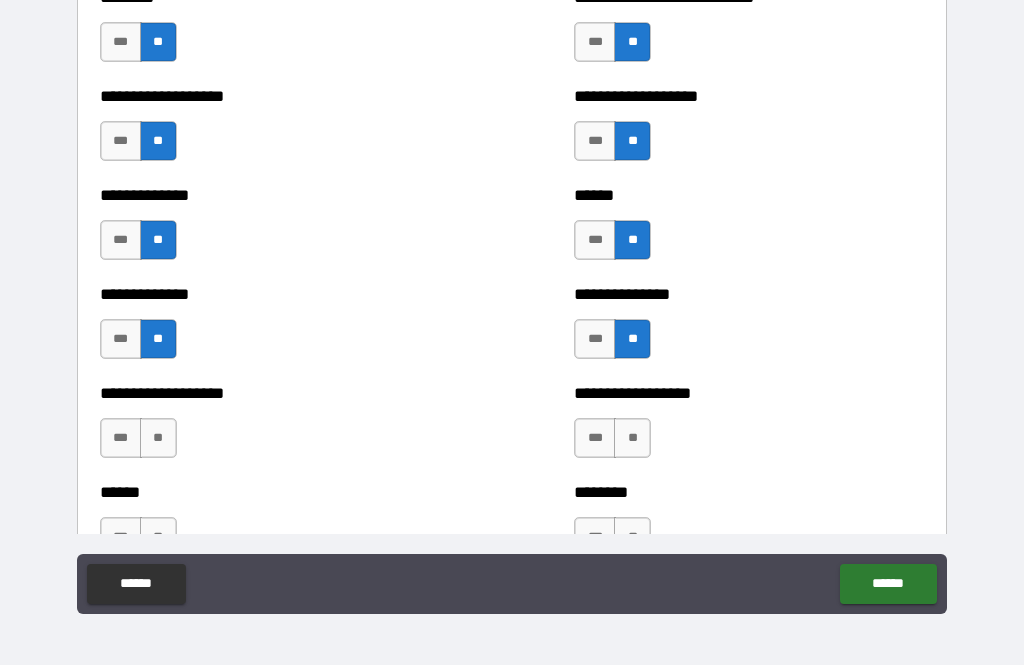 scroll, scrollTop: 4893, scrollLeft: 0, axis: vertical 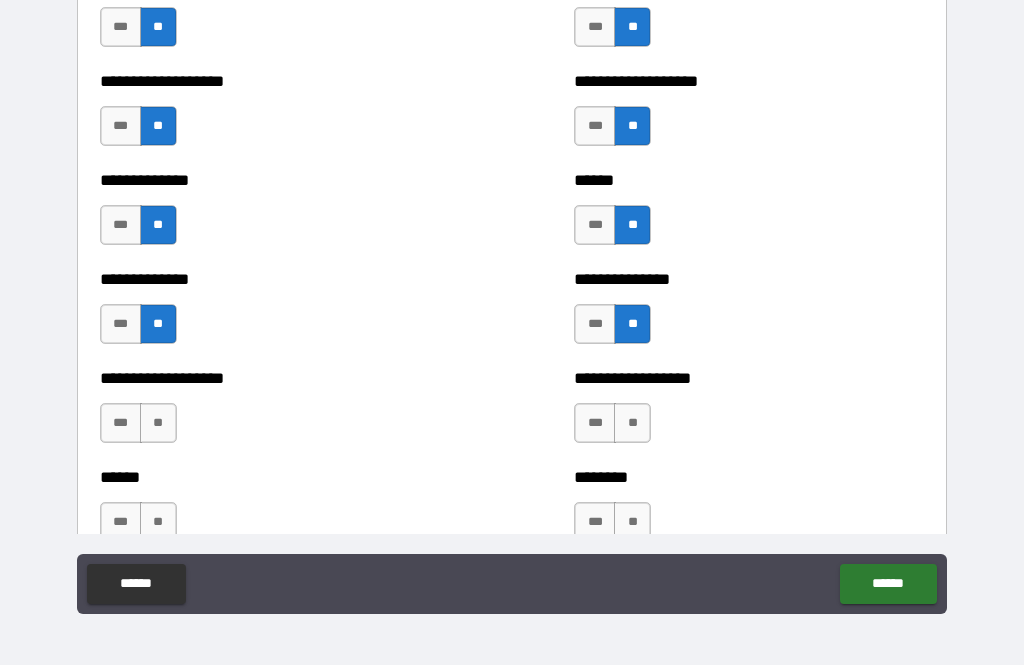 click on "**" at bounding box center (158, 423) 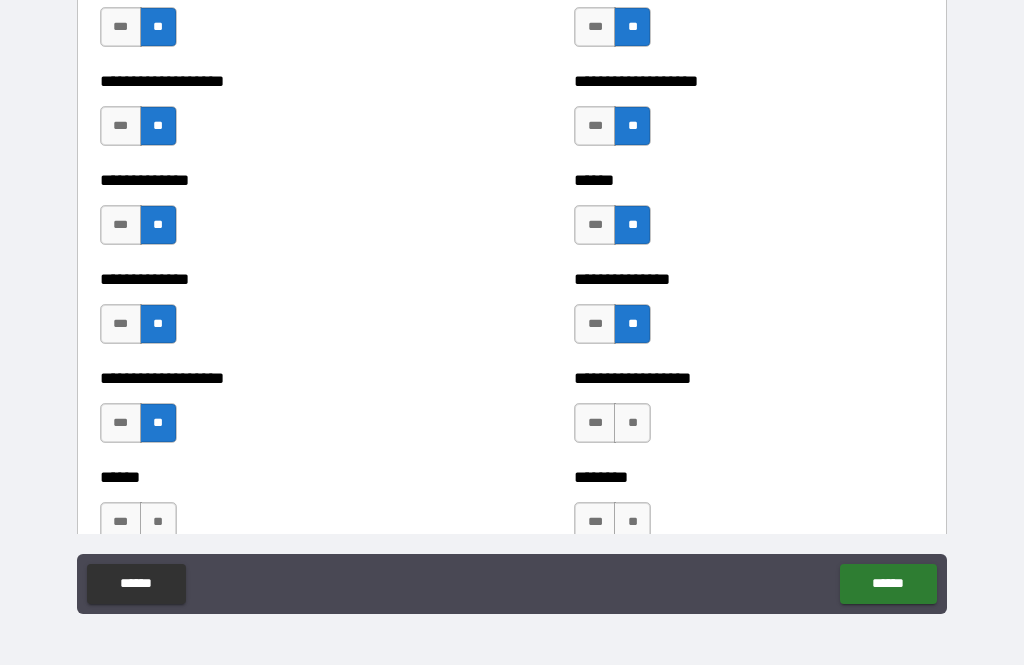 click on "**" at bounding box center (632, 423) 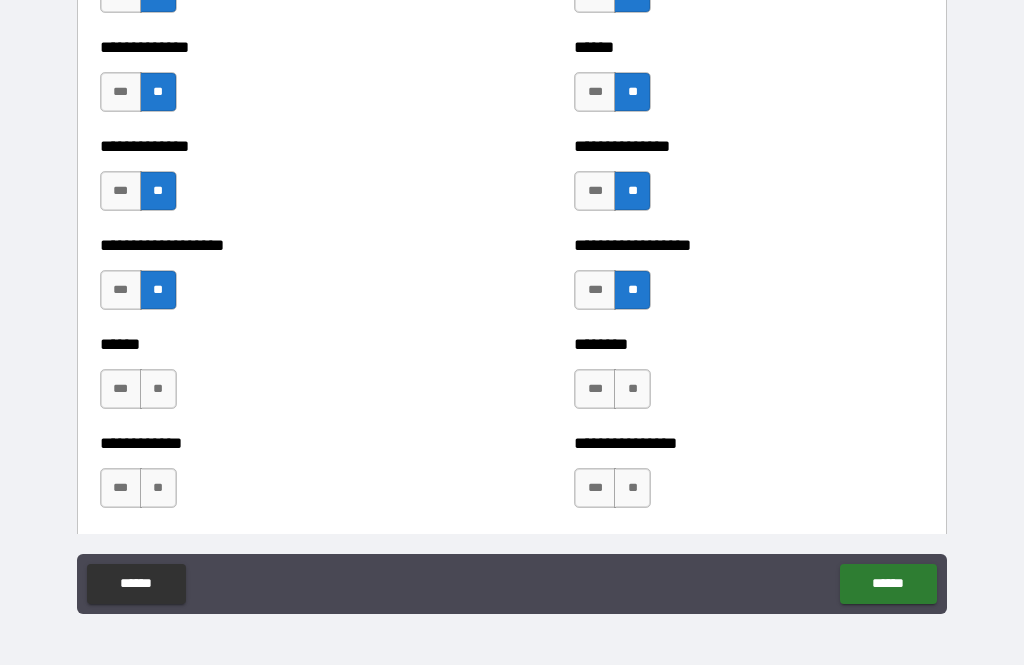 scroll, scrollTop: 5031, scrollLeft: 0, axis: vertical 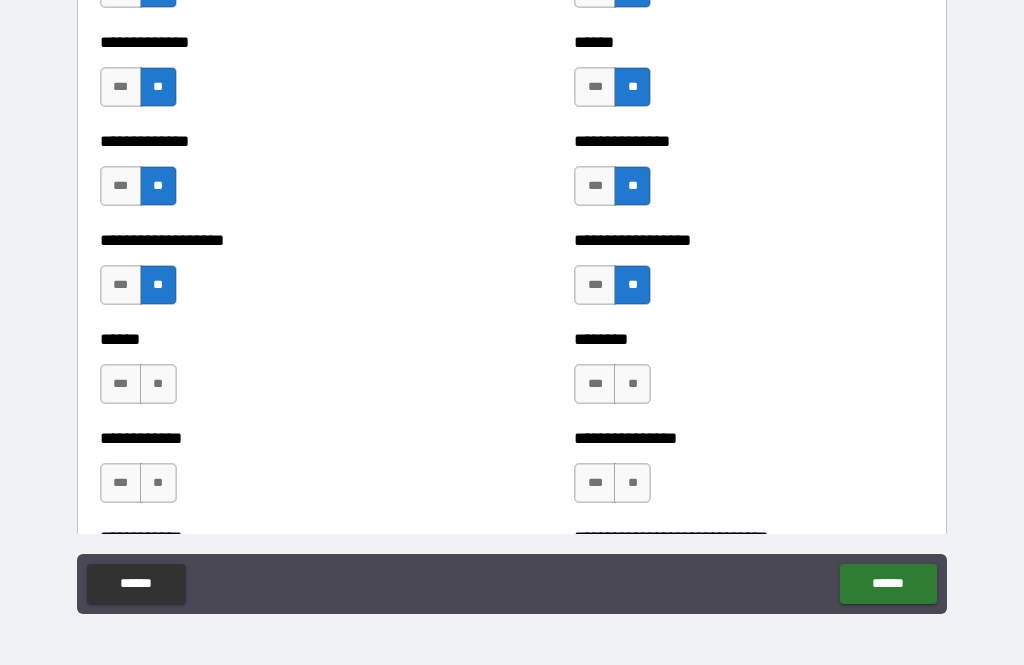 click on "**" at bounding box center (158, 384) 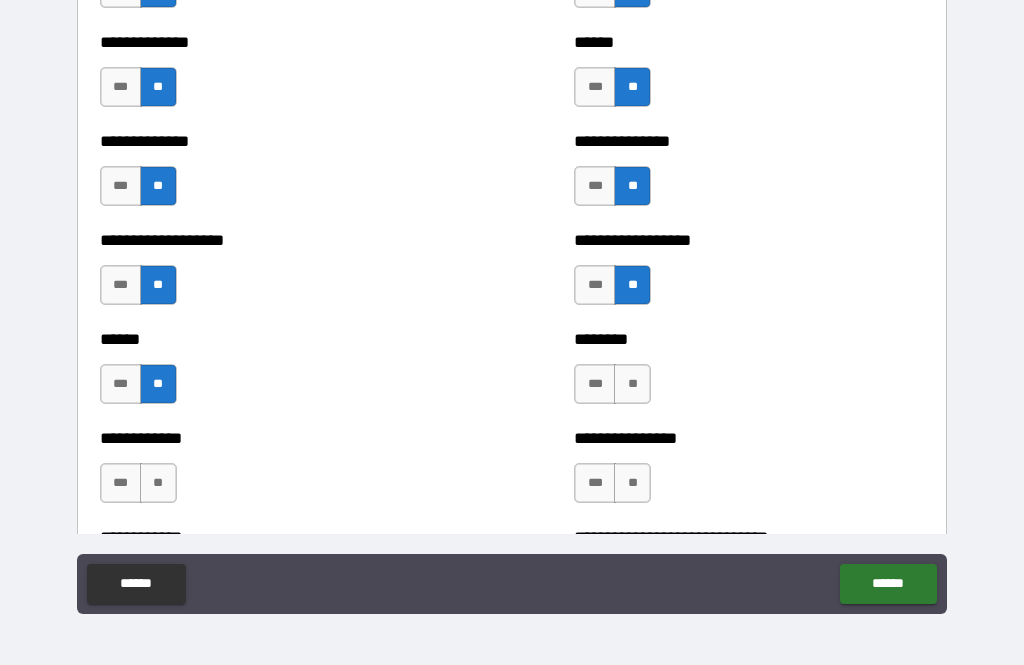 click on "******** *** **" at bounding box center (749, 374) 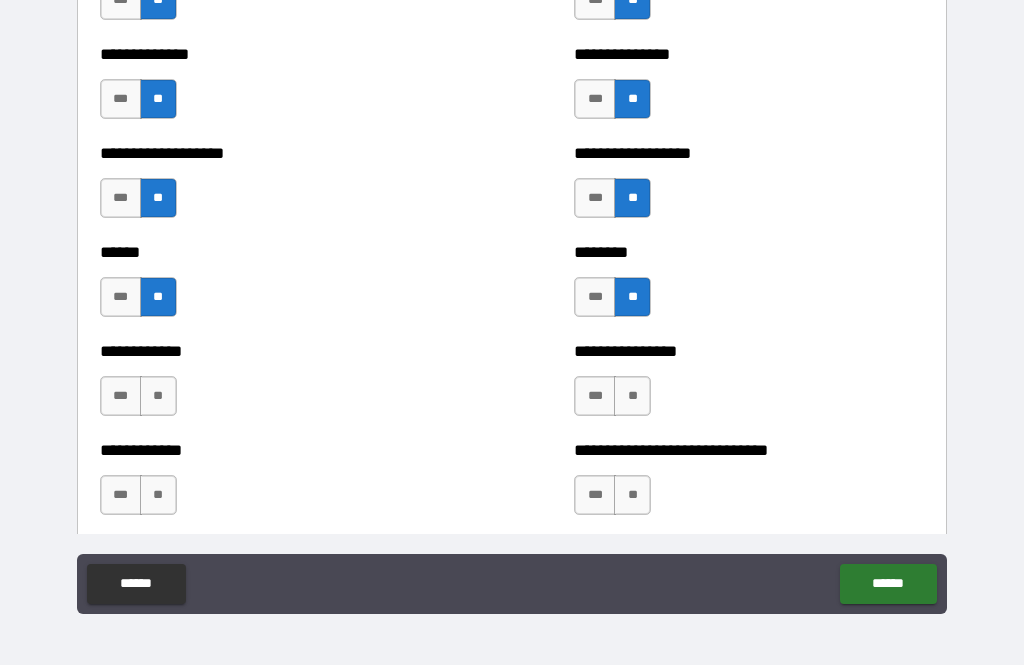scroll 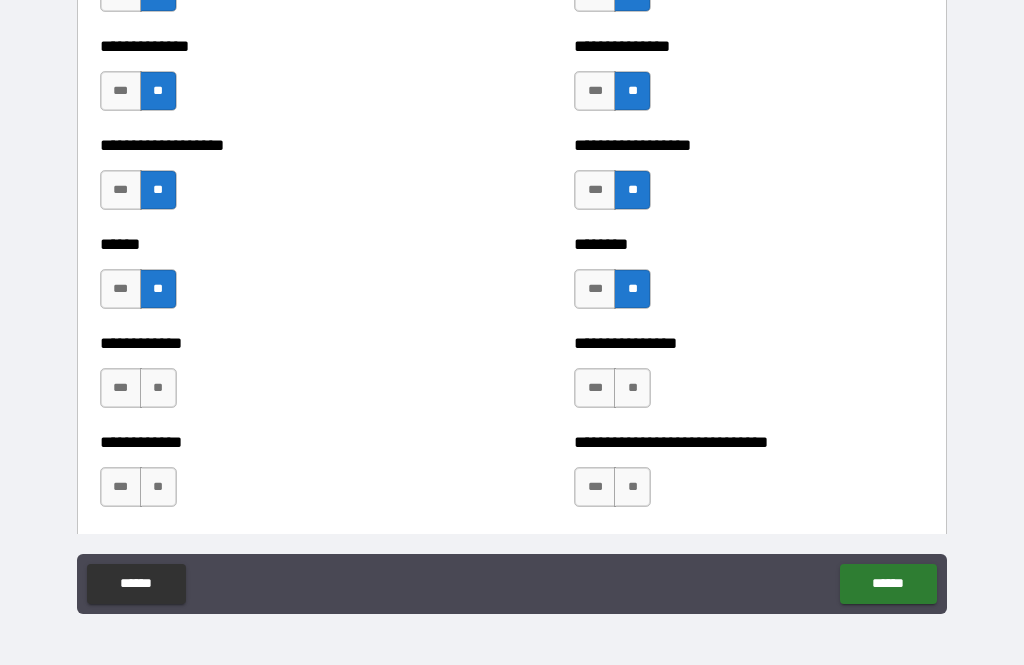 click on "**" at bounding box center [158, 388] 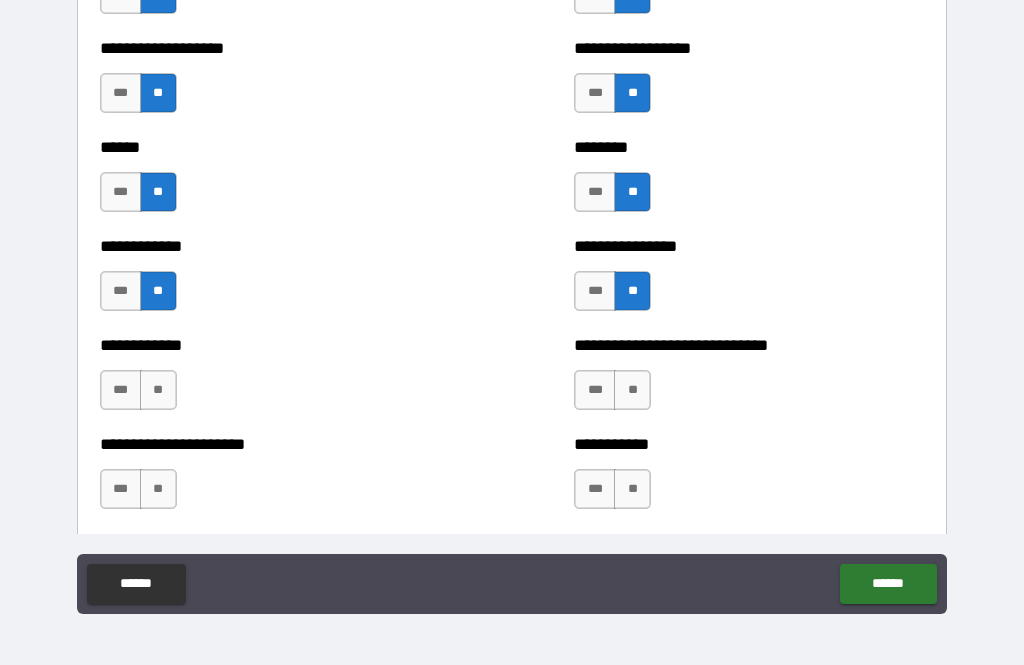 click on "**" at bounding box center (158, 390) 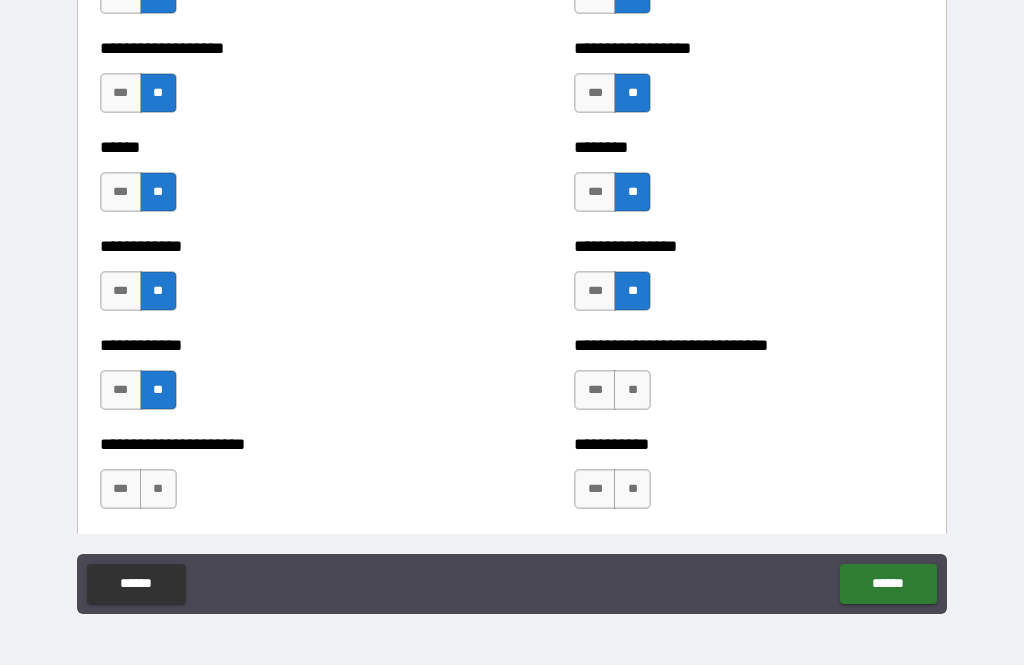 click on "**" at bounding box center [632, 390] 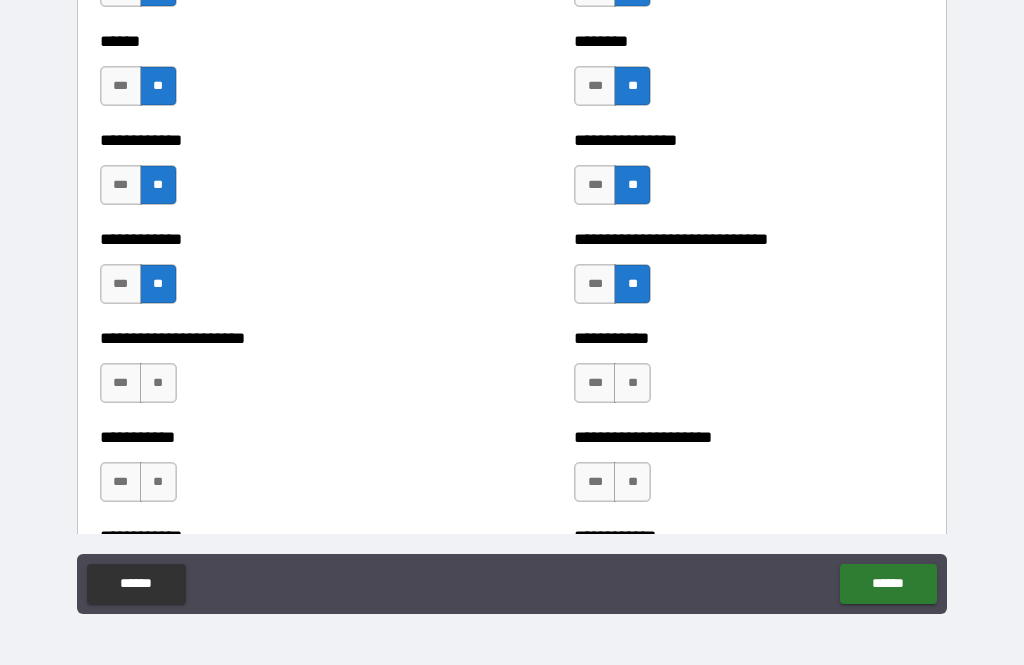 click on "**" at bounding box center [158, 383] 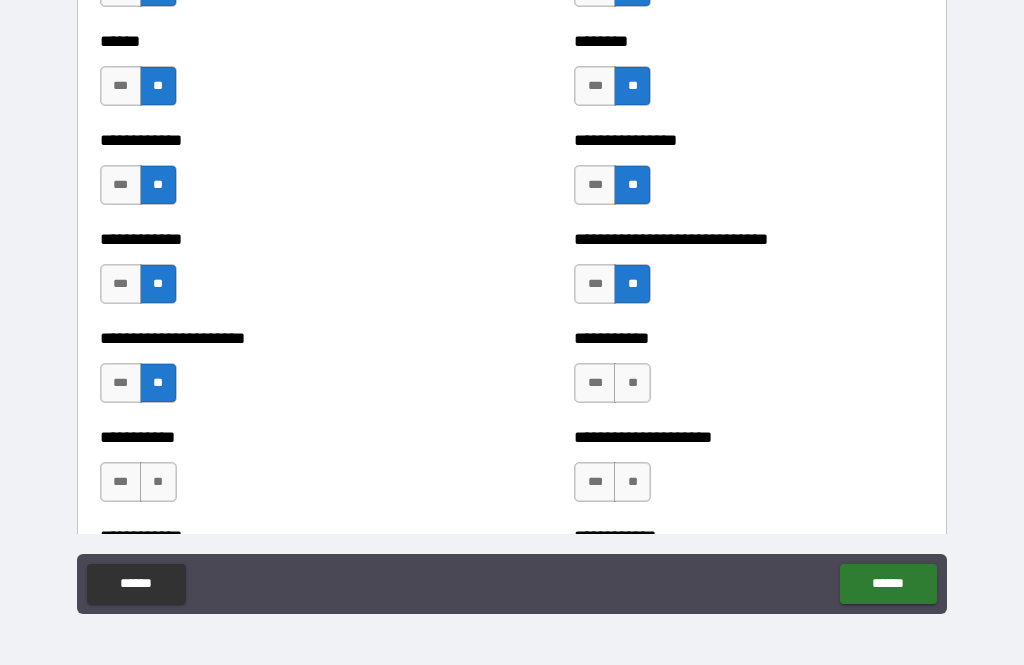 click on "**" at bounding box center [632, 383] 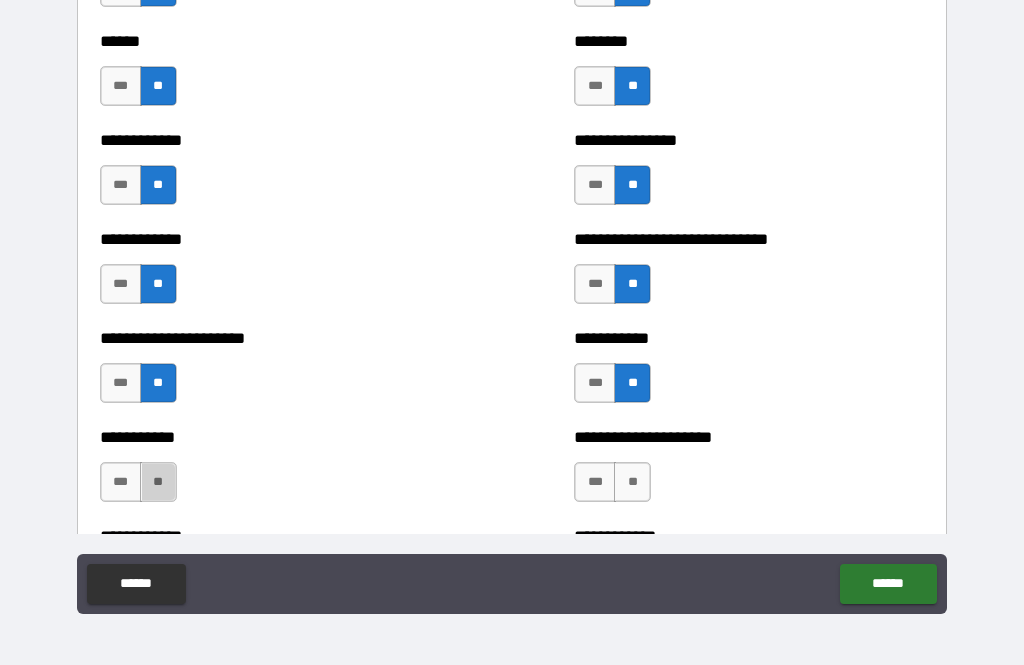 click on "**" at bounding box center (158, 482) 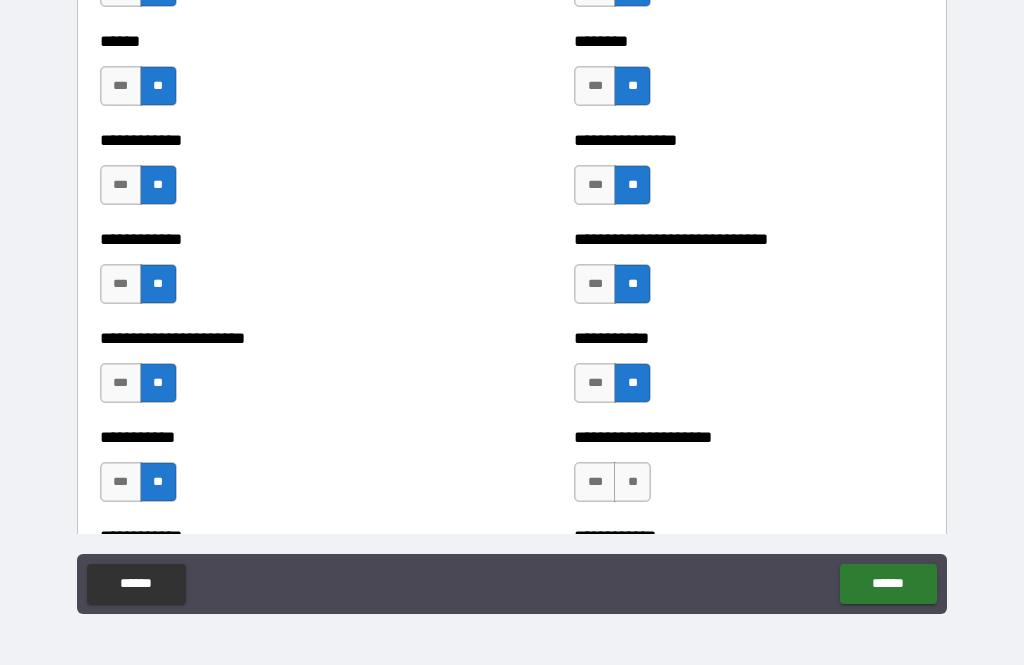 click on "**********" at bounding box center (749, 472) 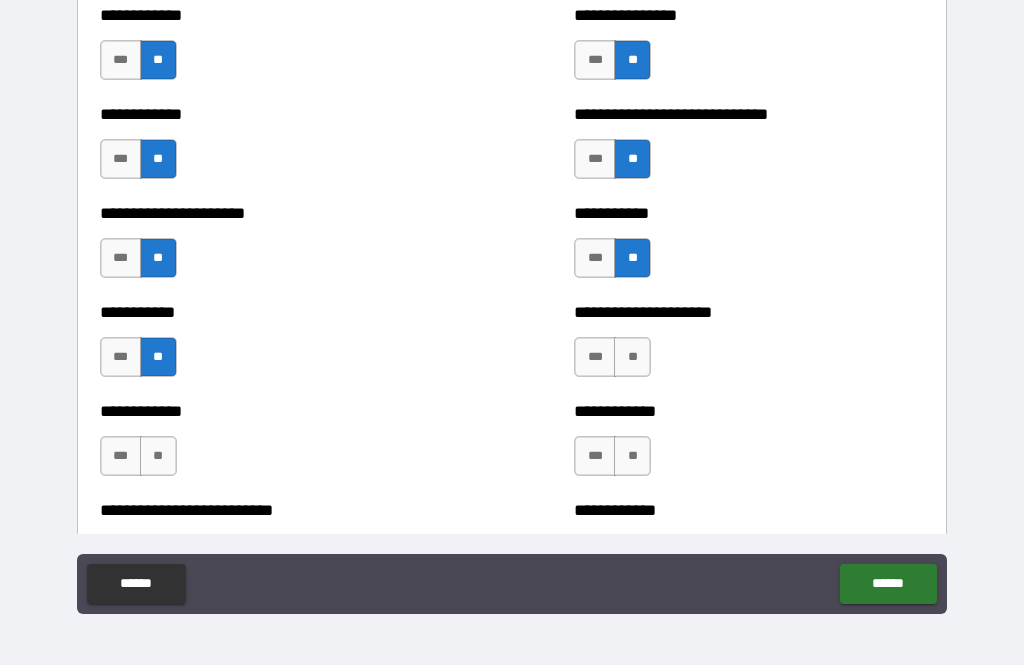 click on "**" at bounding box center [632, 357] 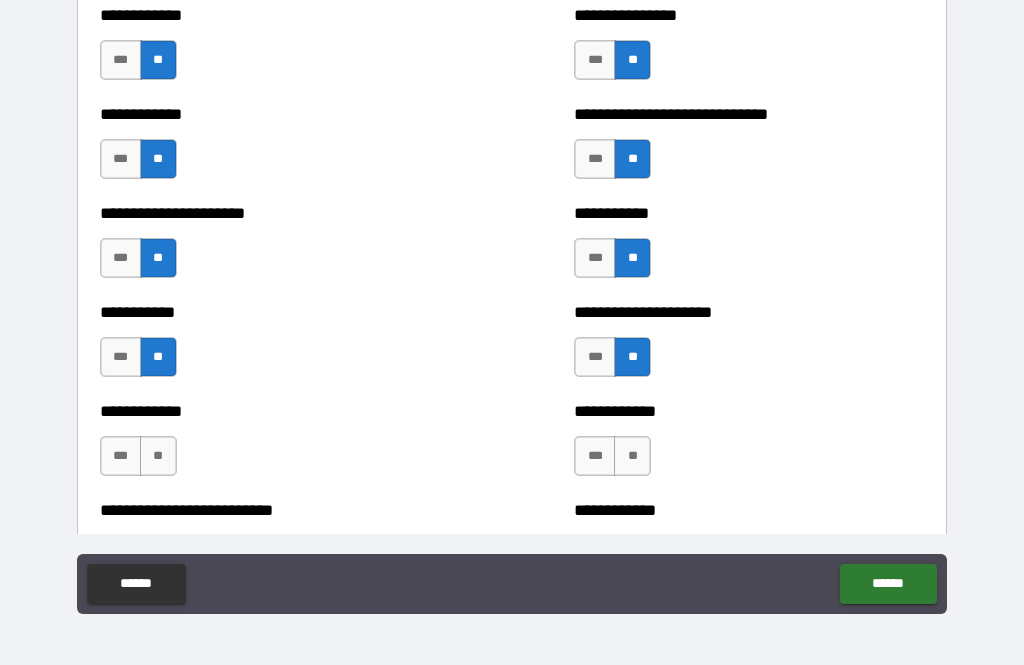 click on "**" at bounding box center (158, 456) 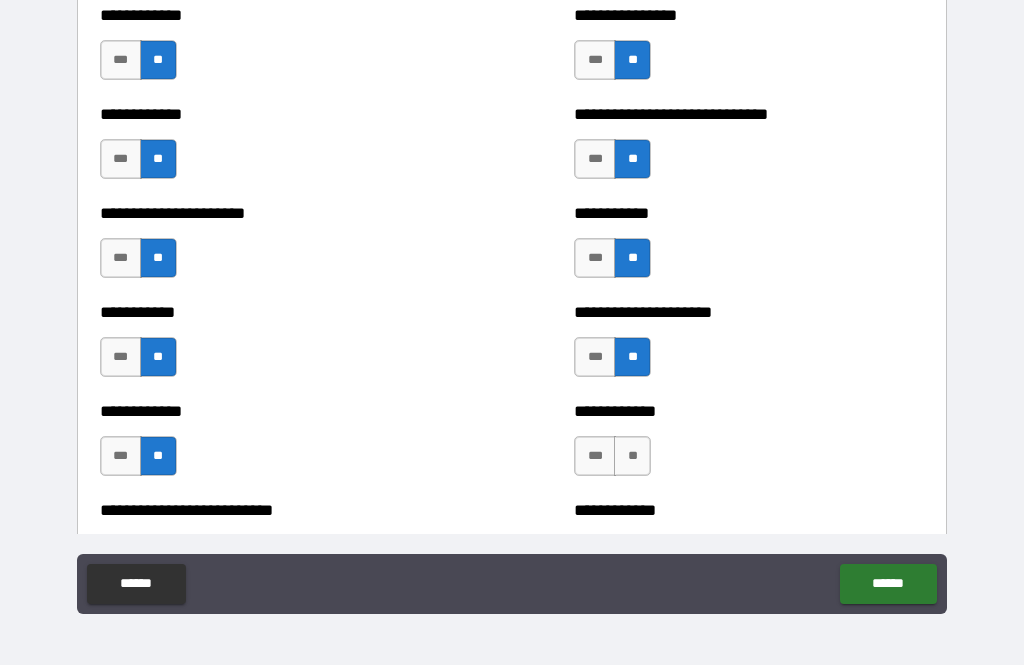 click on "**" at bounding box center (632, 456) 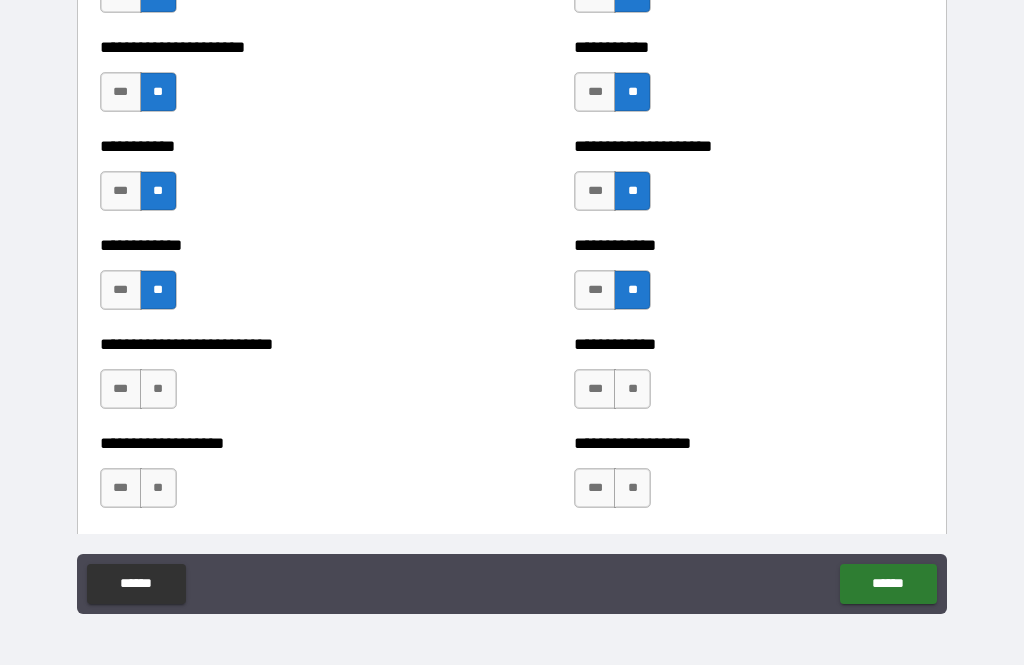 scroll, scrollTop: 5623, scrollLeft: 0, axis: vertical 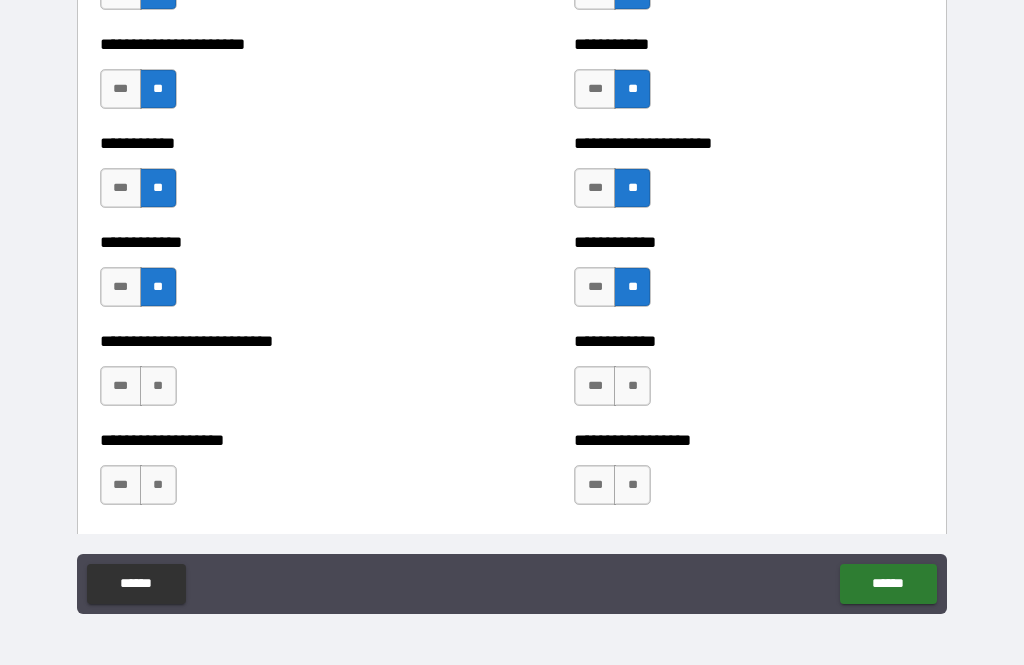 click on "**" at bounding box center (158, 386) 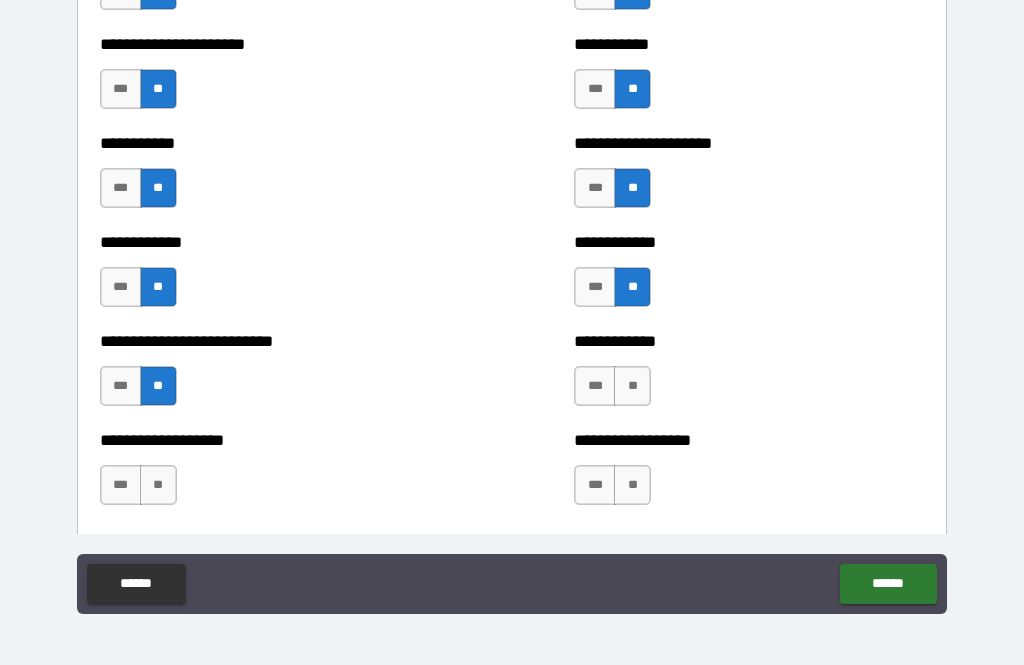 click on "**" at bounding box center [632, 386] 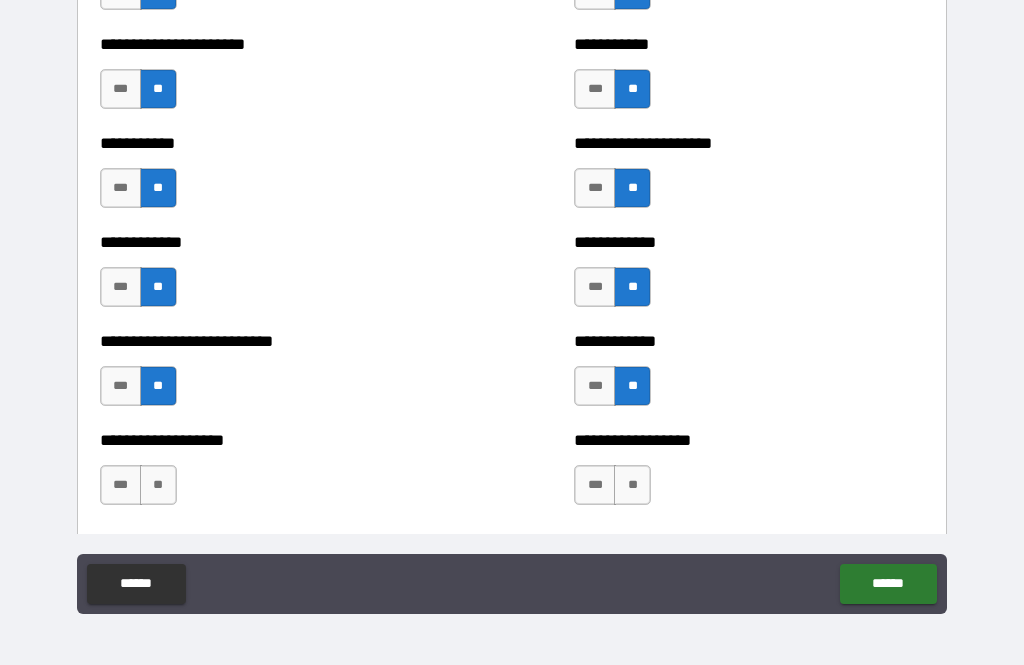 click on "**" at bounding box center (158, 485) 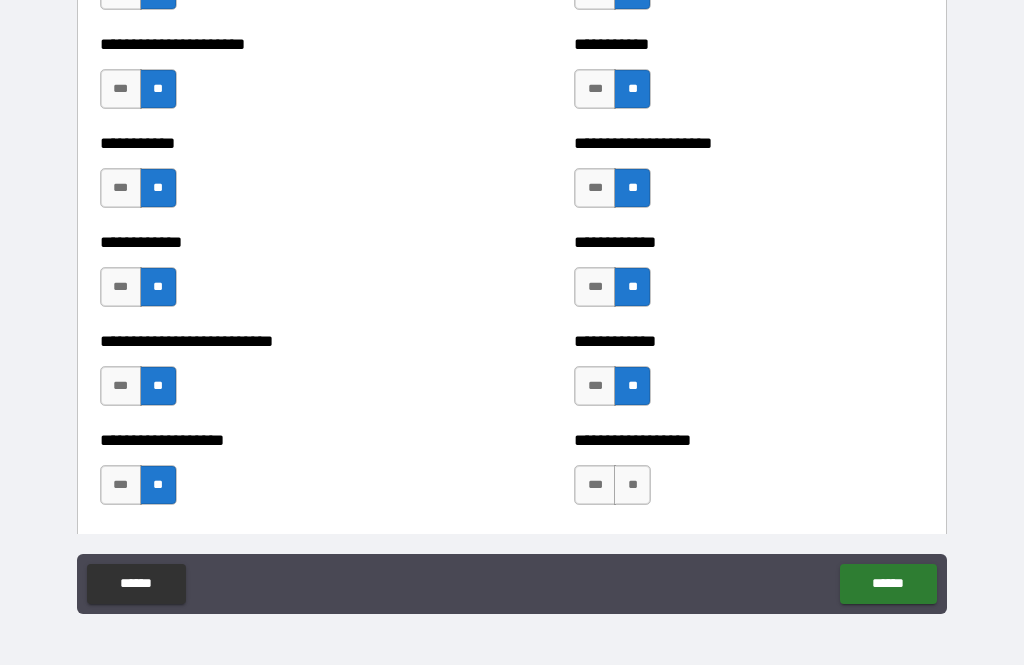 click on "**" at bounding box center [632, 485] 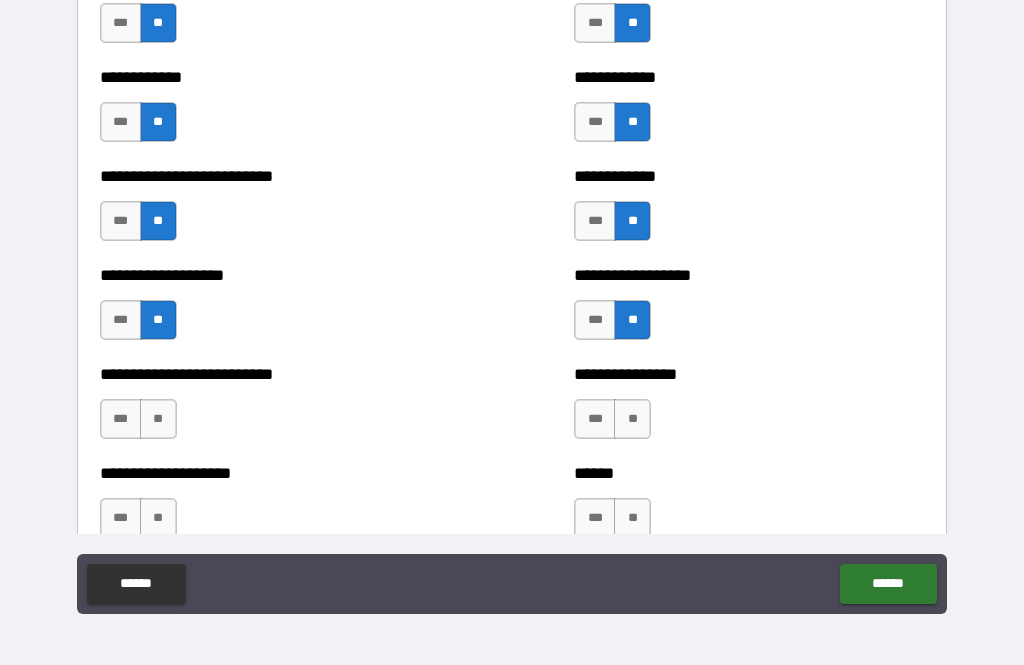 click on "**" at bounding box center (158, 419) 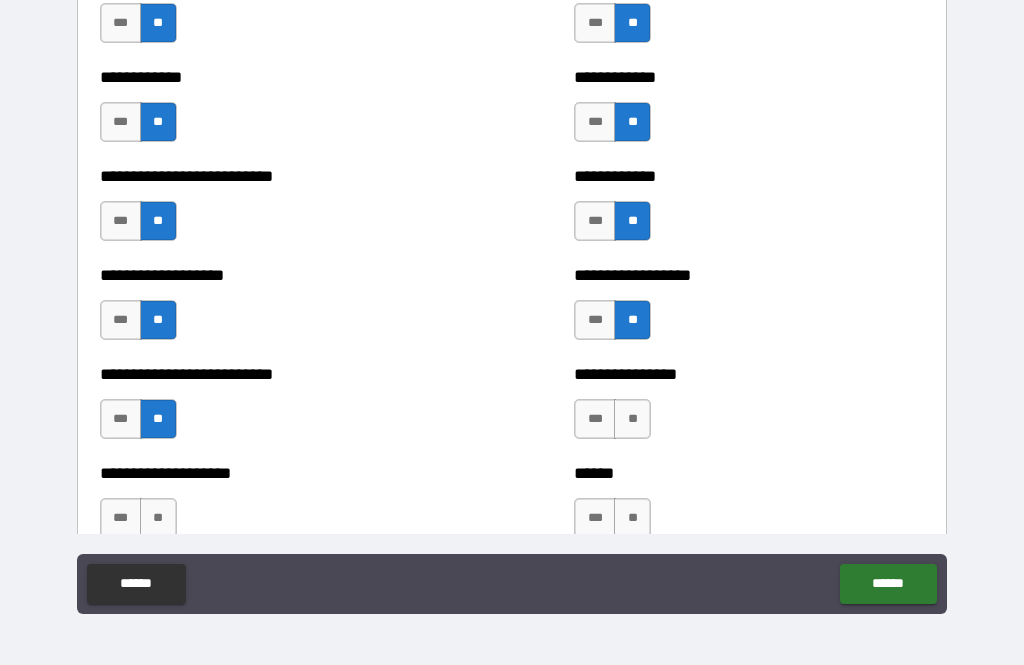 click on "**" at bounding box center [632, 419] 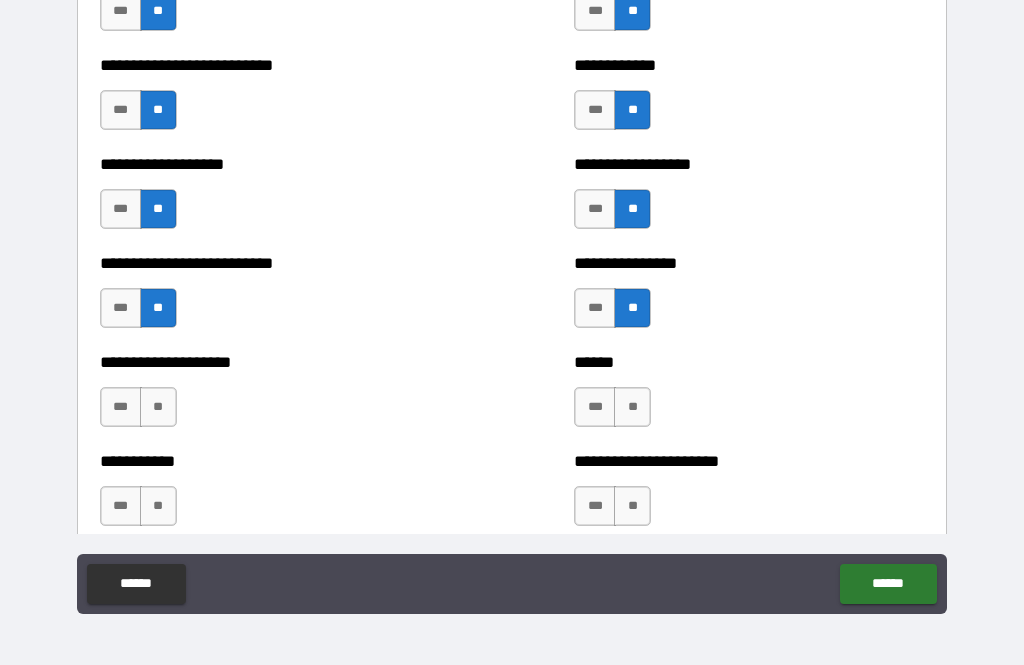click on "**" at bounding box center (158, 407) 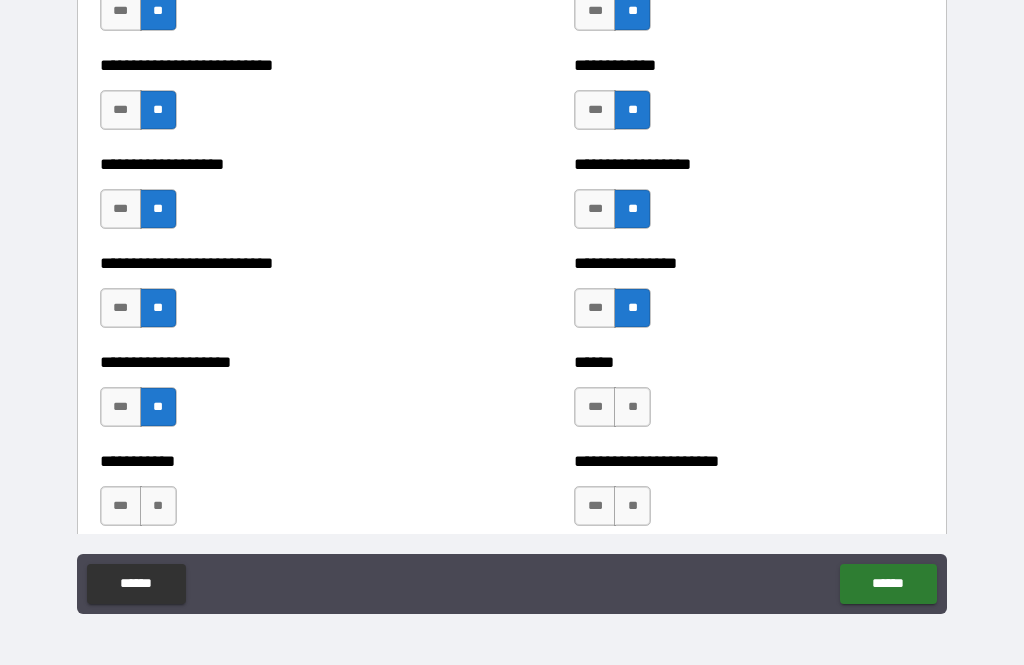 click on "**" at bounding box center [632, 407] 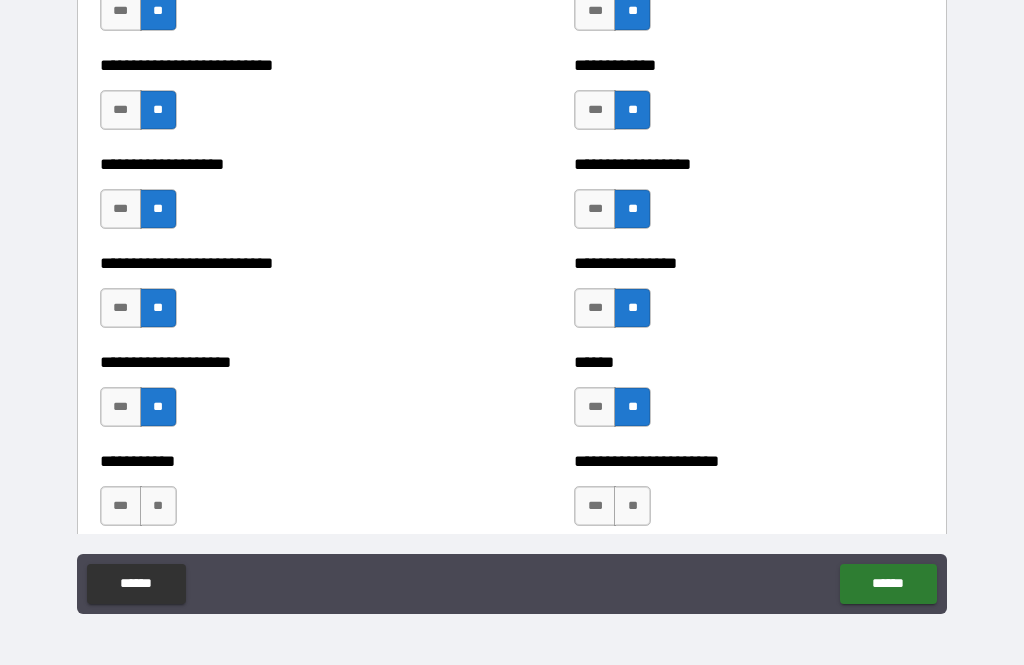 click on "**" at bounding box center (632, 407) 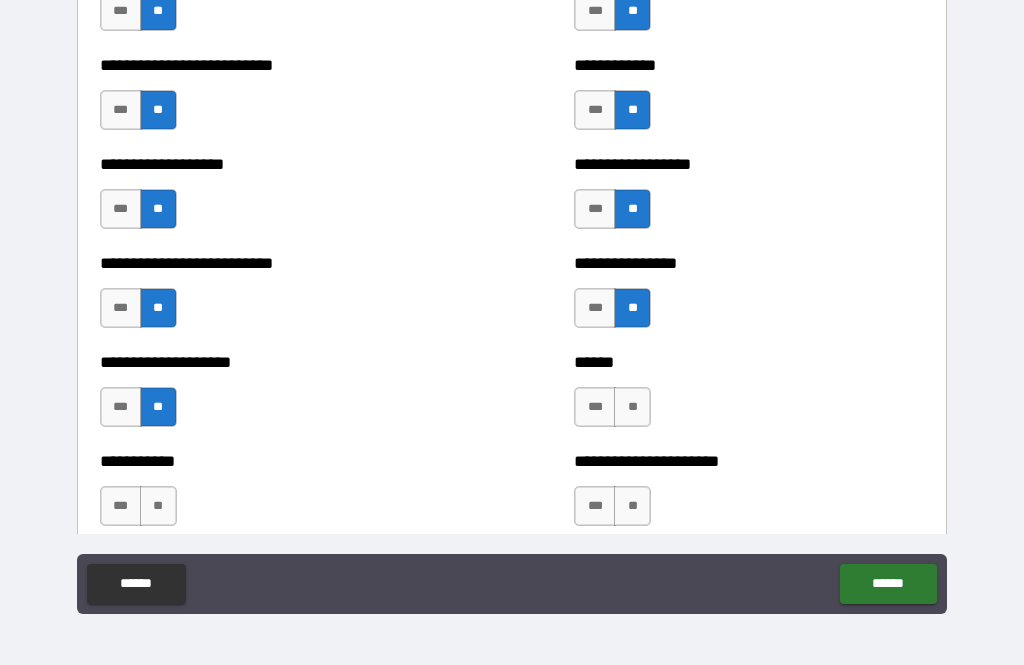 click on "**" at bounding box center [632, 407] 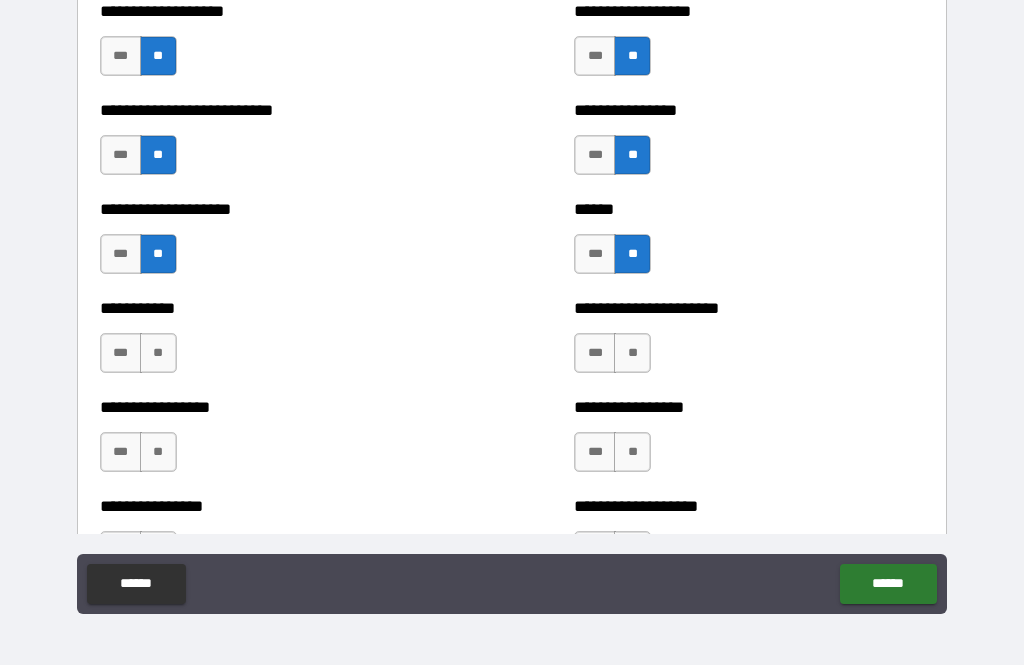 click on "**" at bounding box center (158, 353) 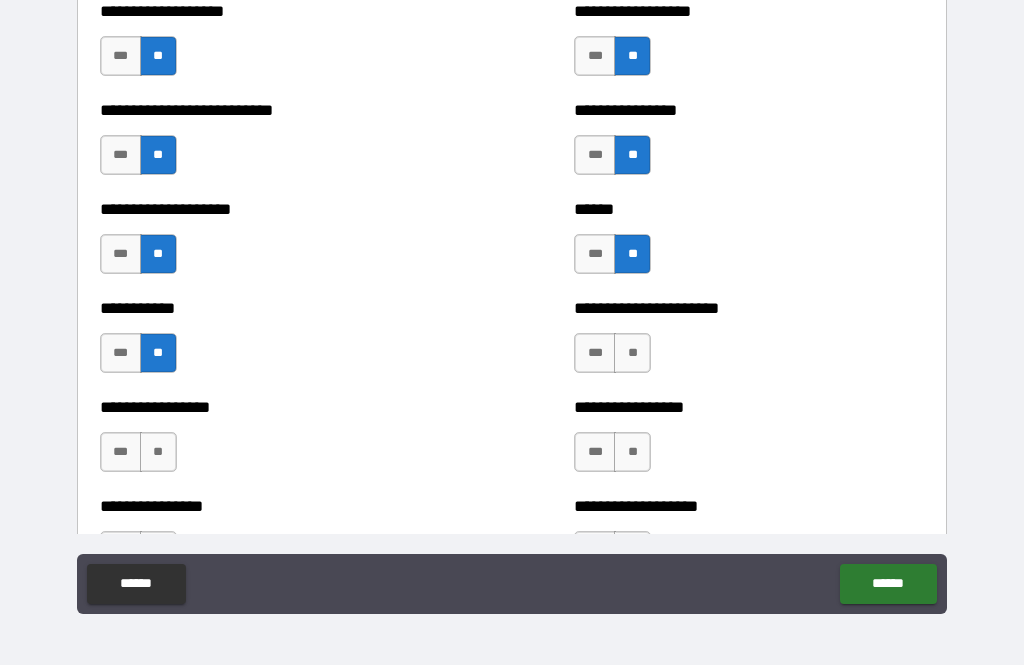 click on "**" at bounding box center (632, 353) 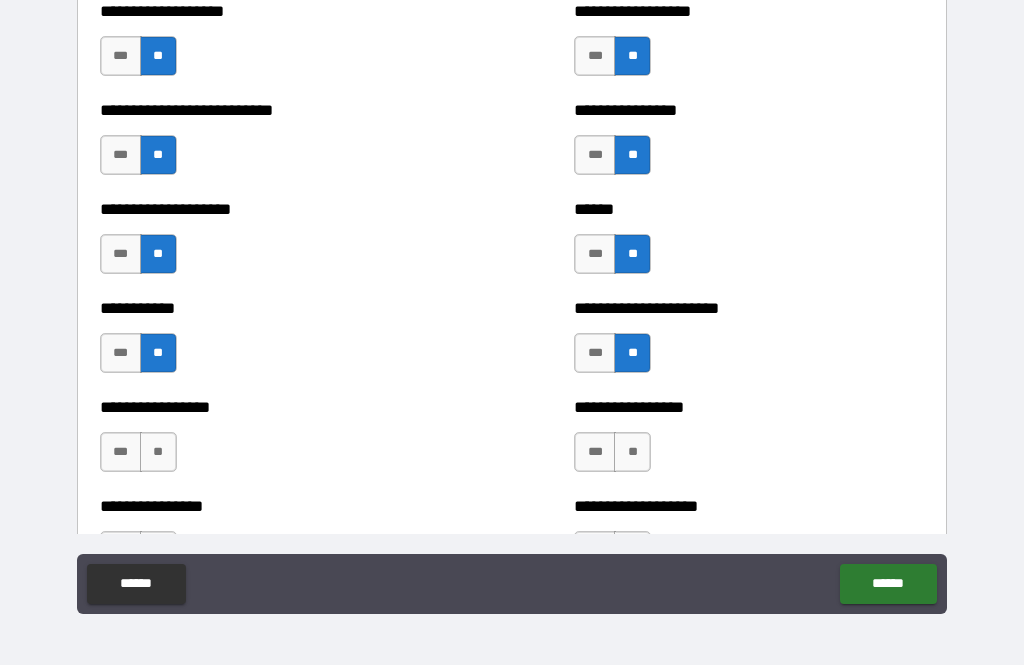 click on "**" at bounding box center [158, 452] 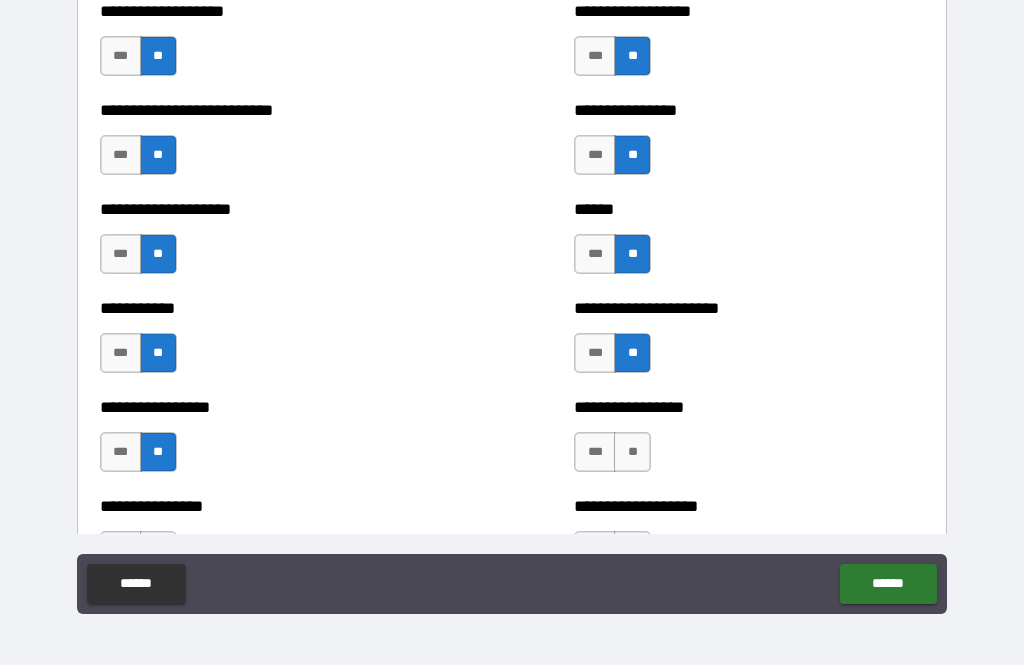 click on "**" at bounding box center [632, 452] 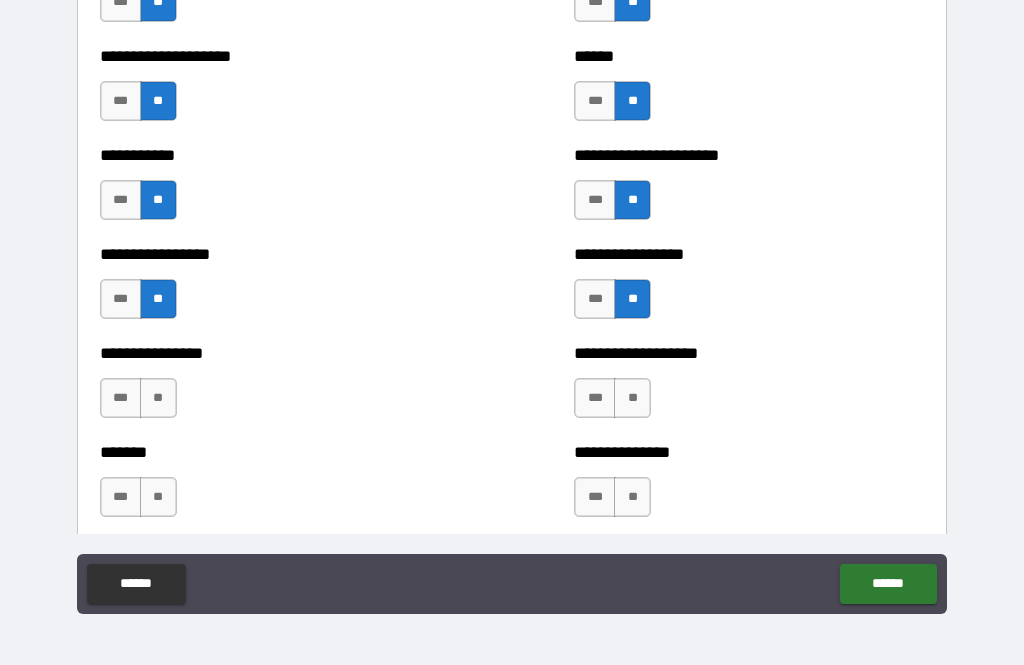 click on "**" at bounding box center (158, 398) 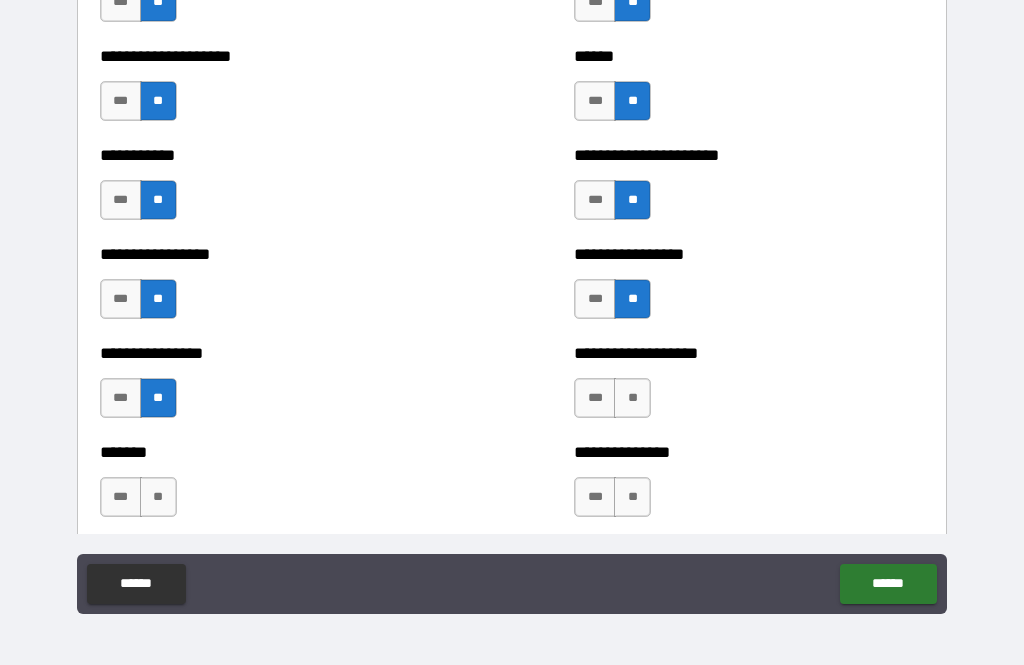click on "**" at bounding box center [632, 398] 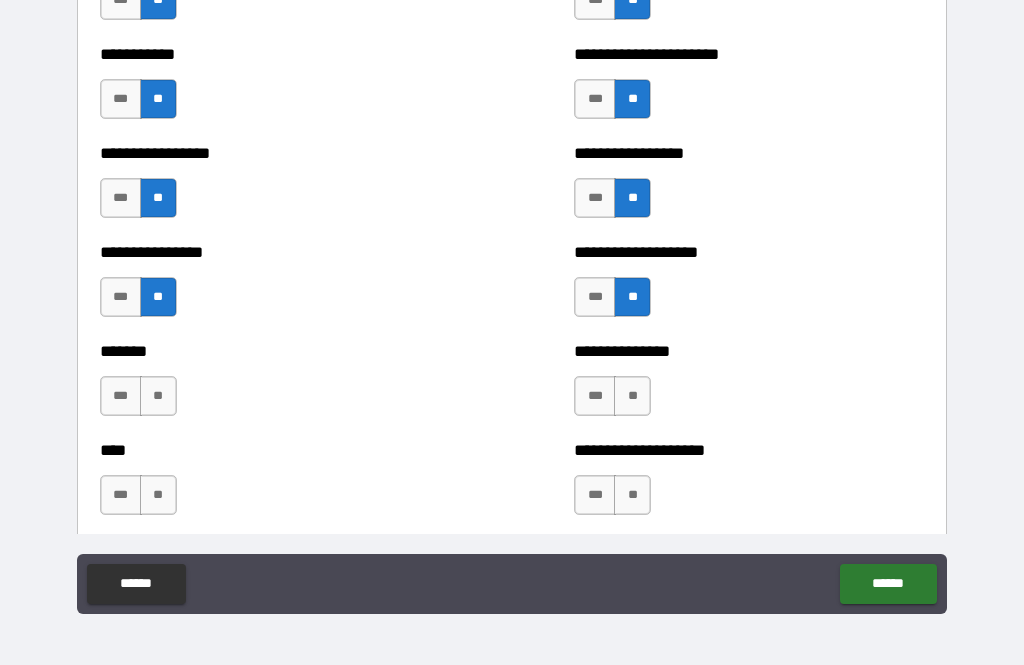 click on "**" at bounding box center (158, 396) 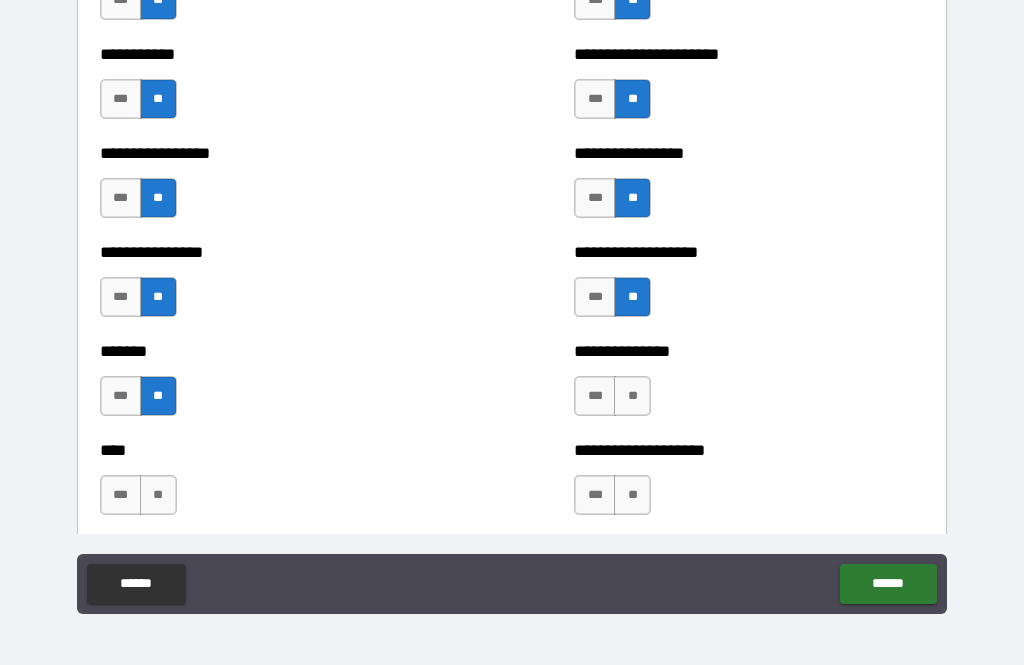 click on "**" at bounding box center (632, 396) 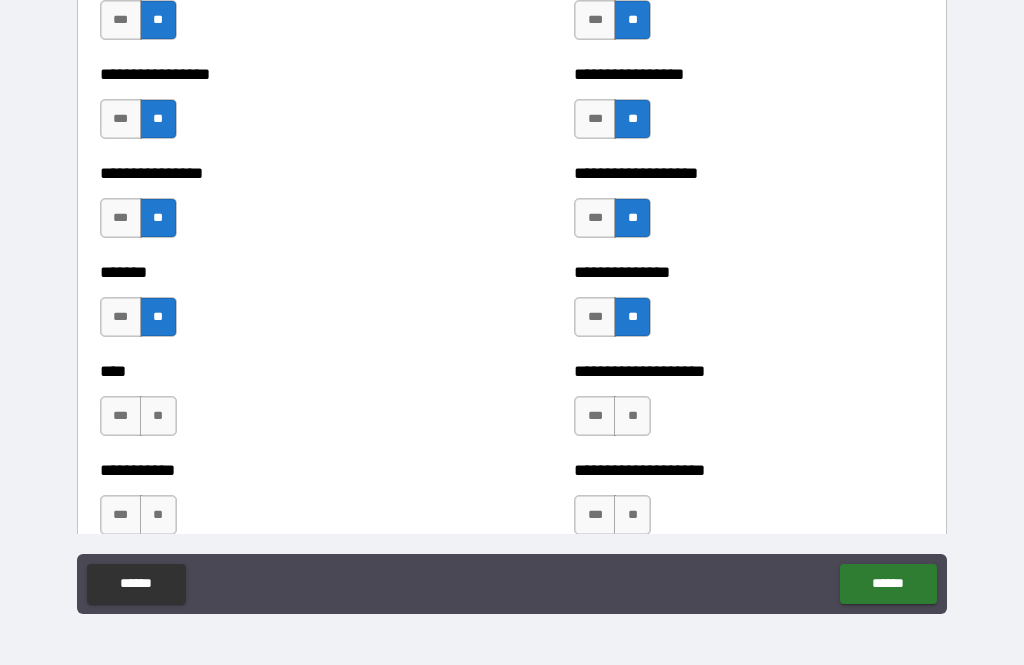 click on "**" at bounding box center (158, 416) 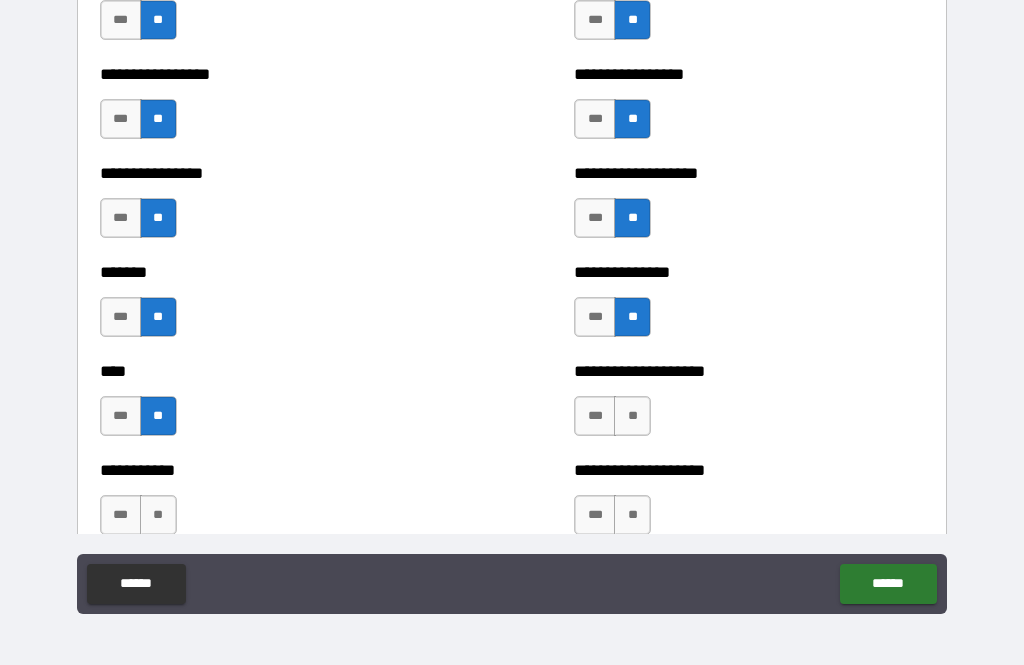 click on "**" at bounding box center [632, 416] 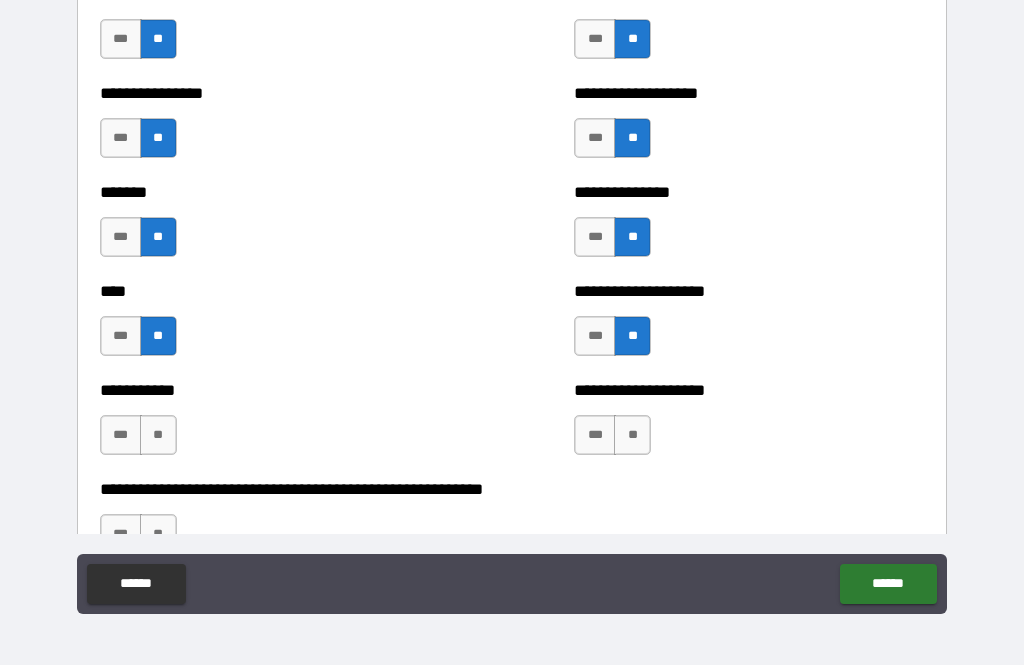 click on "**" at bounding box center (158, 435) 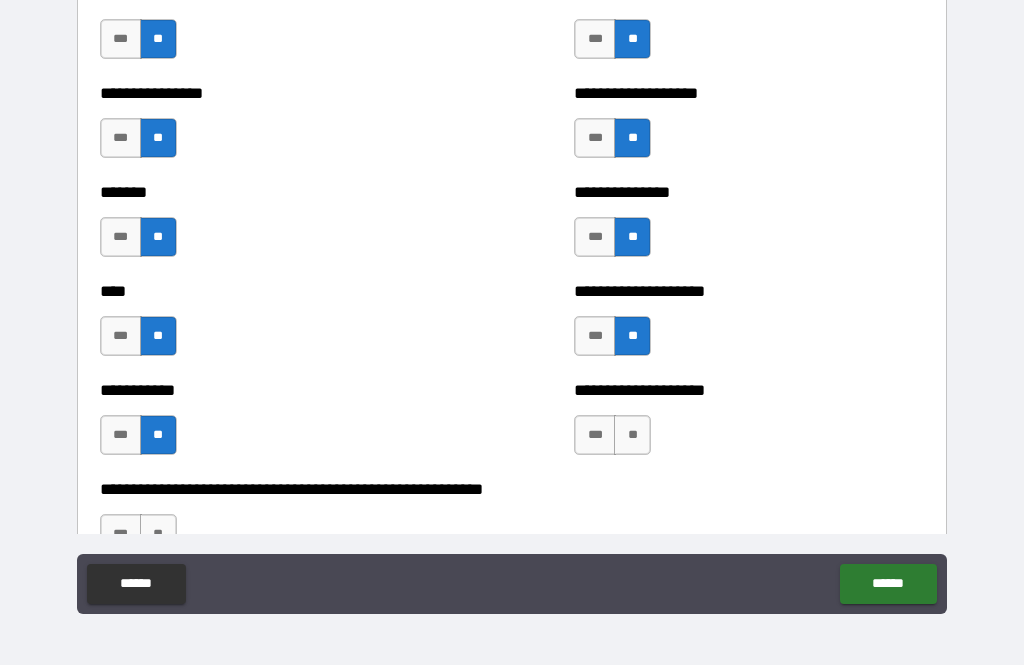 click on "**" at bounding box center (632, 435) 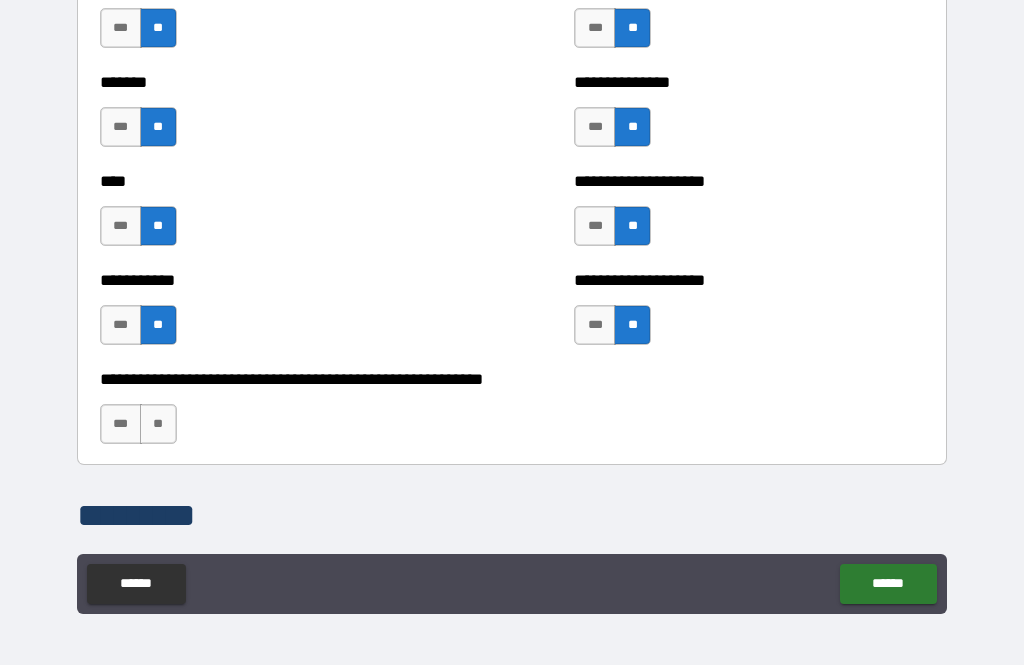 click on "**" at bounding box center [158, 424] 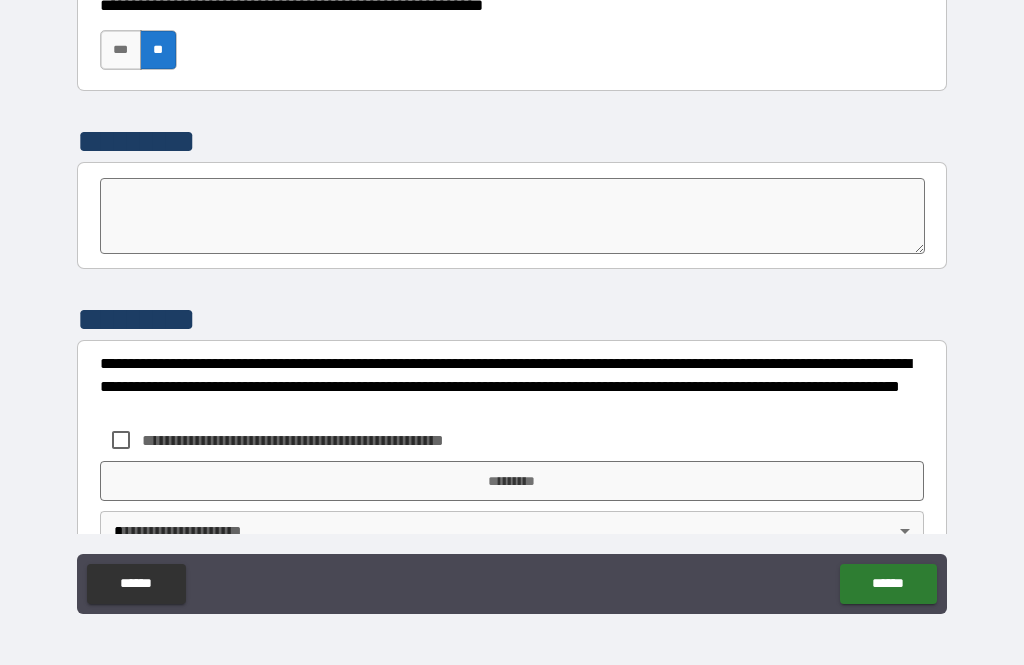scroll, scrollTop: 6971, scrollLeft: 0, axis: vertical 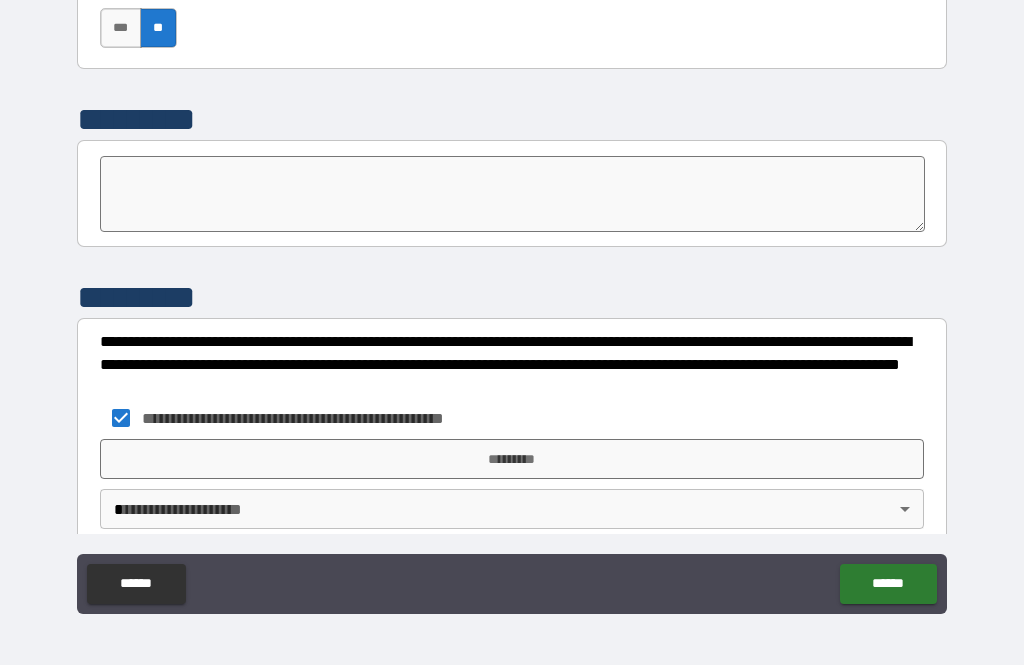 click on "**********" at bounding box center [512, 300] 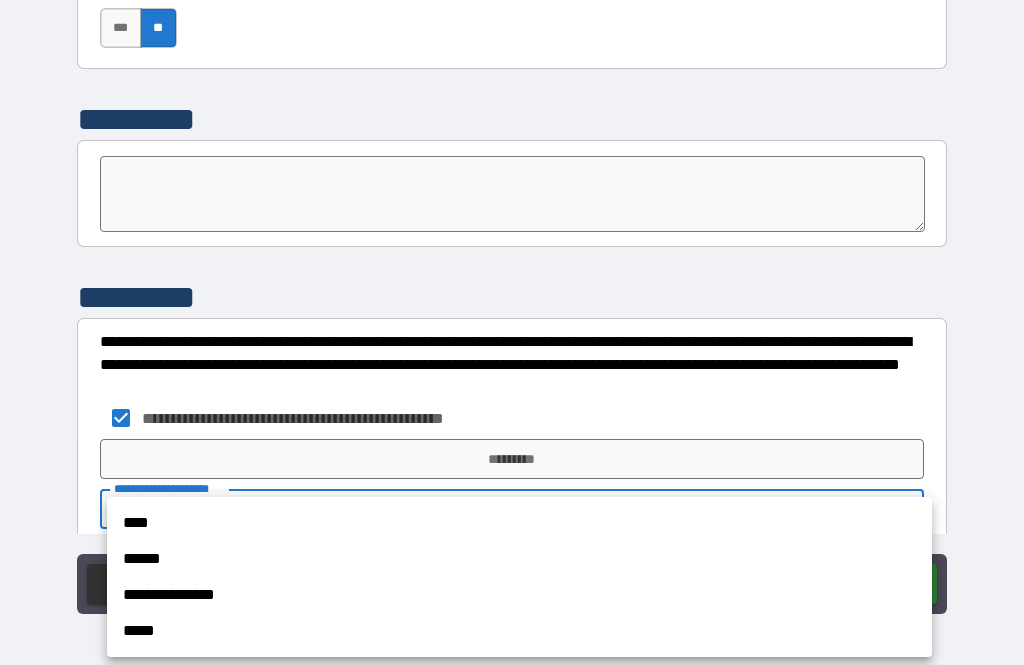 click on "**********" at bounding box center [519, 595] 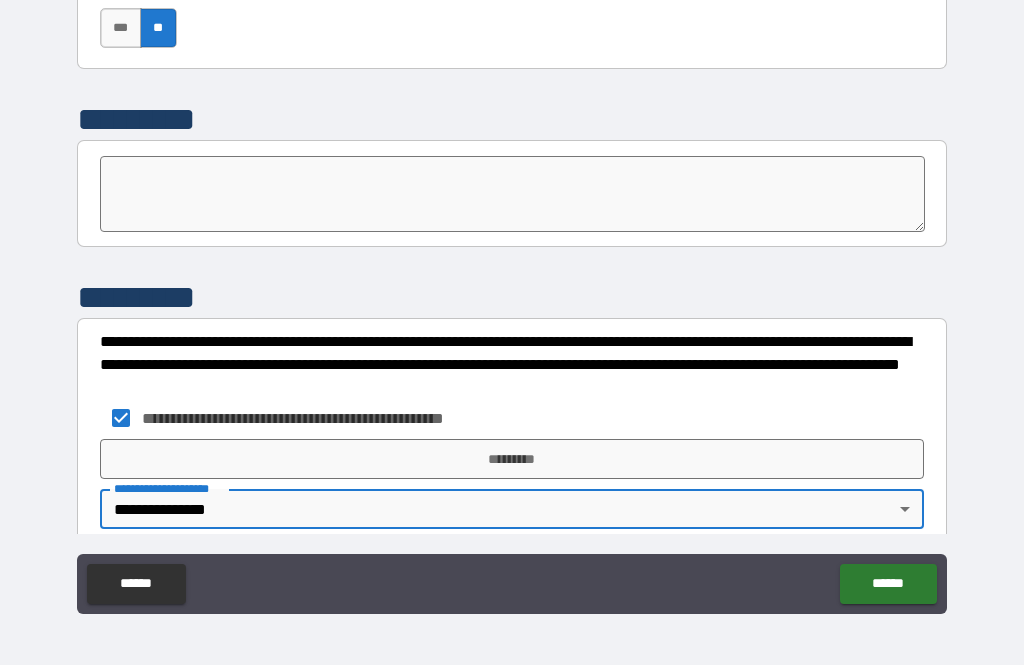 type on "**********" 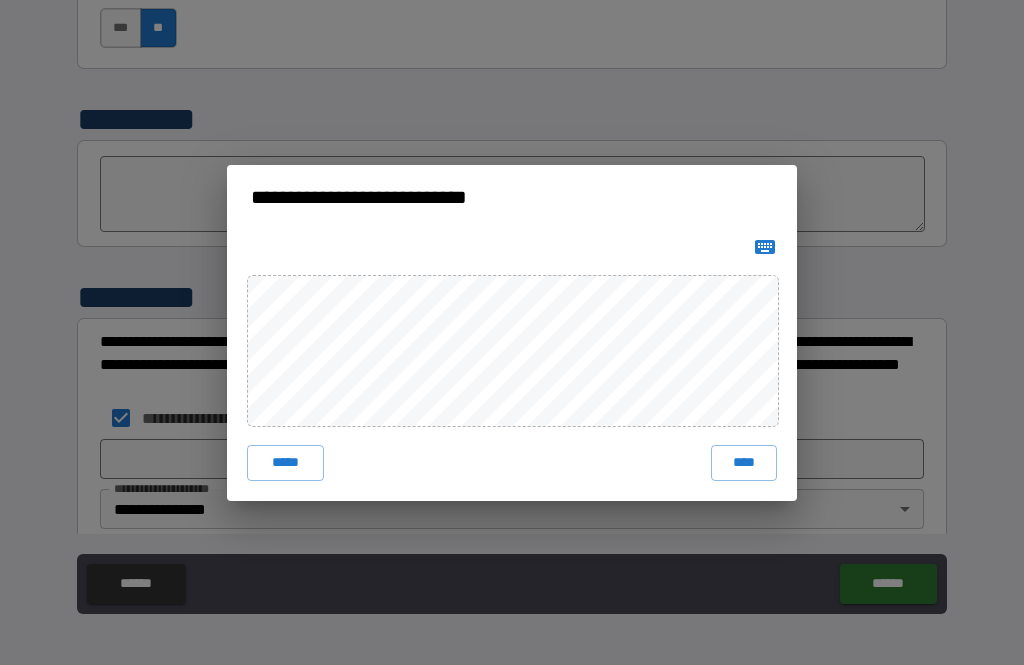 click on "****" at bounding box center (744, 463) 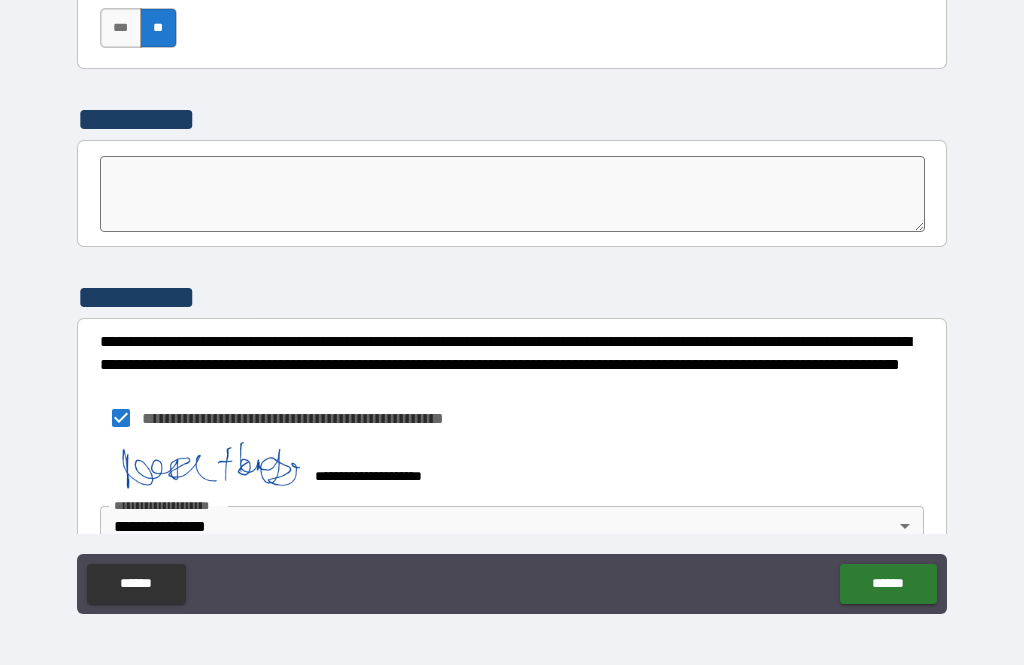 click on "******" at bounding box center (888, 584) 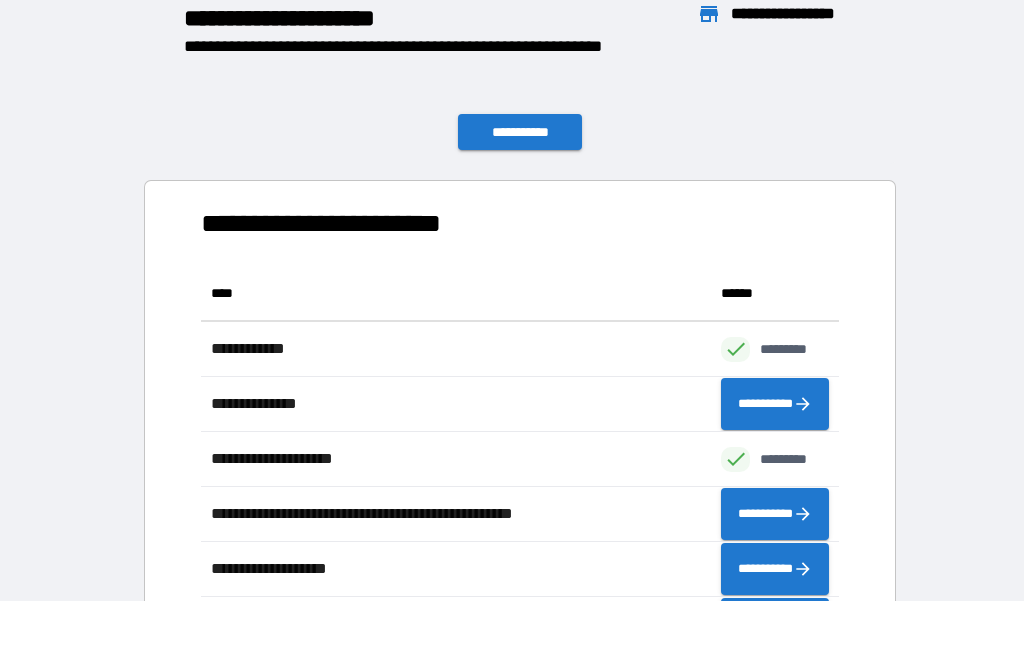scroll, scrollTop: 1, scrollLeft: 1, axis: both 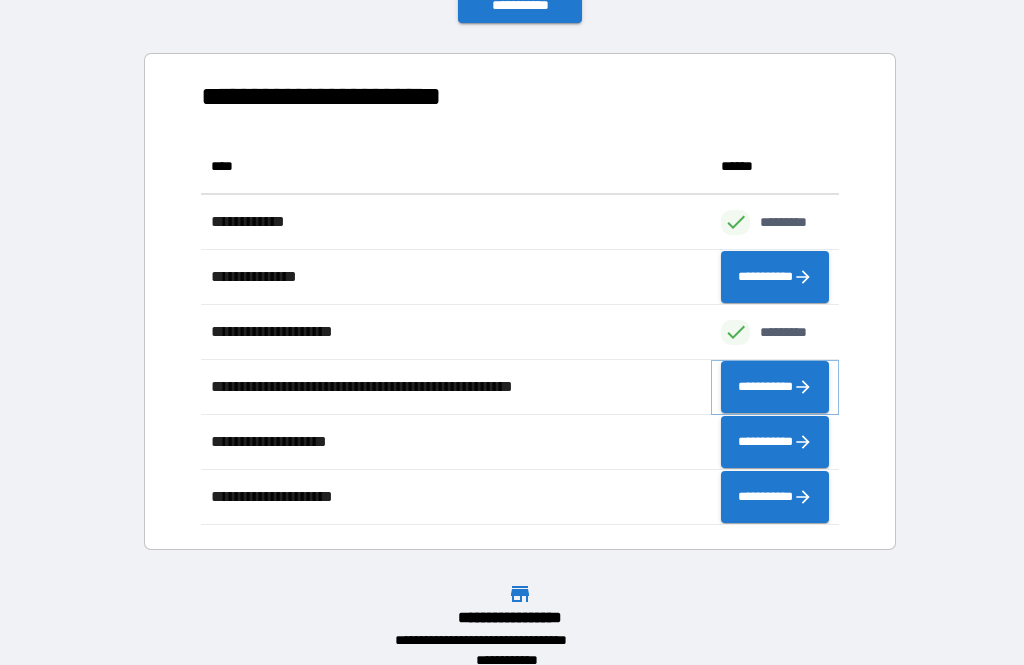 click on "**********" at bounding box center (775, 387) 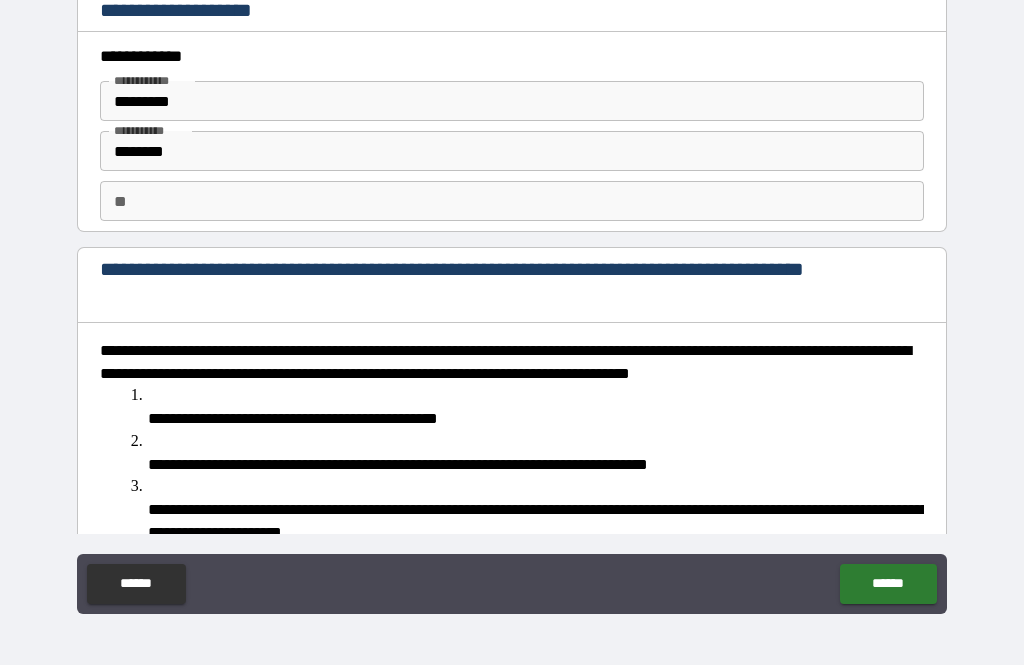 type on "*" 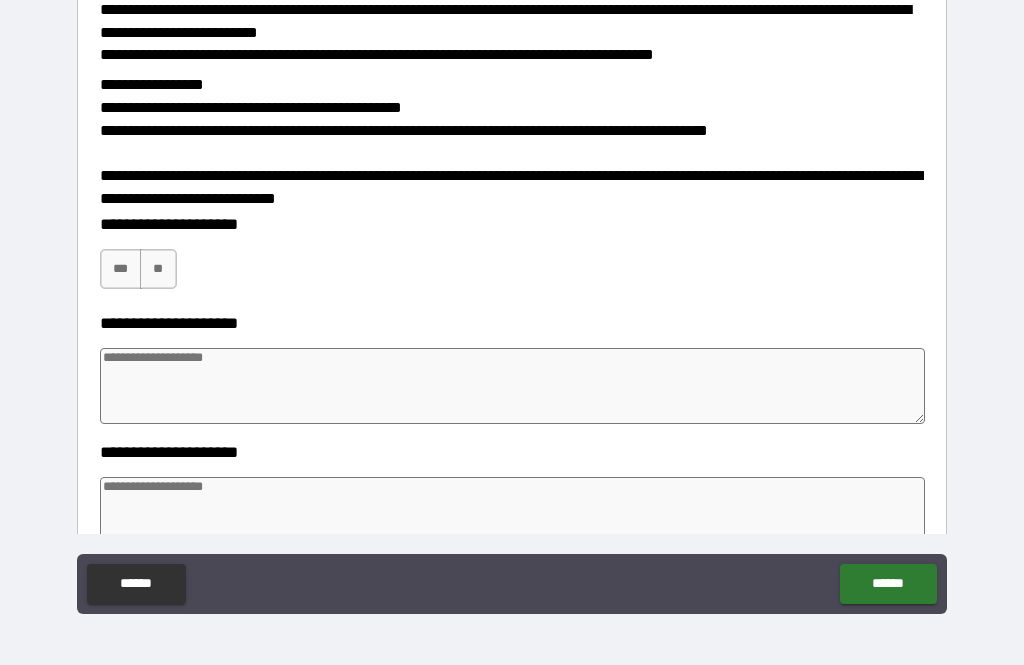 scroll, scrollTop: 909, scrollLeft: 0, axis: vertical 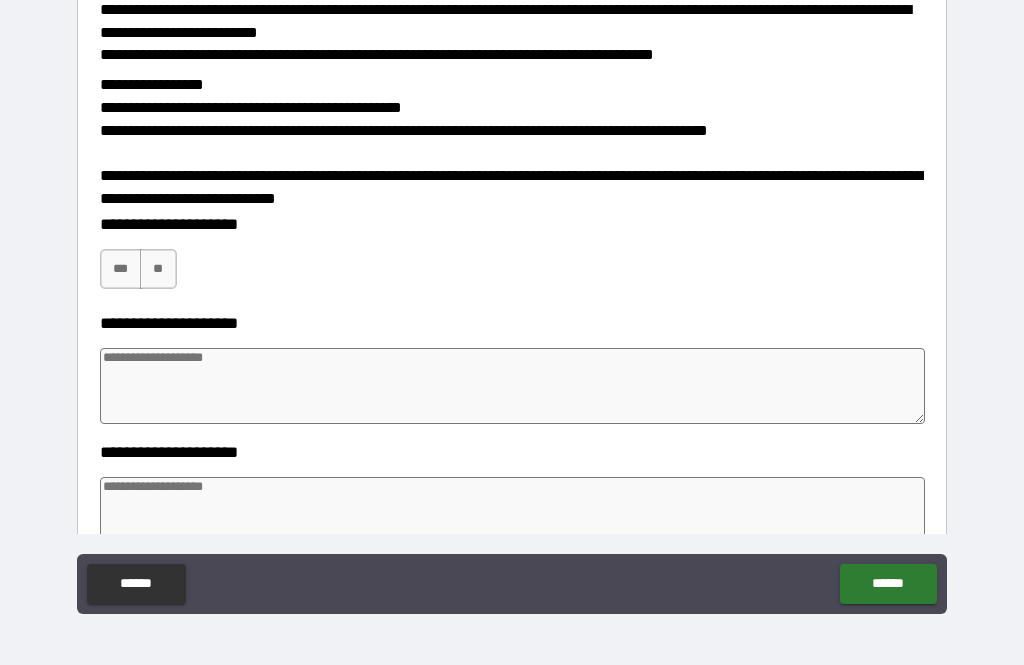 type on "*" 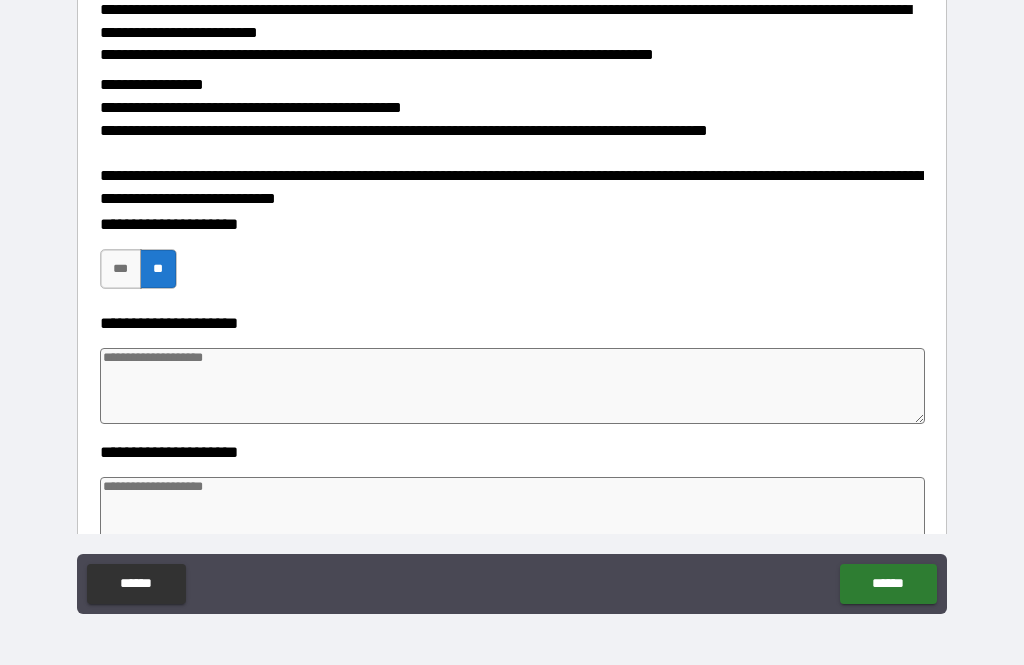 type on "*" 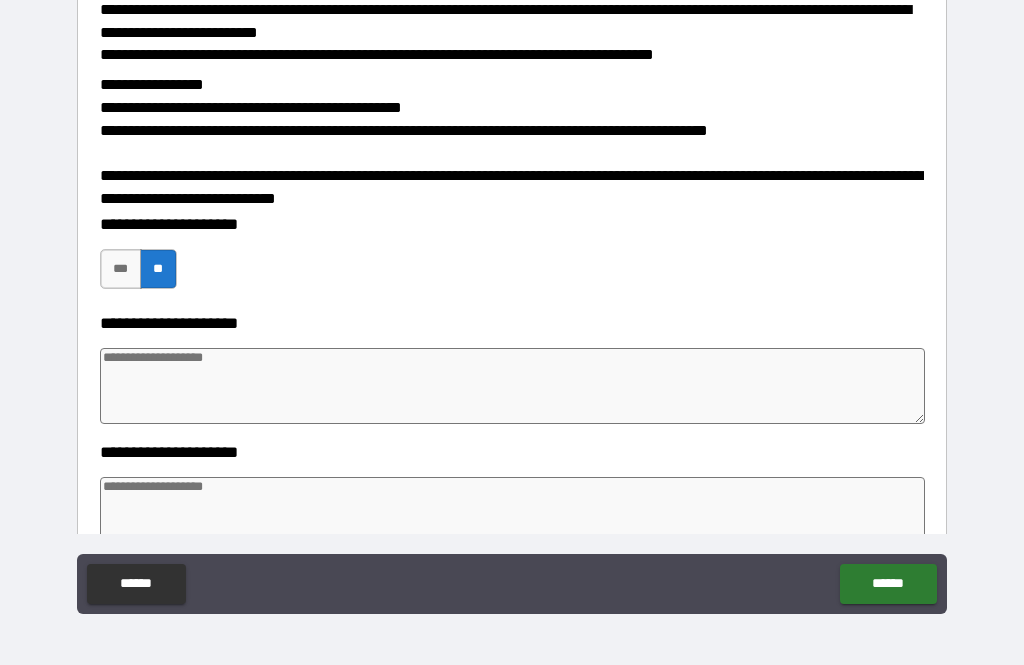 type on "*" 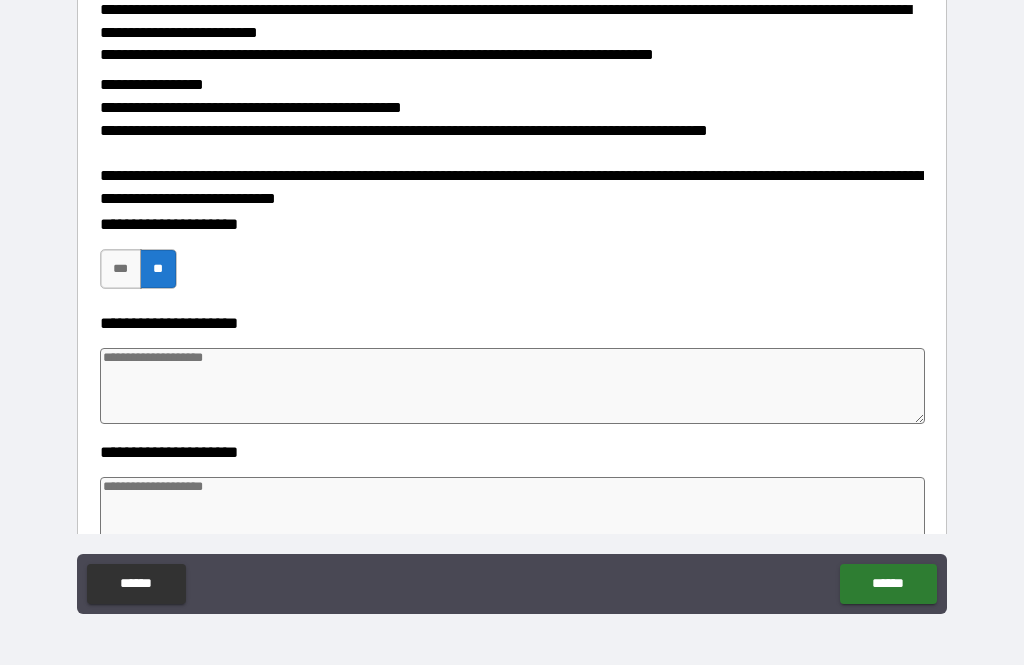 click at bounding box center (513, 386) 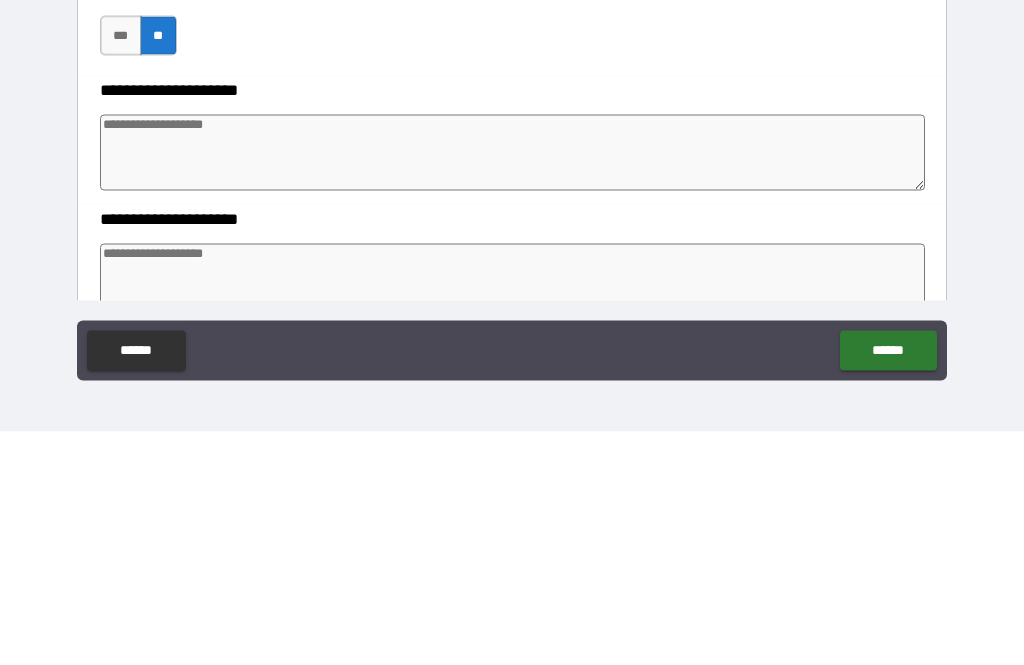 type on "*" 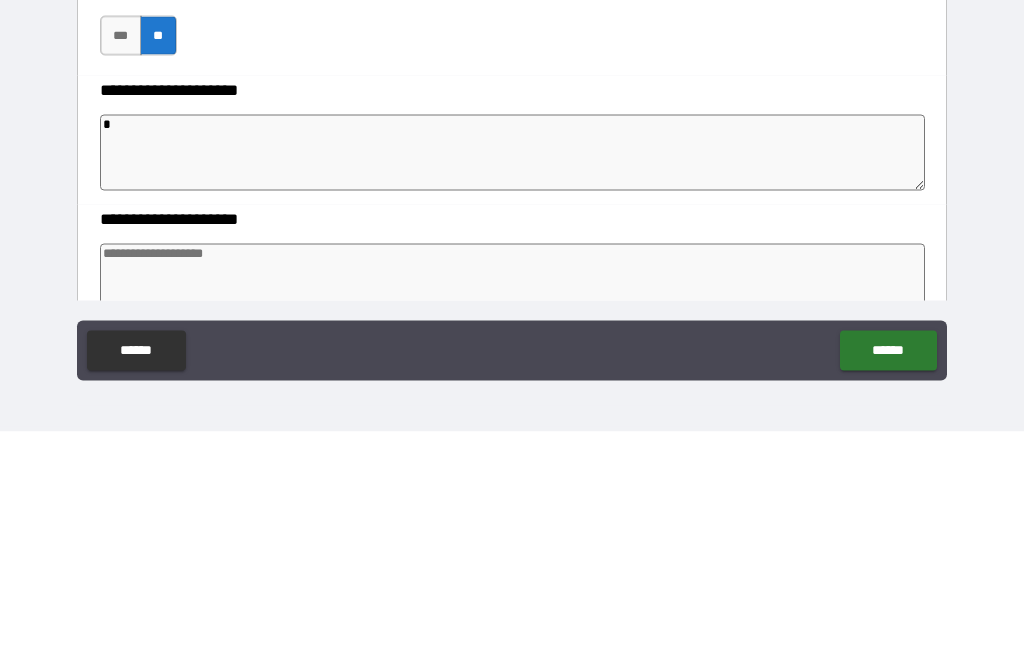 type on "*" 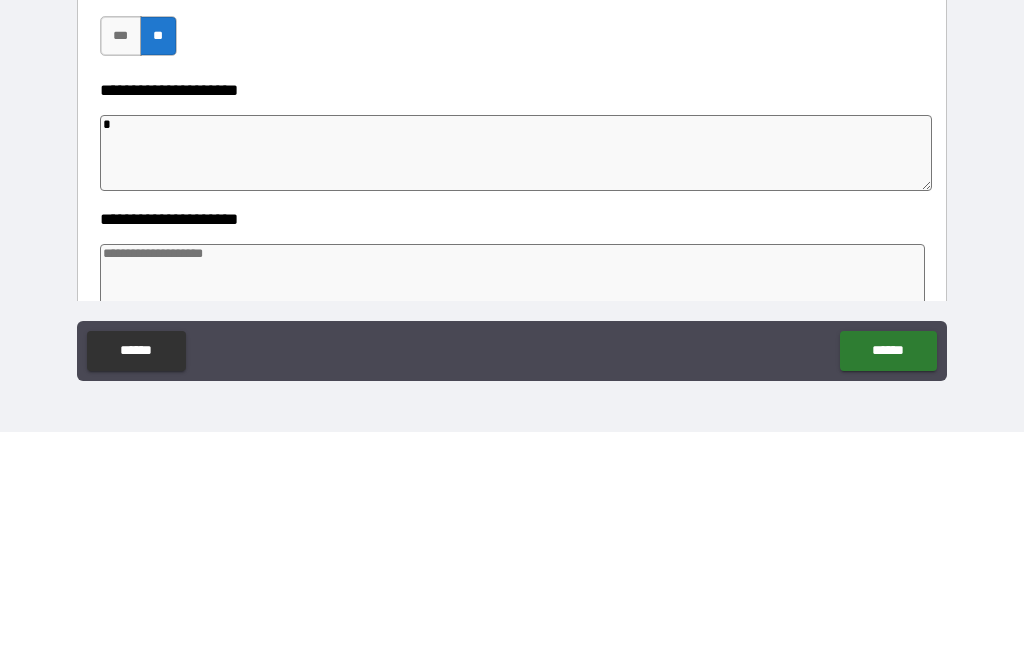 type on "**" 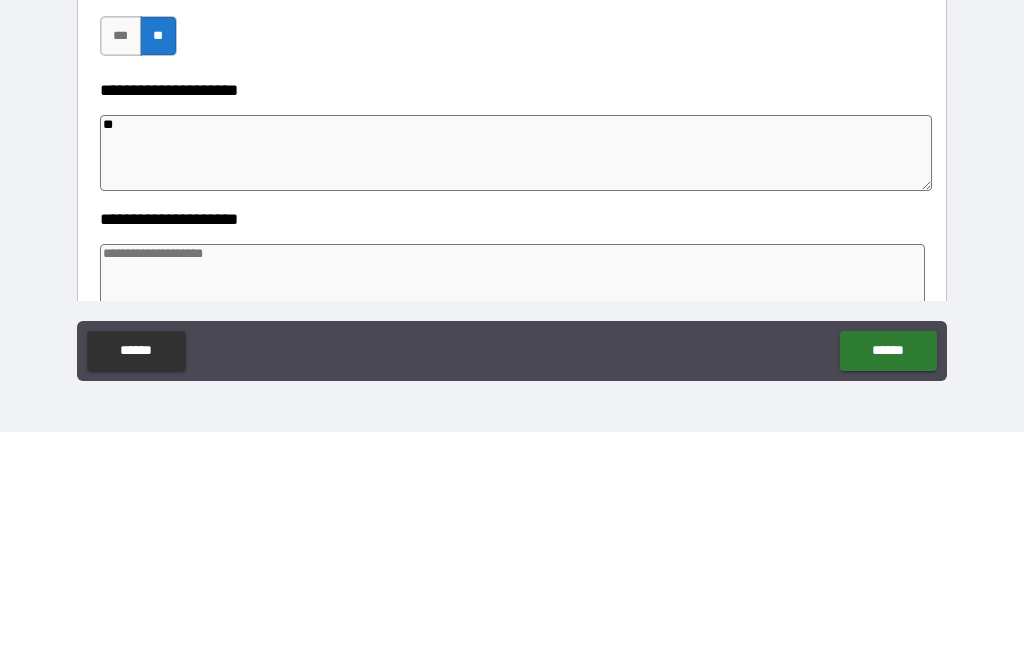 type on "*" 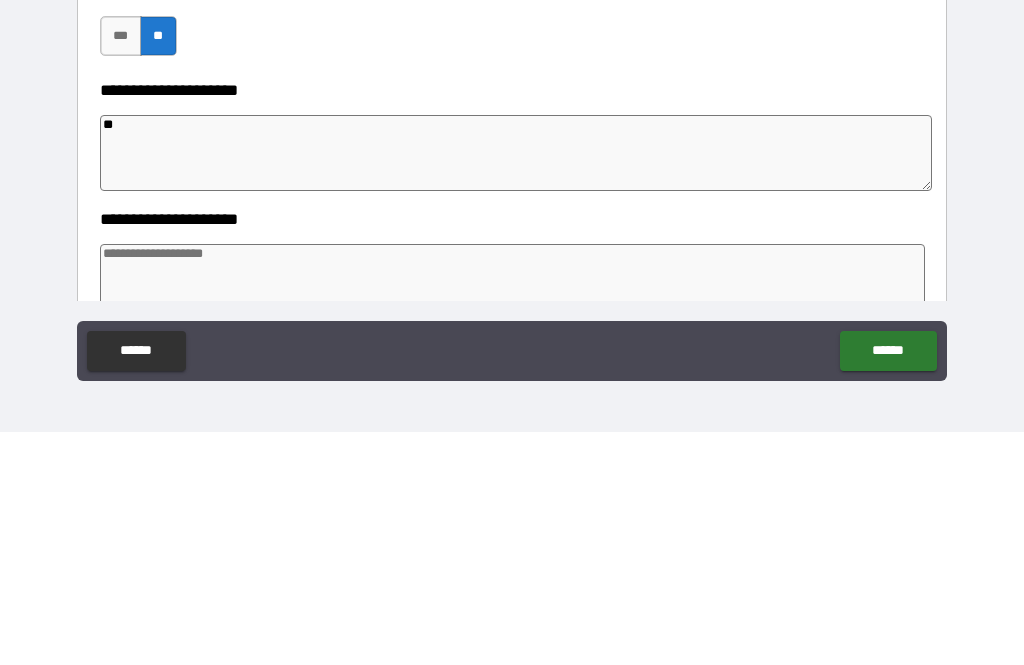 type on "*" 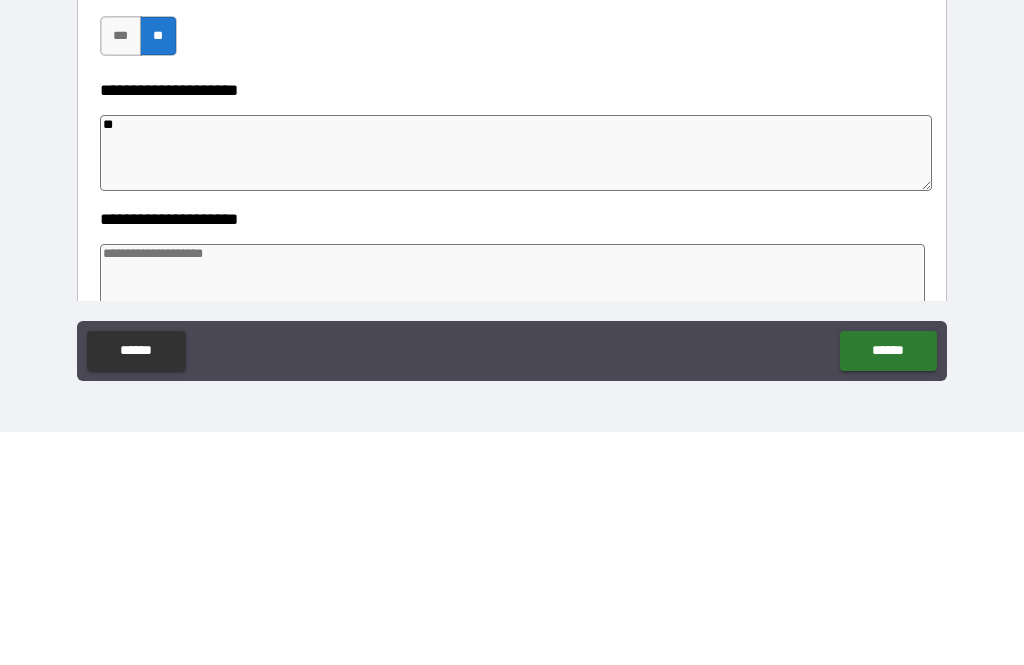 type on "*" 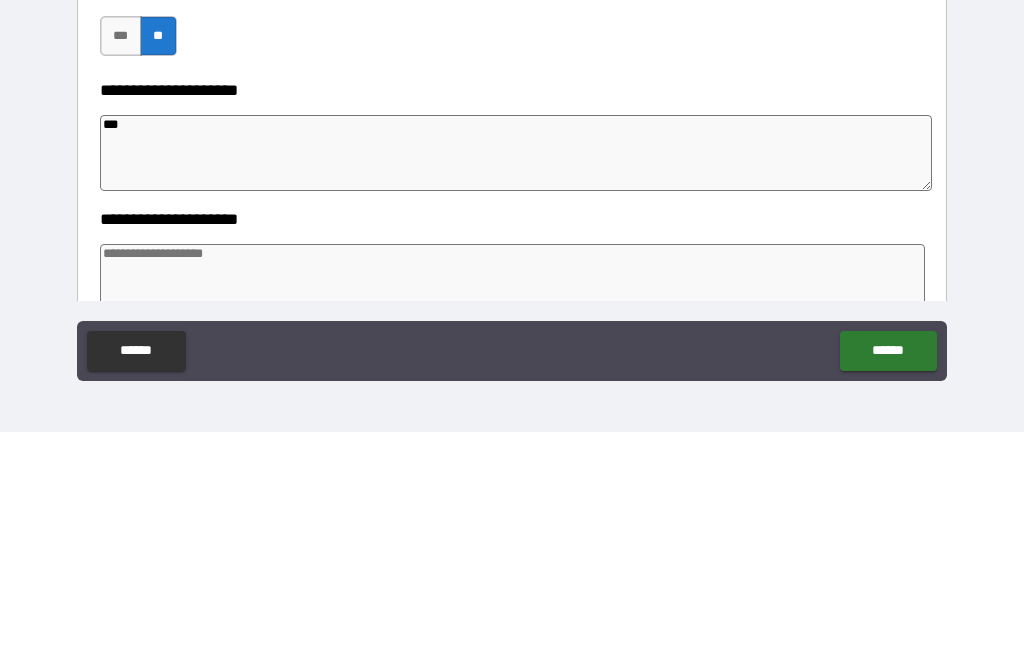 type on "*" 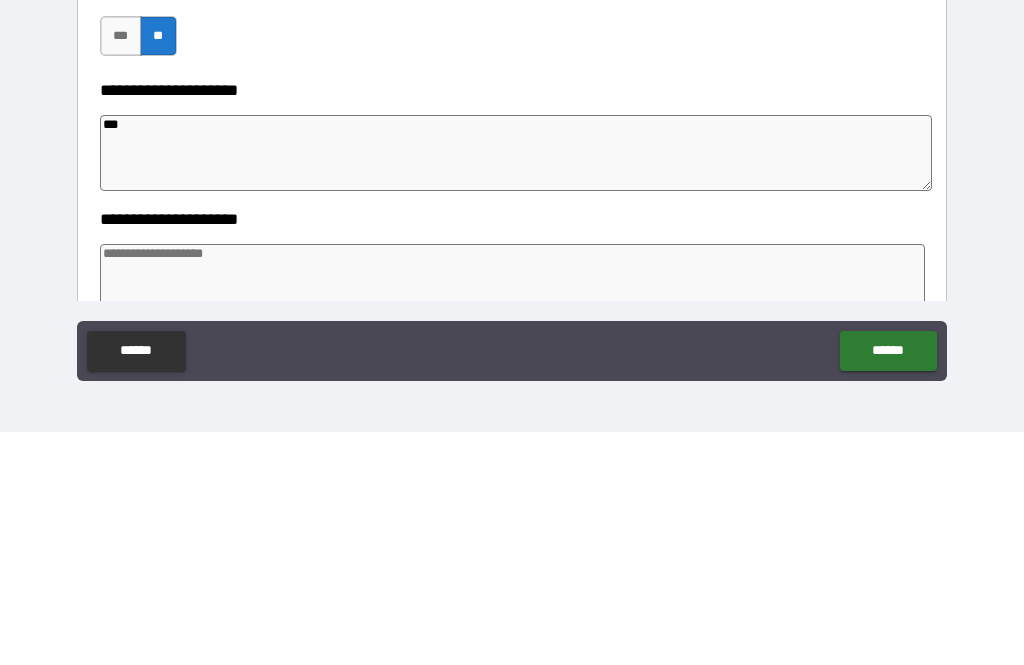 type on "****" 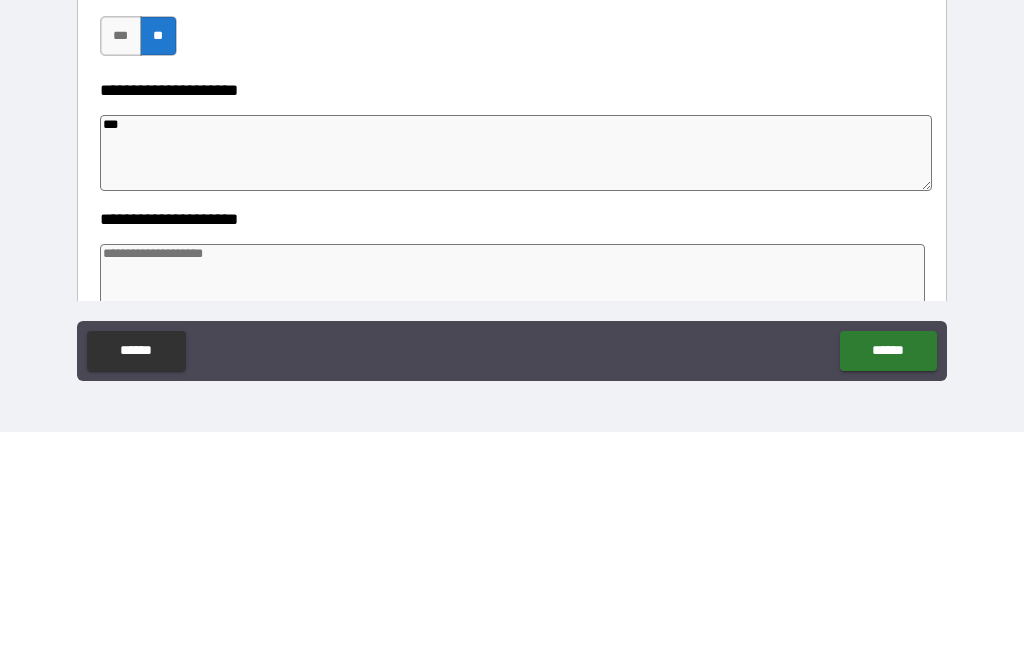 type on "*" 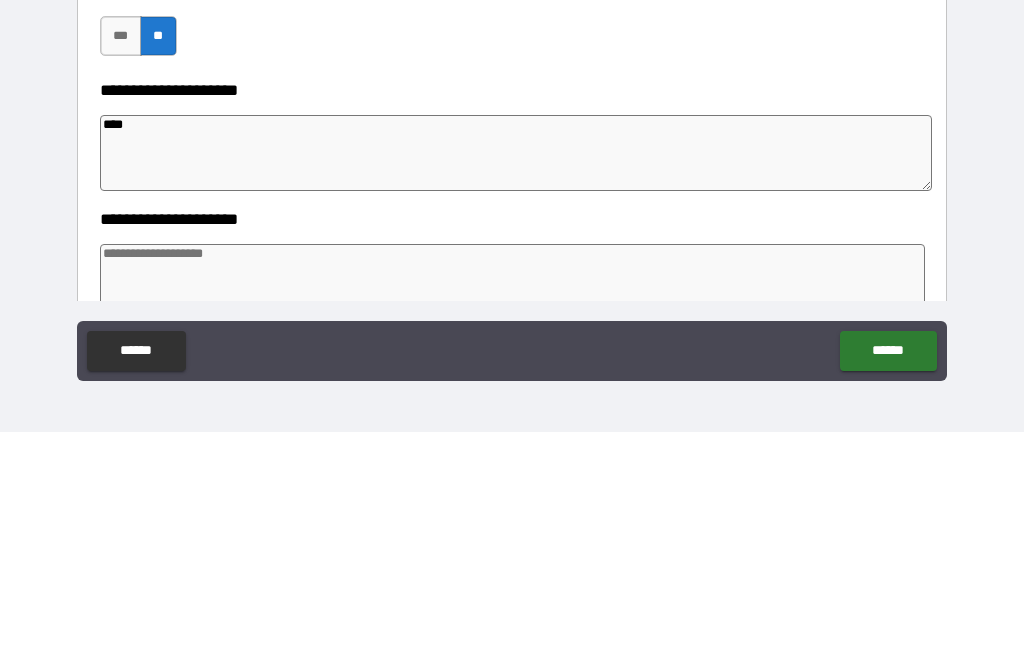 type on "*****" 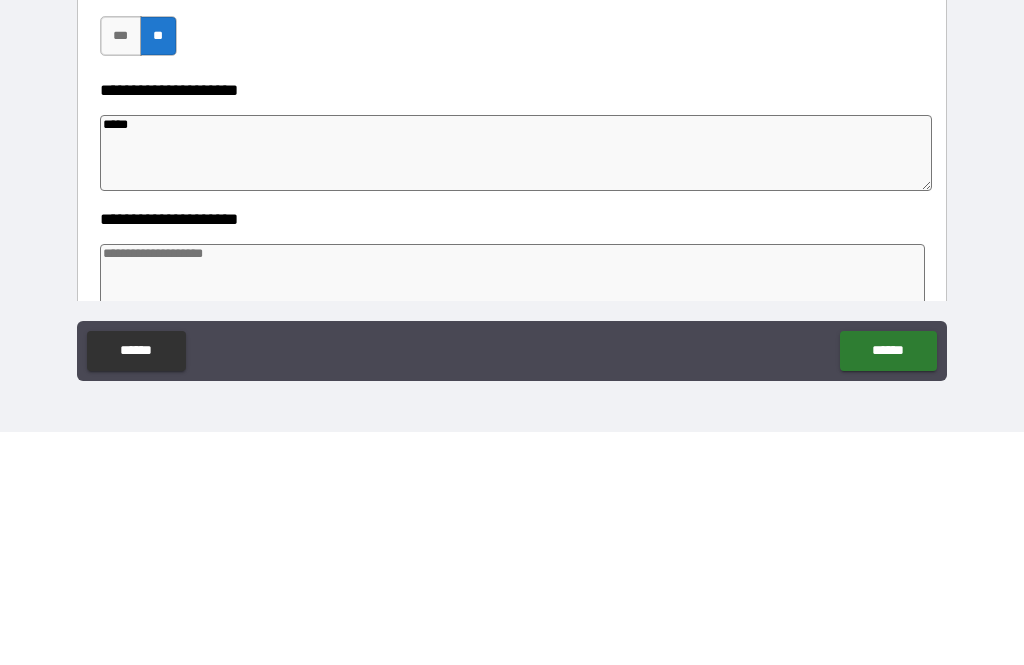 type on "*" 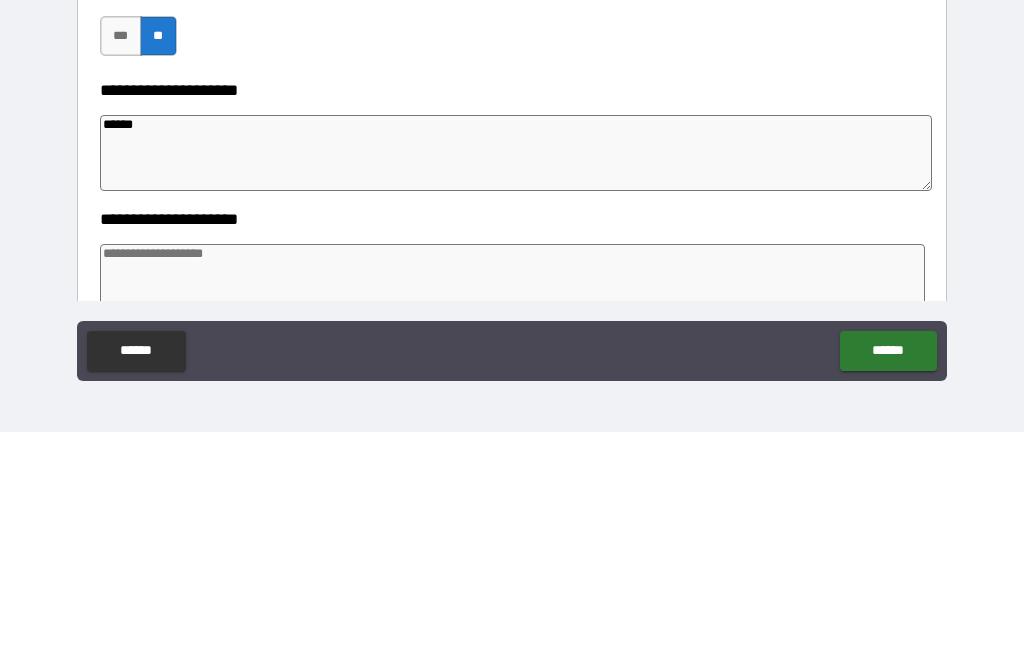type on "*" 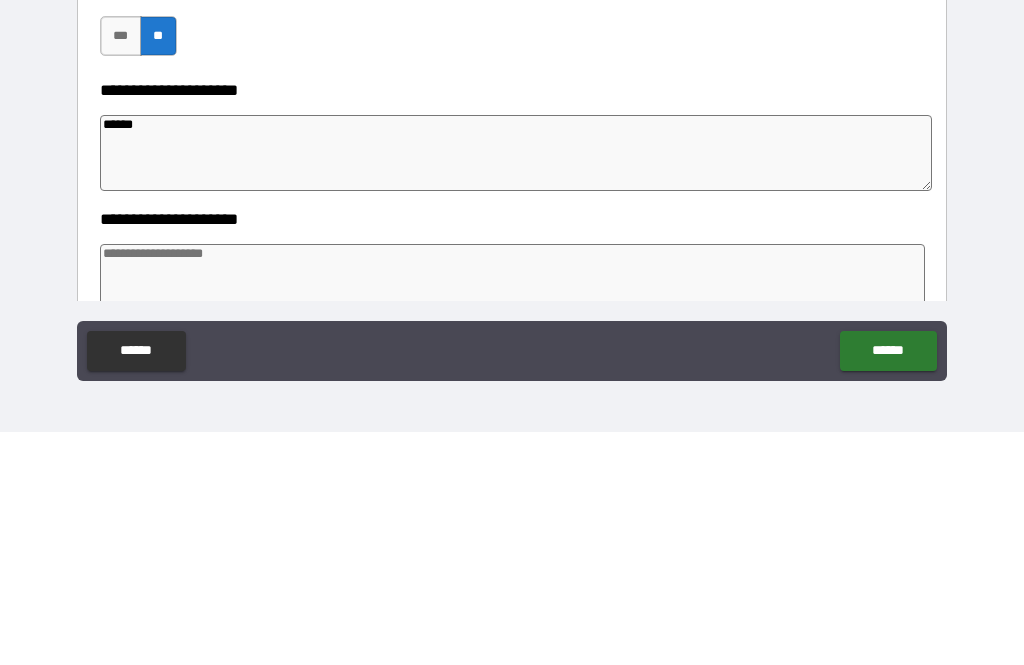 type on "*******" 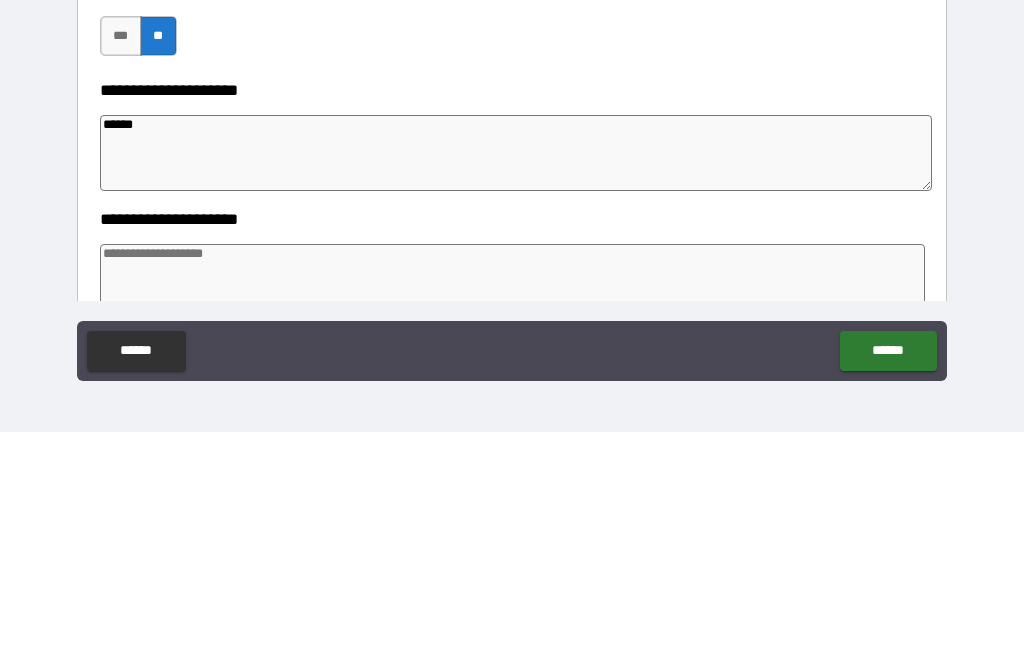 type on "*" 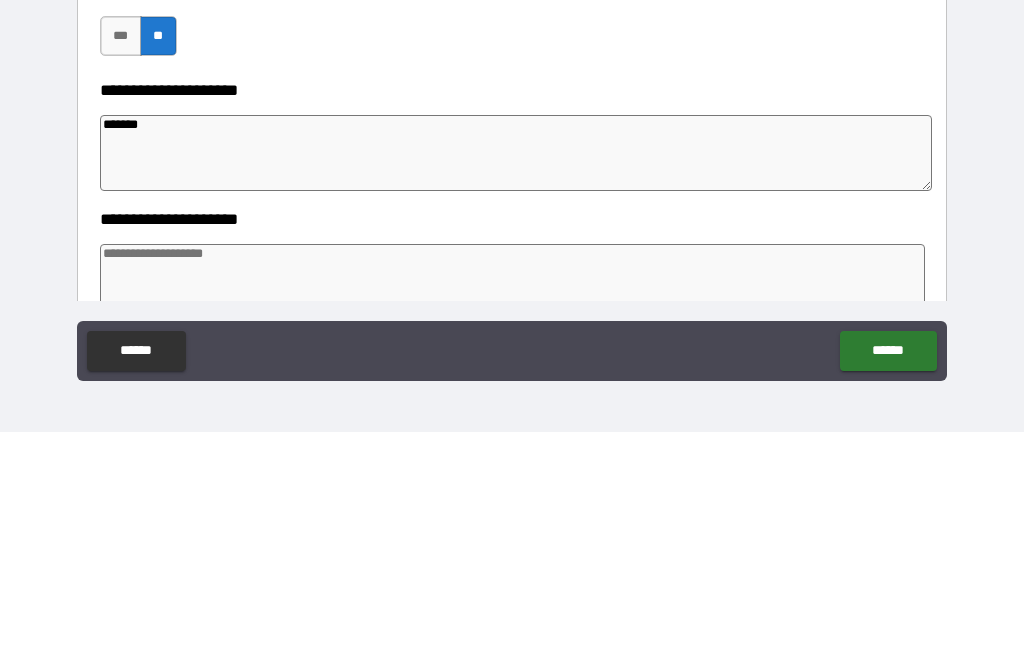 type on "********" 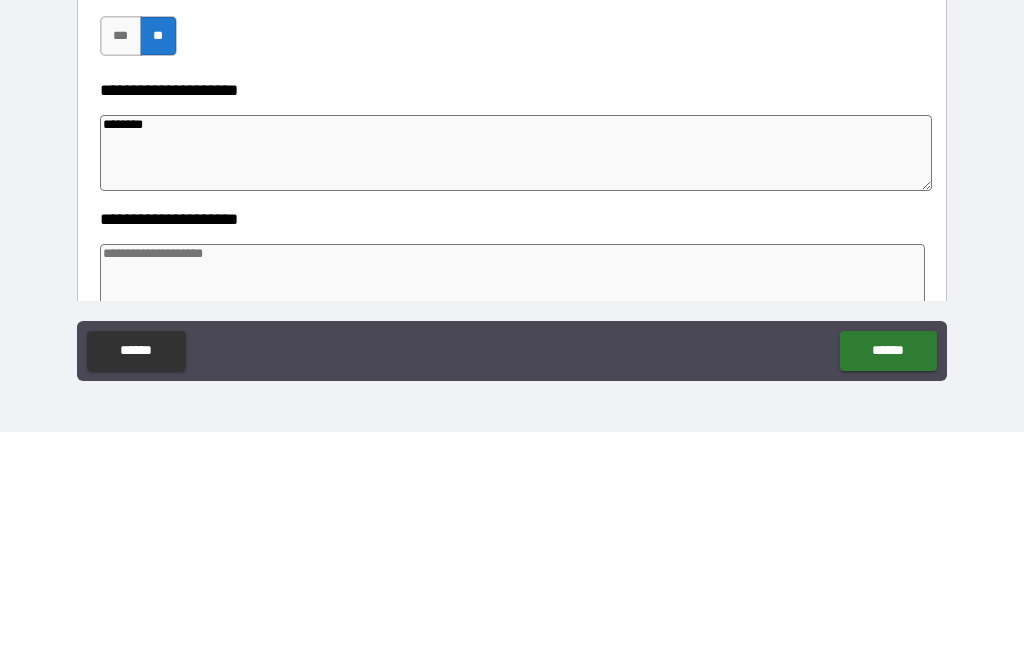 type on "*" 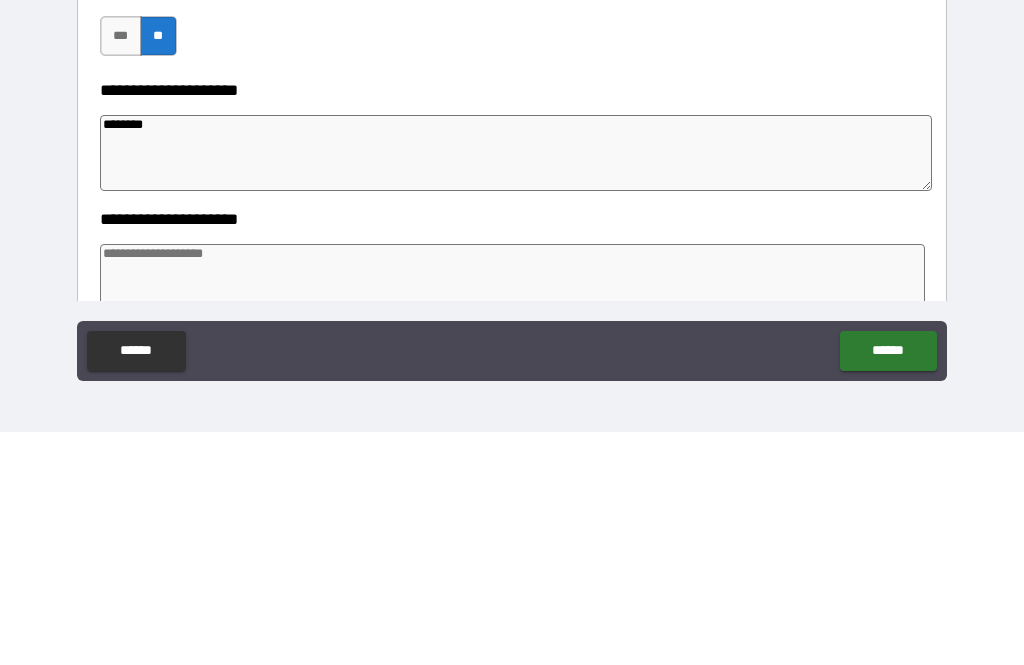 type on "*********" 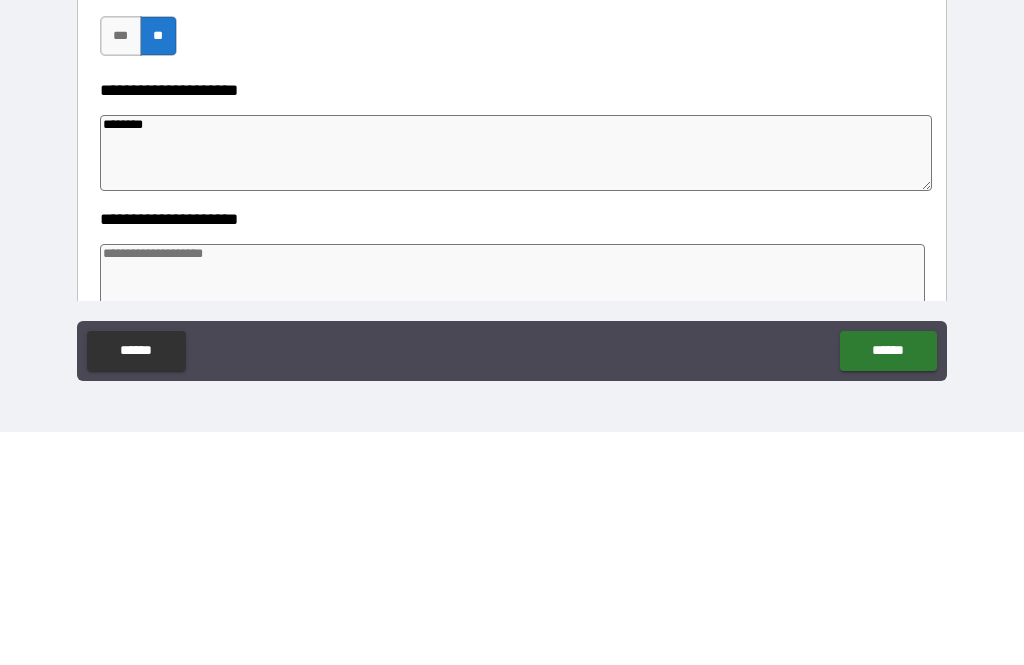 type on "*" 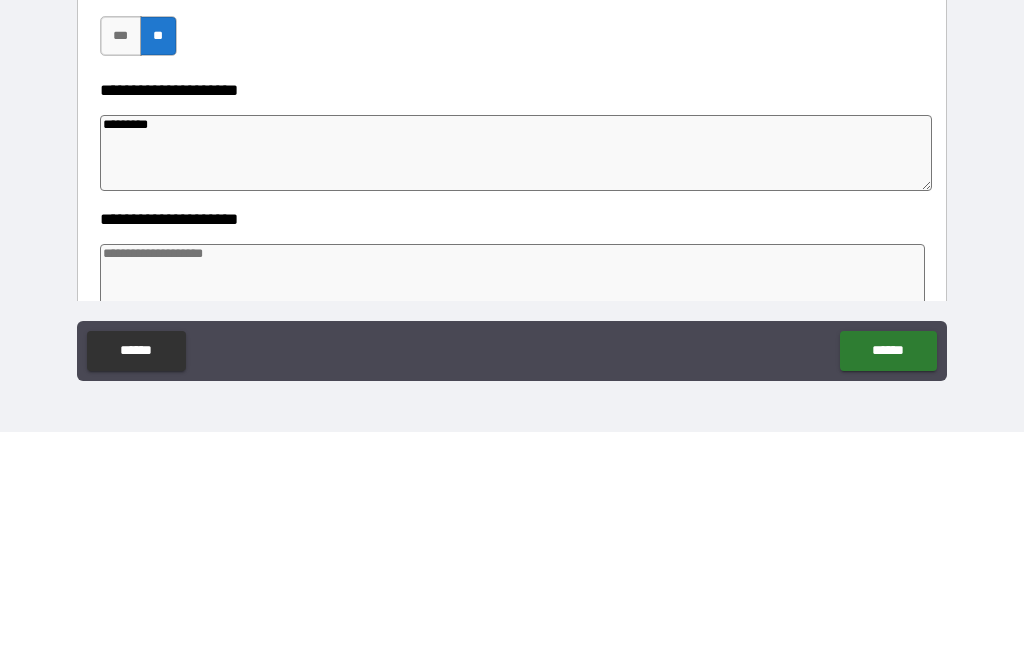 type on "*********" 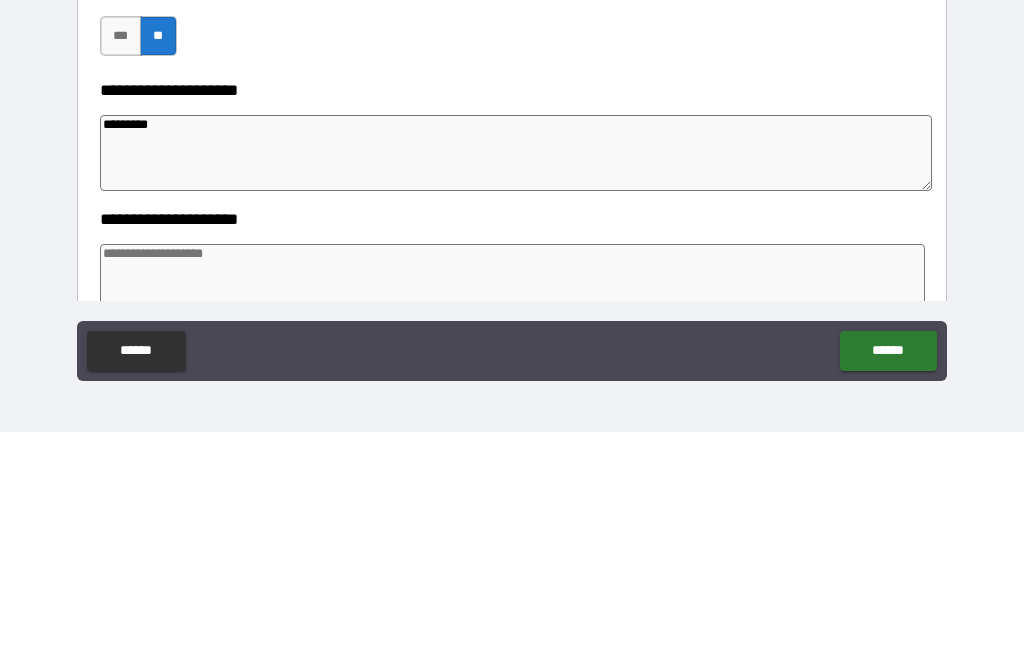 type on "*" 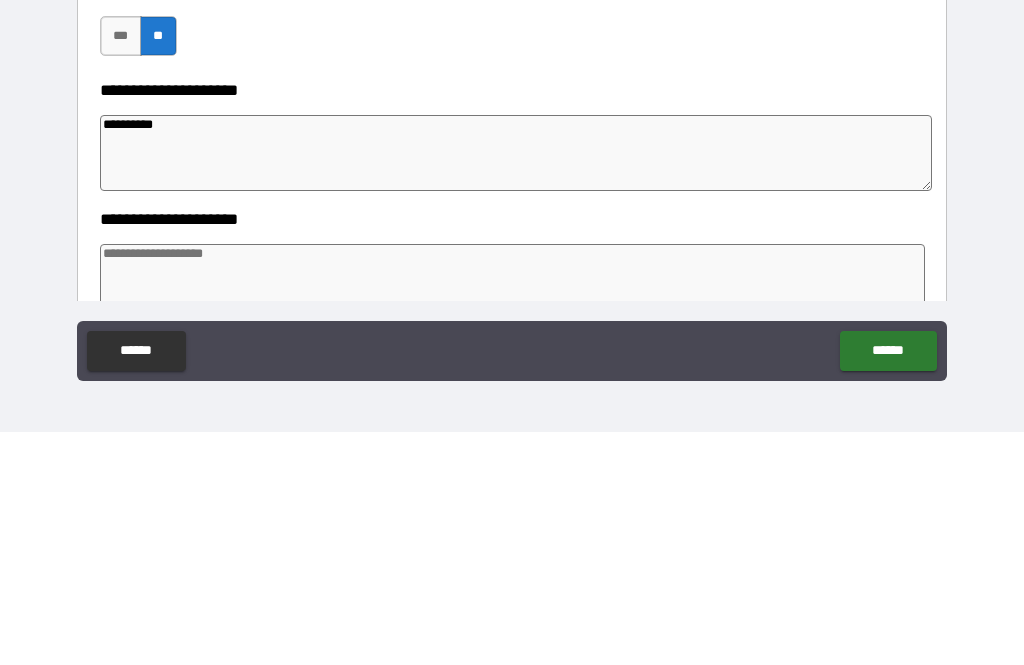 type on "*" 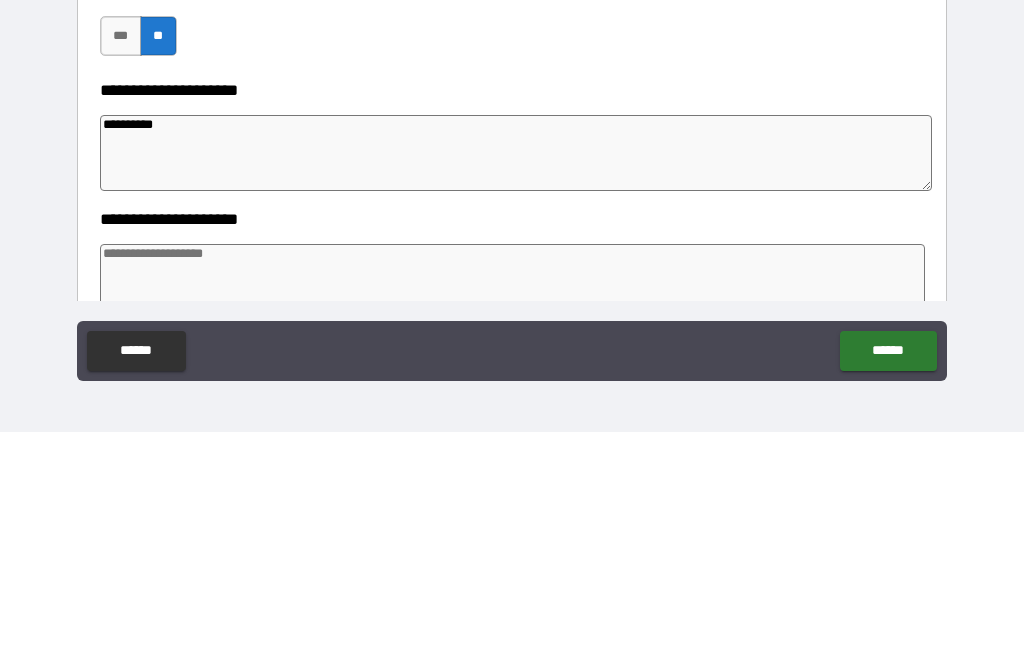 type on "**********" 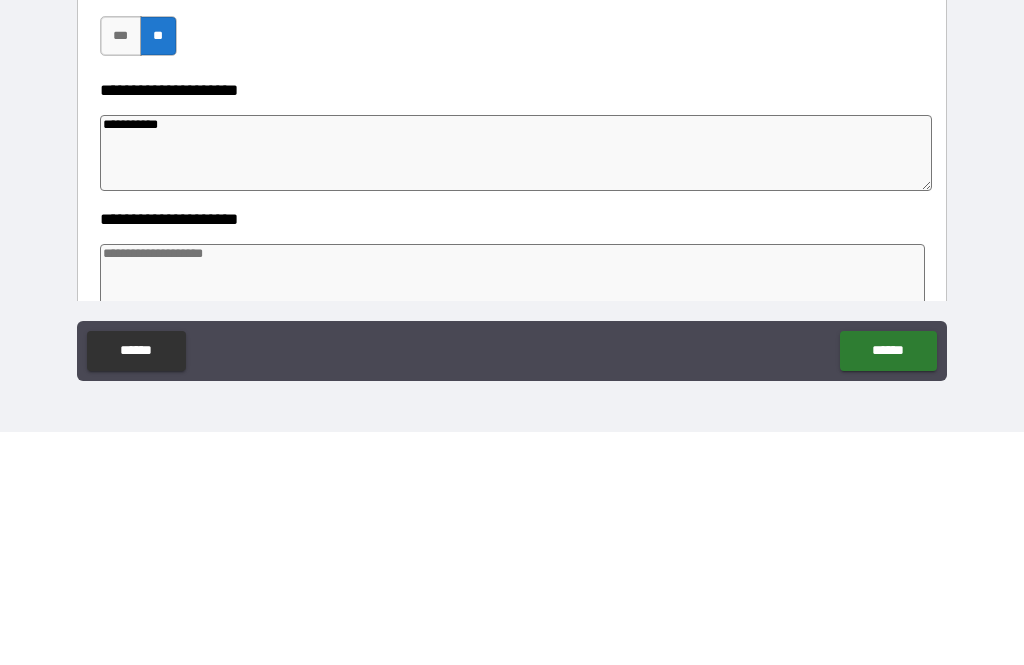 type on "*" 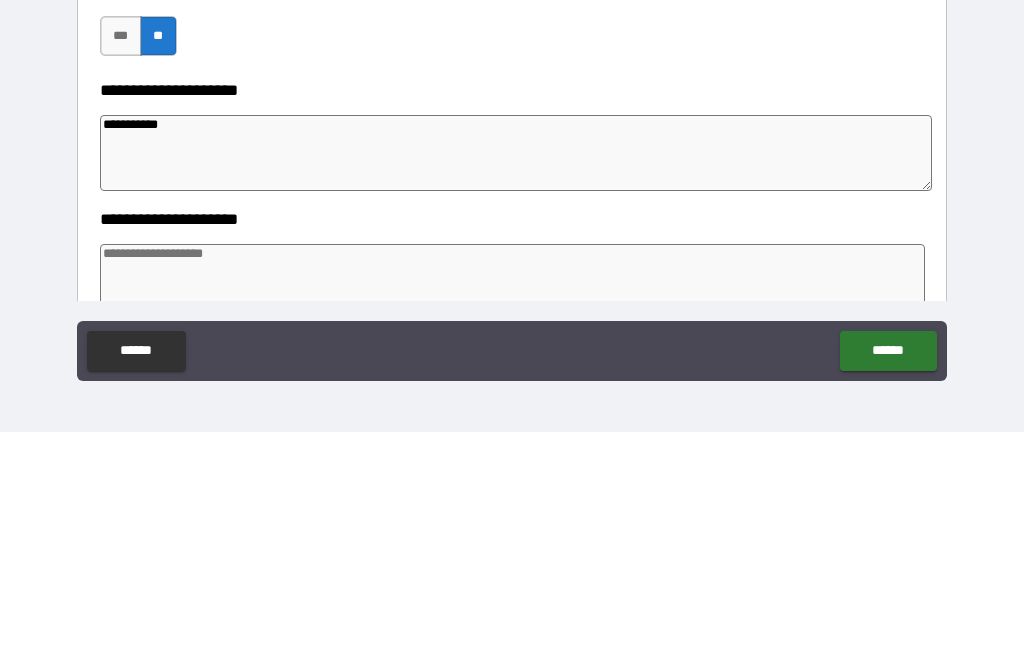 type on "**********" 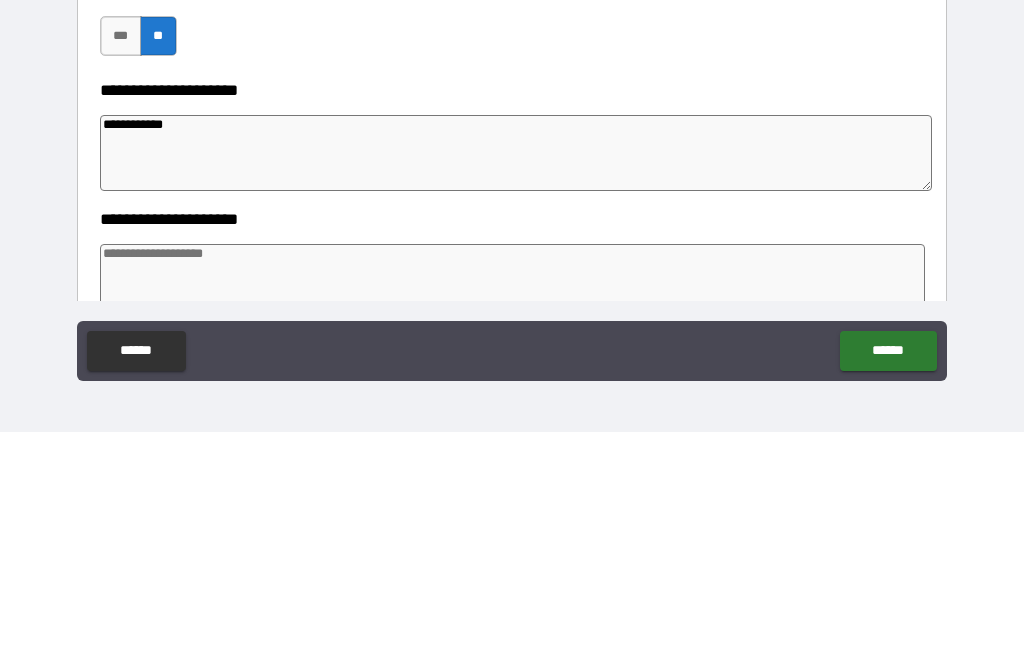 type on "*" 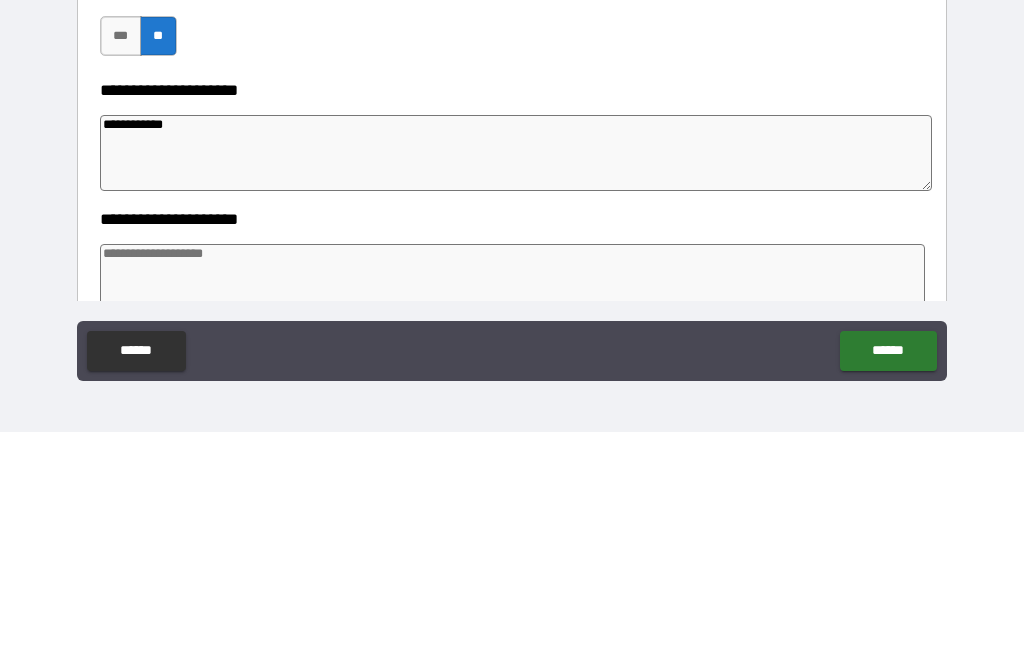 type on "*" 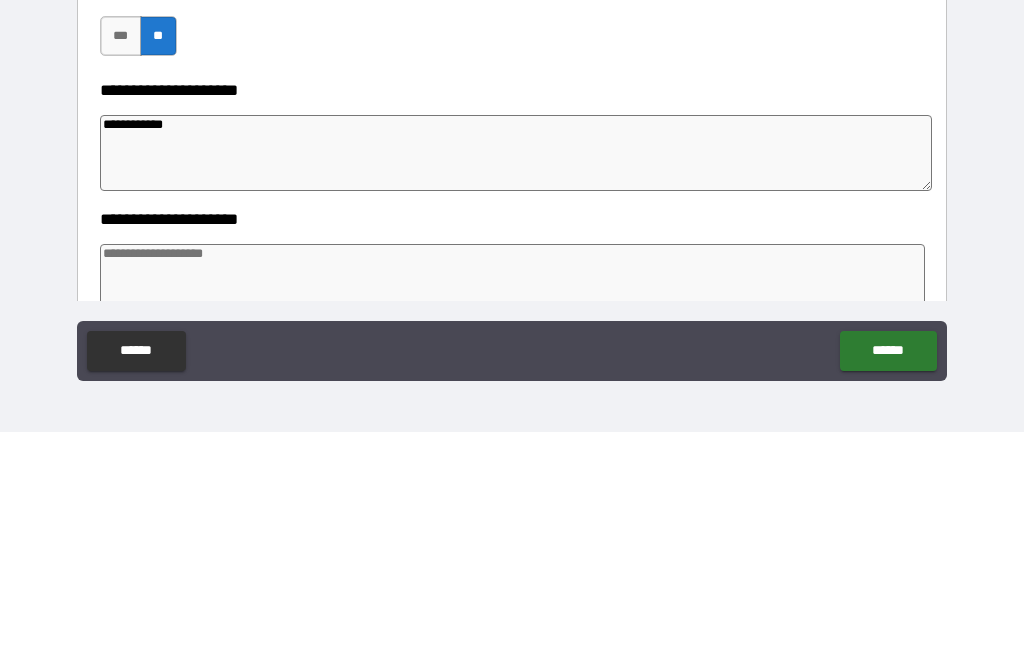 type on "*" 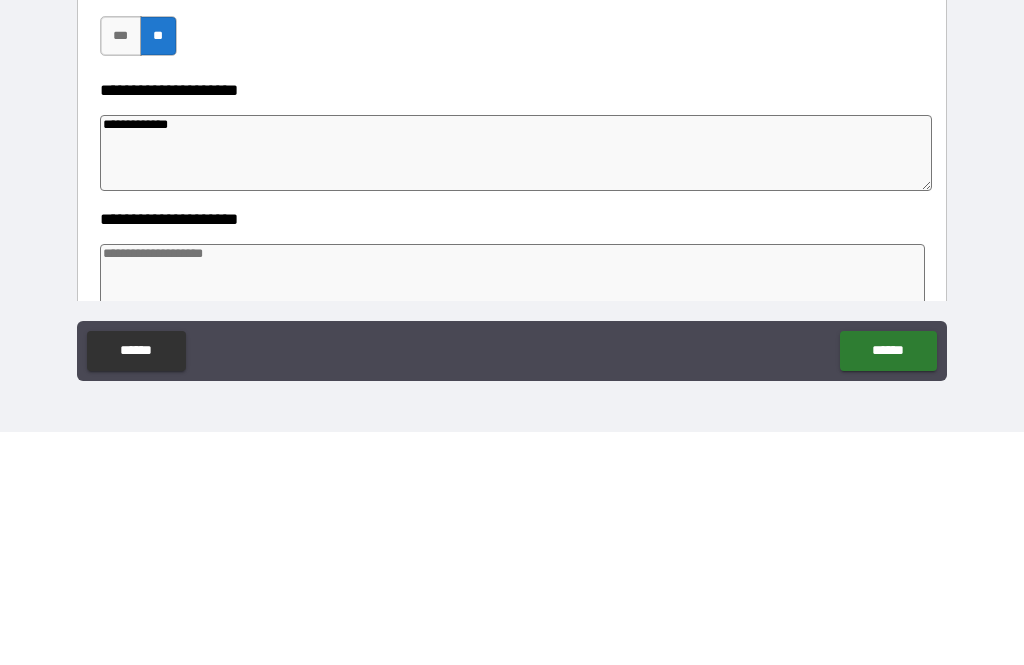 type on "*" 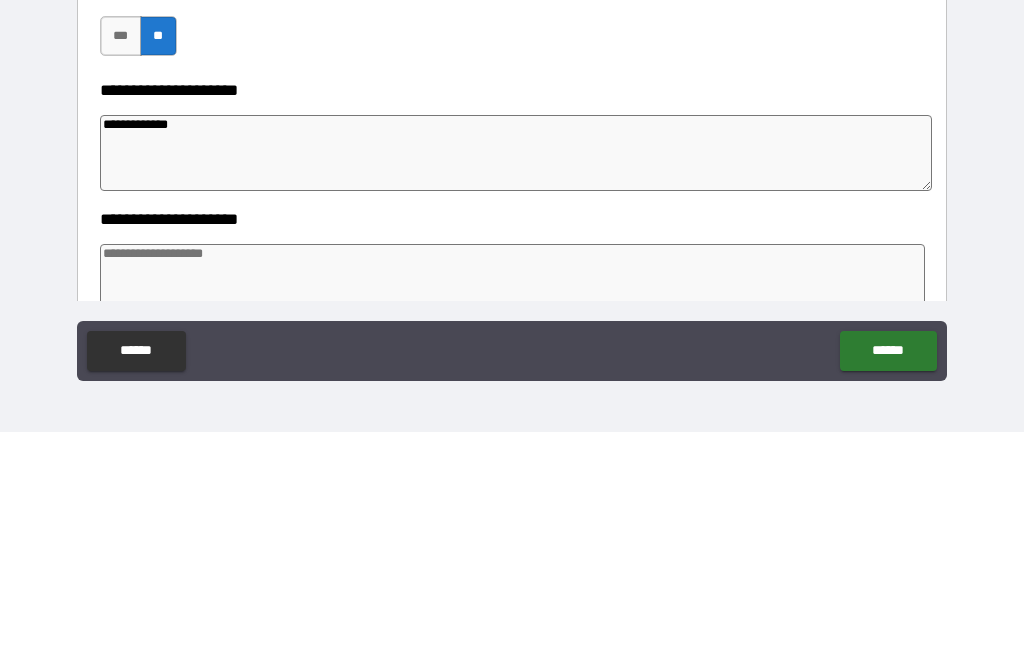 type on "*" 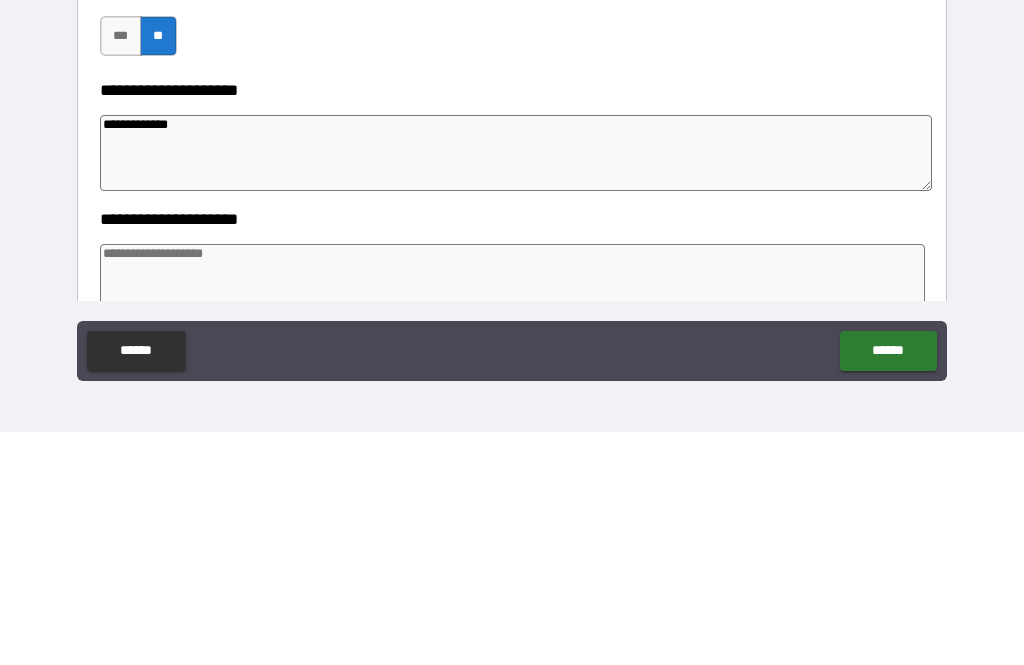 type on "*" 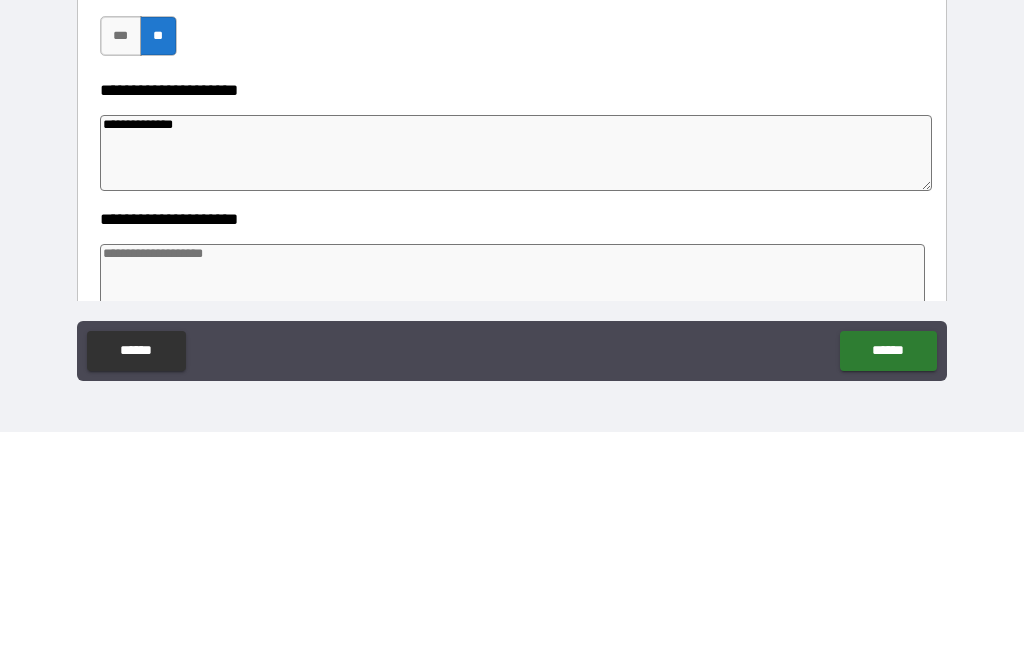 type on "*" 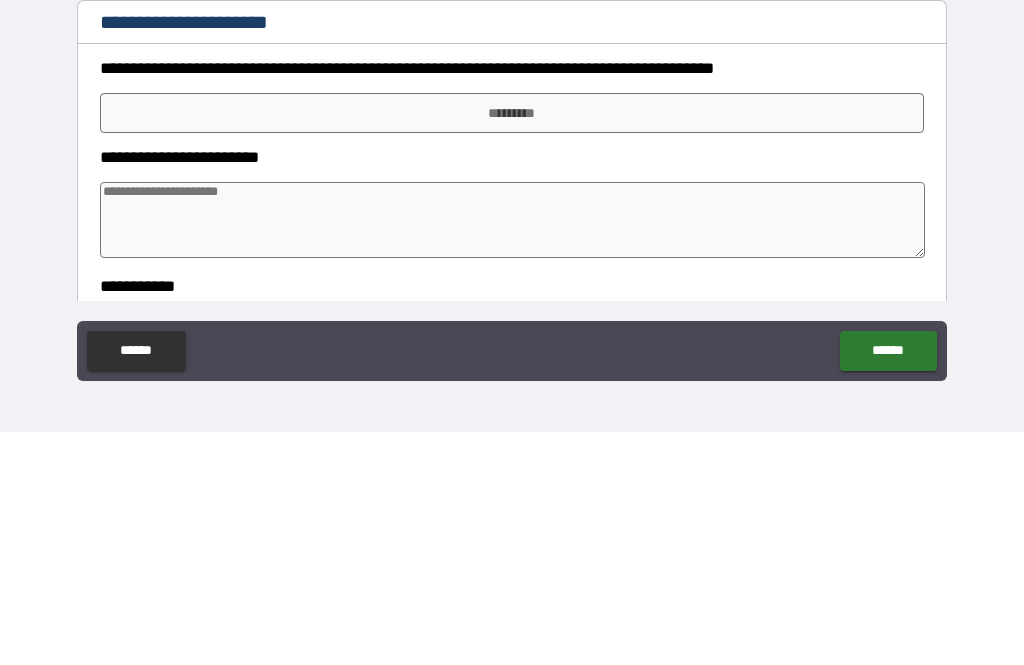 scroll, scrollTop: 1641, scrollLeft: 0, axis: vertical 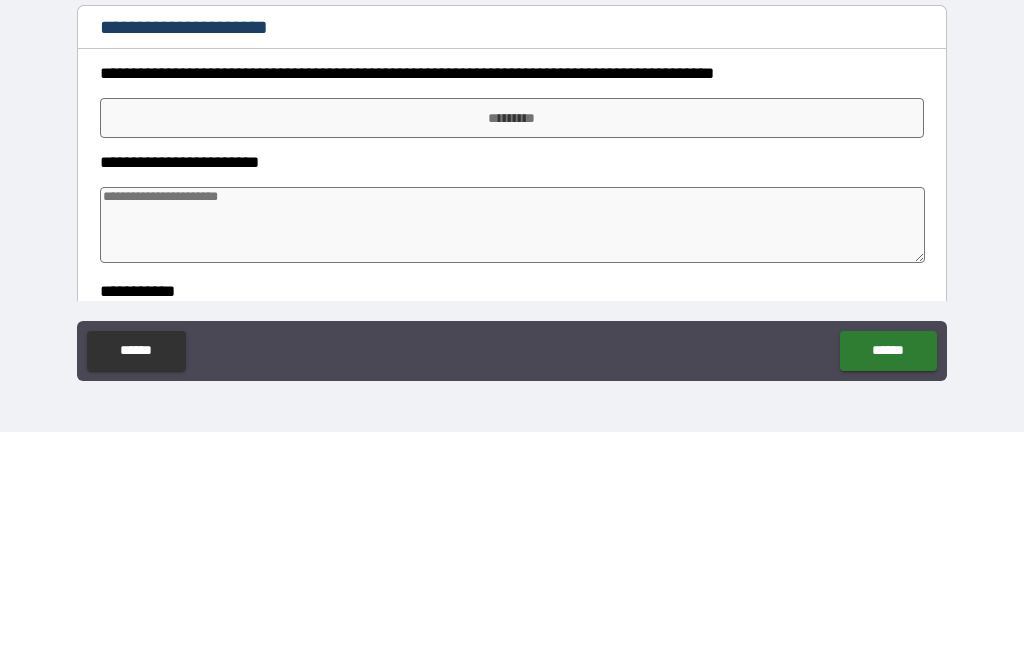 click at bounding box center (513, 458) 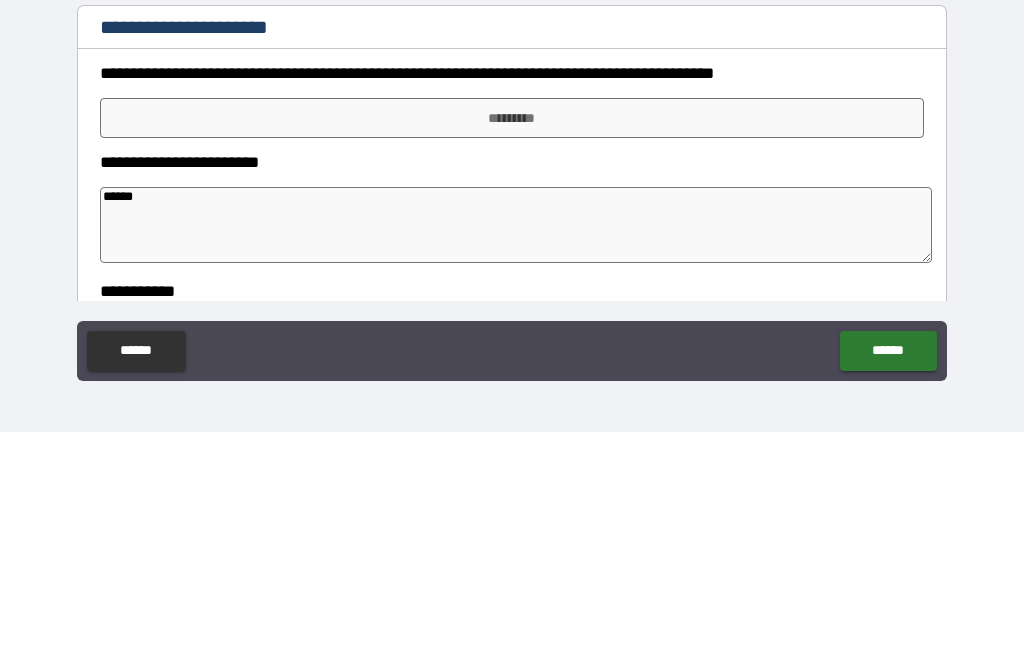 click on "*********" at bounding box center (512, 351) 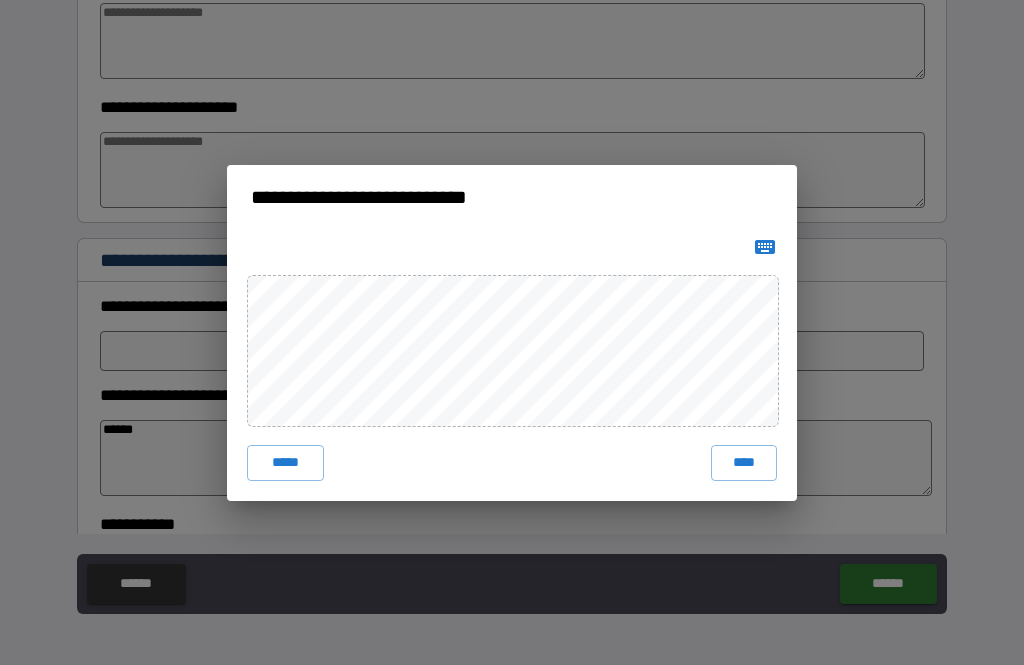 click on "****" at bounding box center [744, 463] 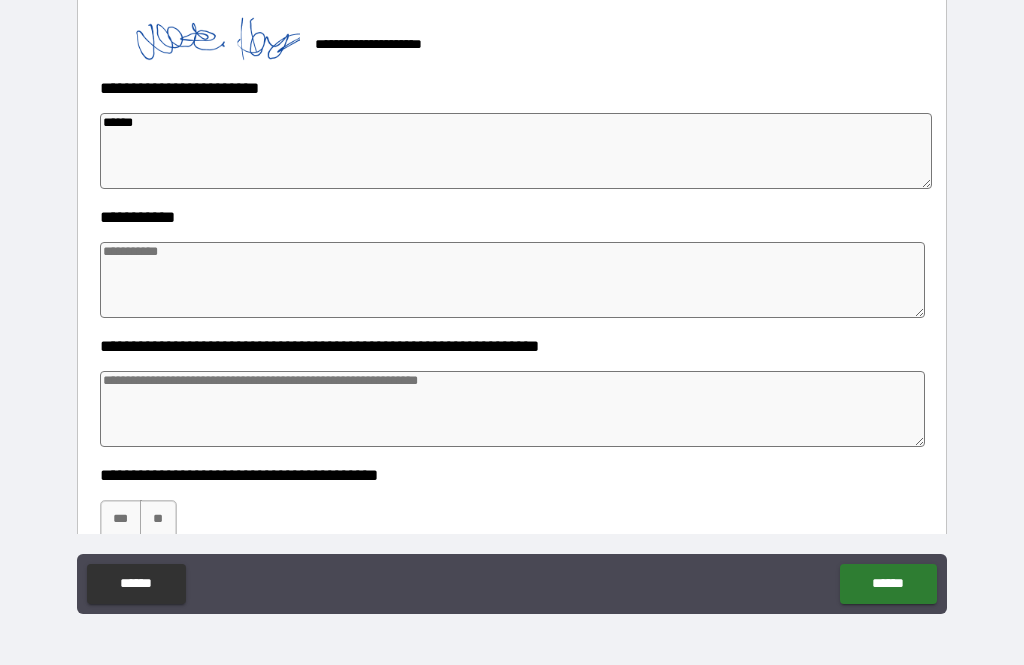 scroll, scrollTop: 1965, scrollLeft: 0, axis: vertical 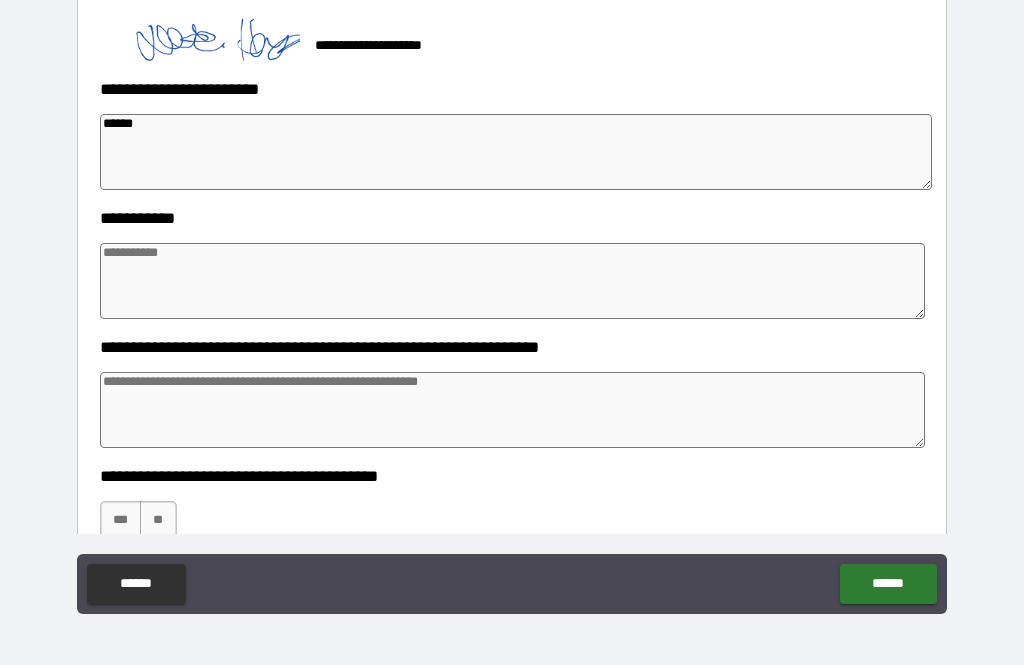 click at bounding box center [513, 281] 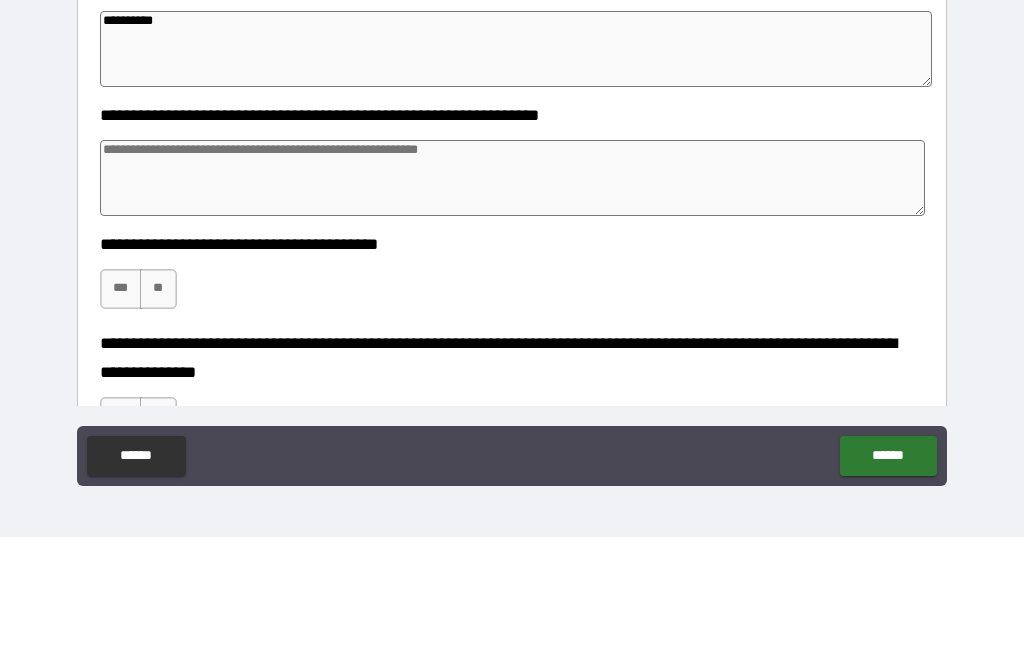 scroll, scrollTop: 2067, scrollLeft: 0, axis: vertical 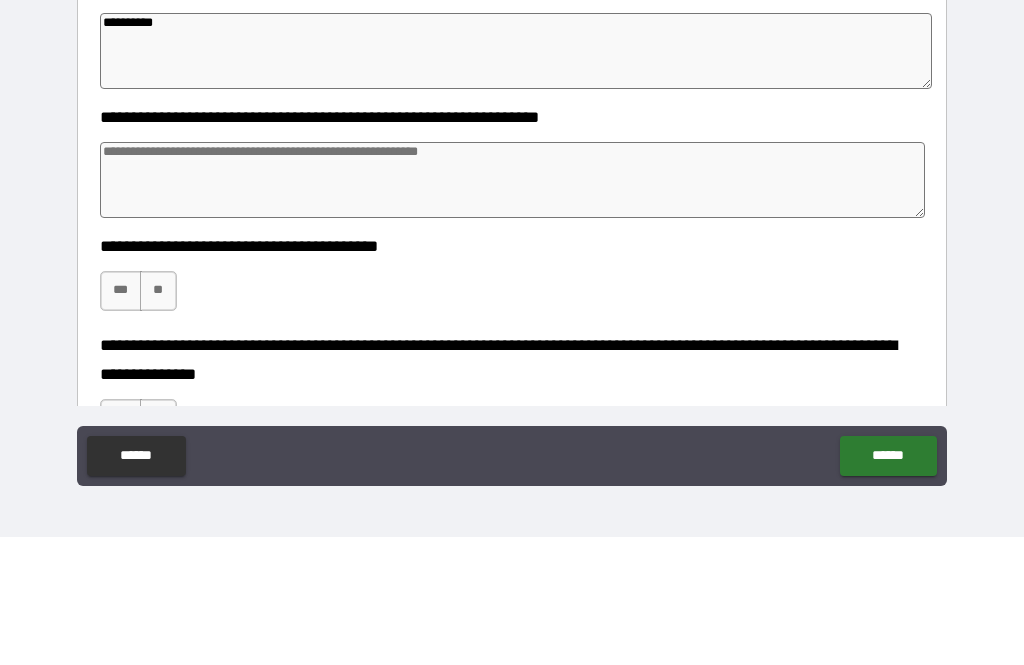 click at bounding box center (513, 308) 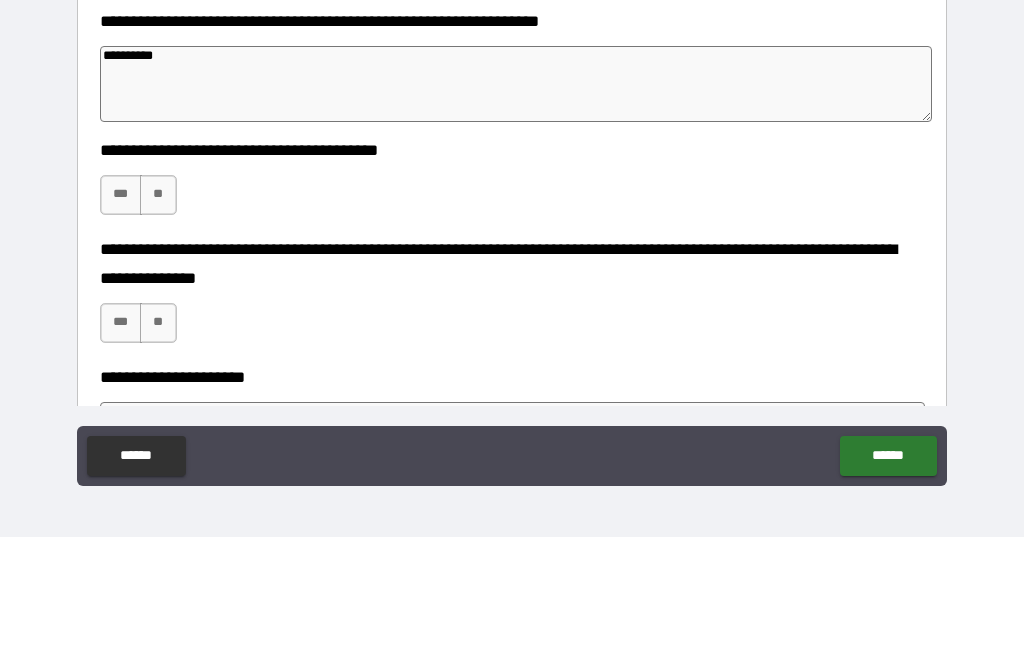 scroll, scrollTop: 2161, scrollLeft: 0, axis: vertical 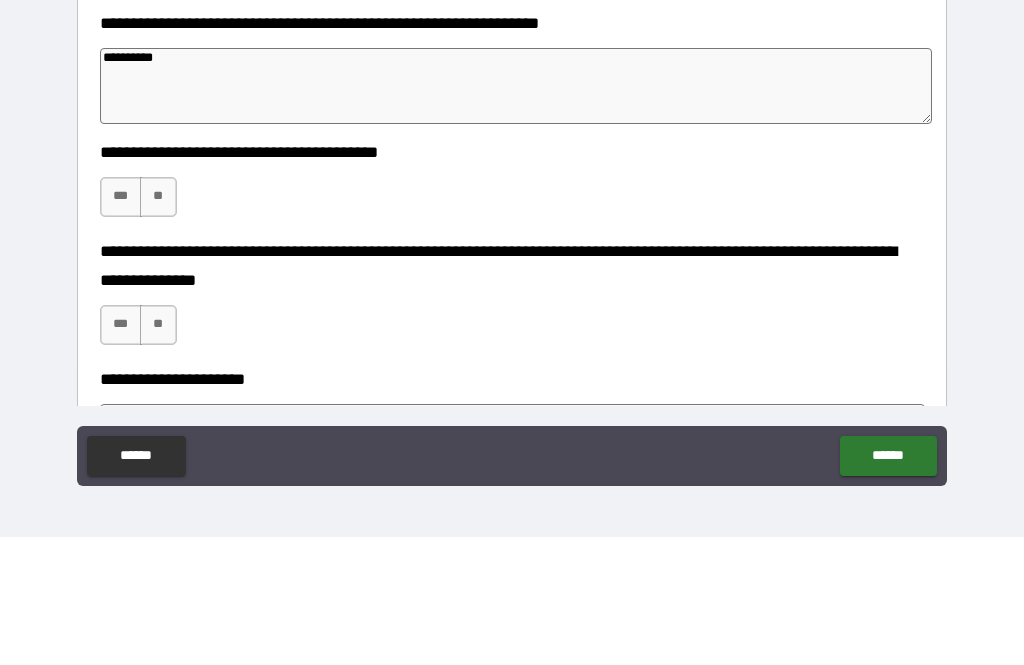 click on "**" at bounding box center (158, 325) 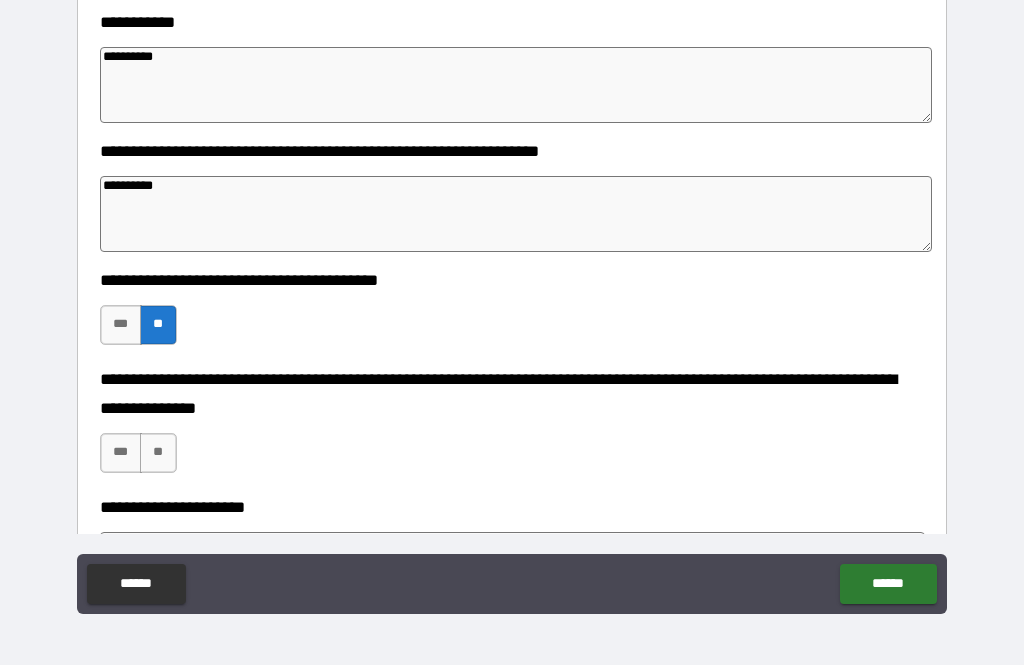 click on "***" at bounding box center [121, 453] 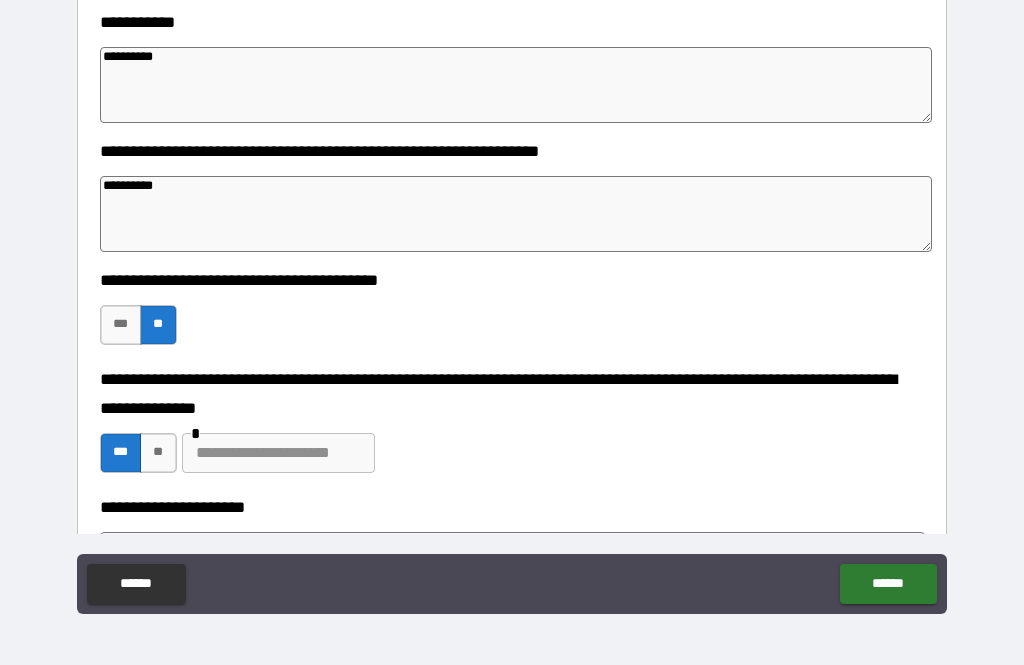 click on "**" at bounding box center (158, 453) 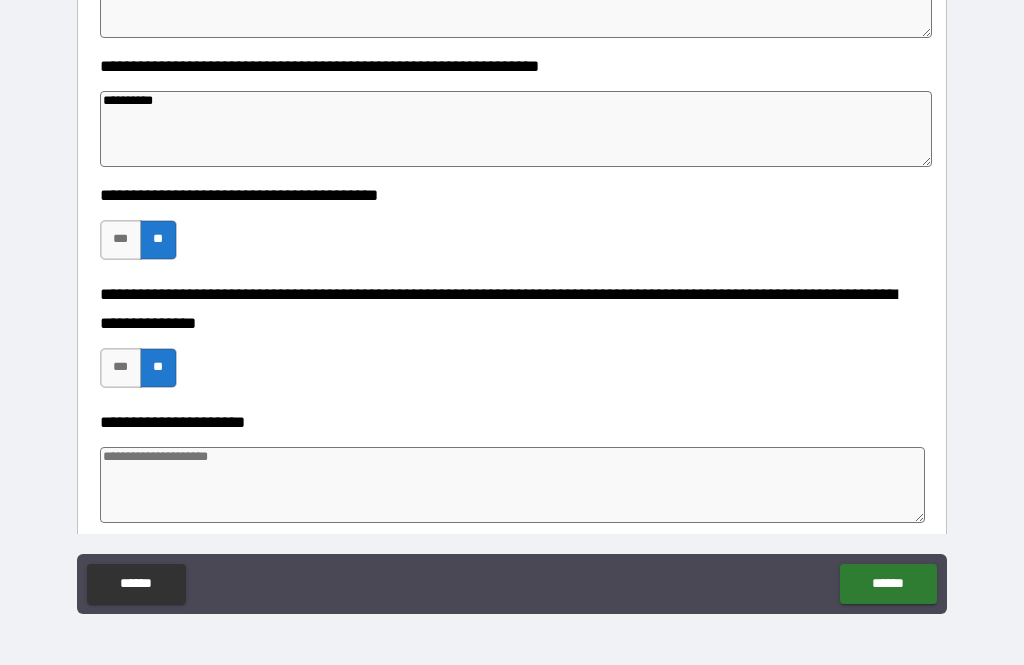 scroll, scrollTop: 2245, scrollLeft: 0, axis: vertical 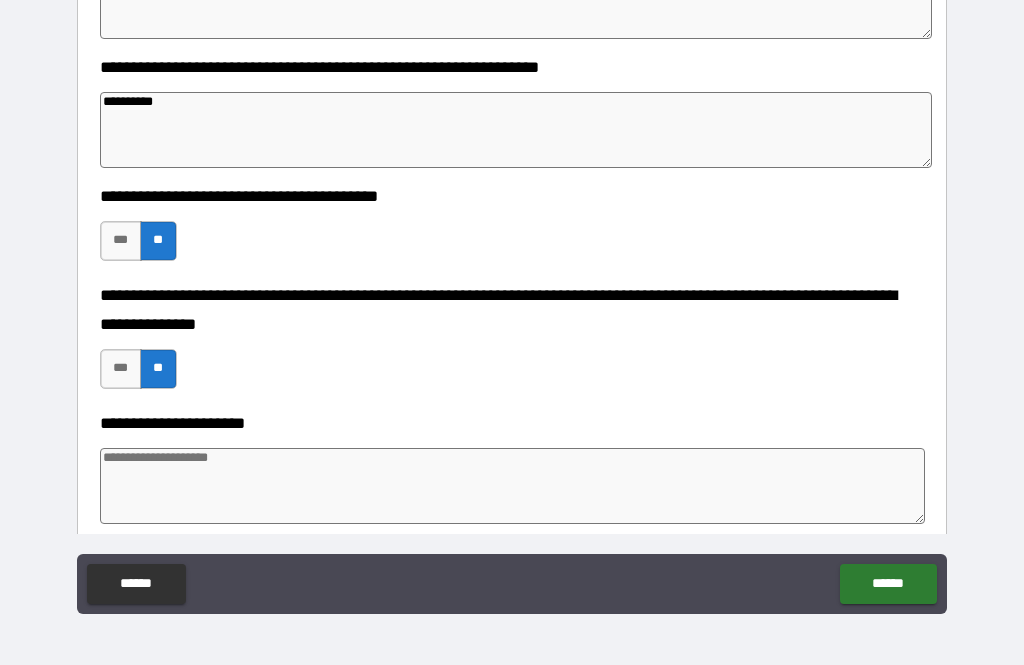 click on "******" at bounding box center [888, 584] 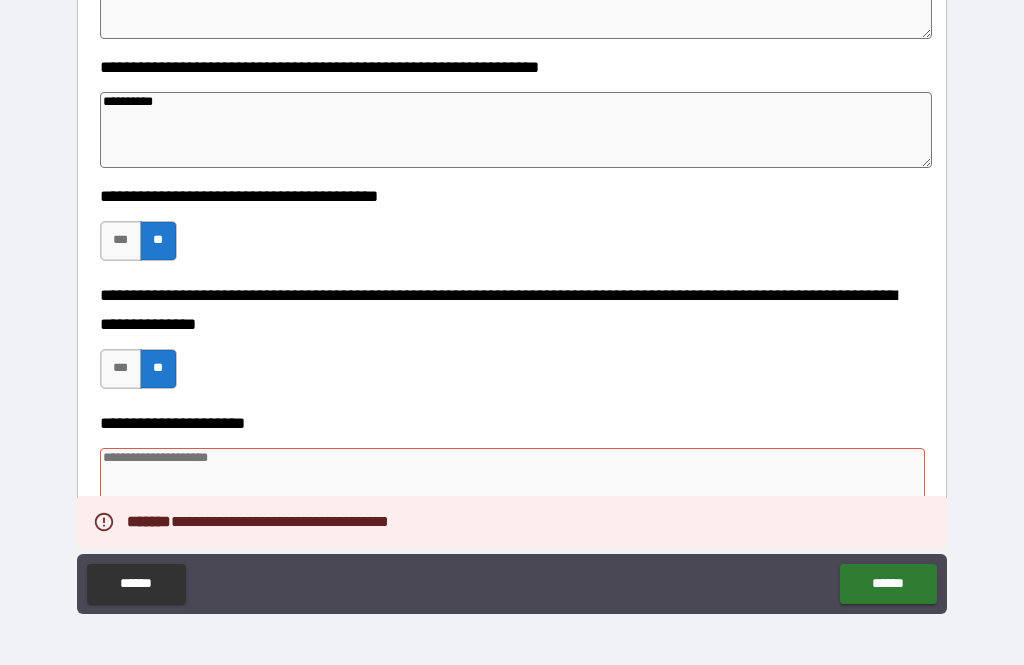 click at bounding box center [513, 486] 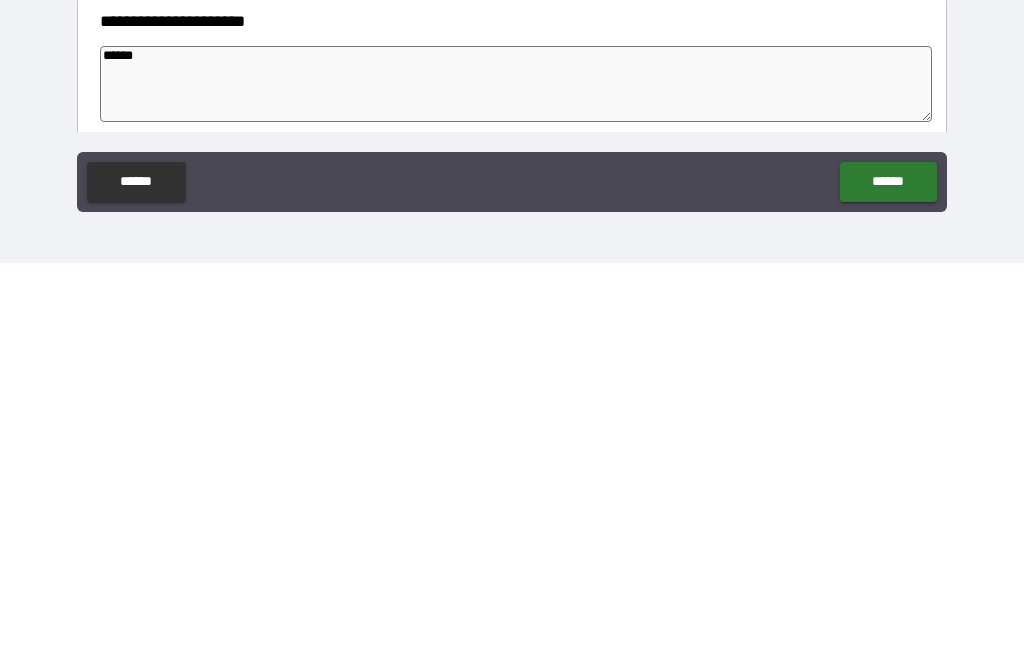 click on "******" at bounding box center [888, 584] 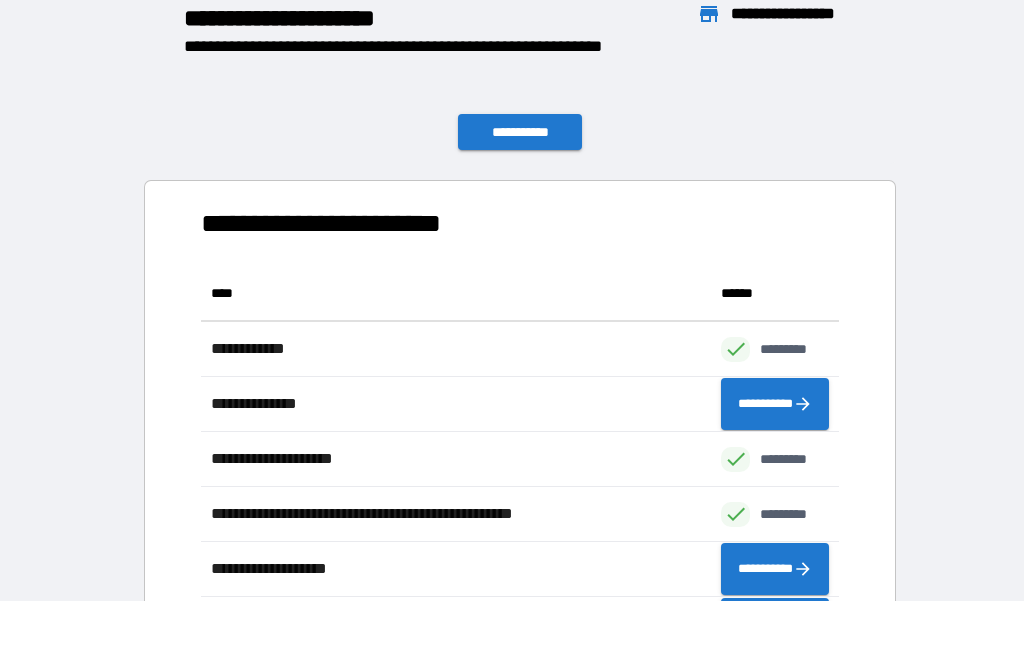 scroll, scrollTop: 1, scrollLeft: 1, axis: both 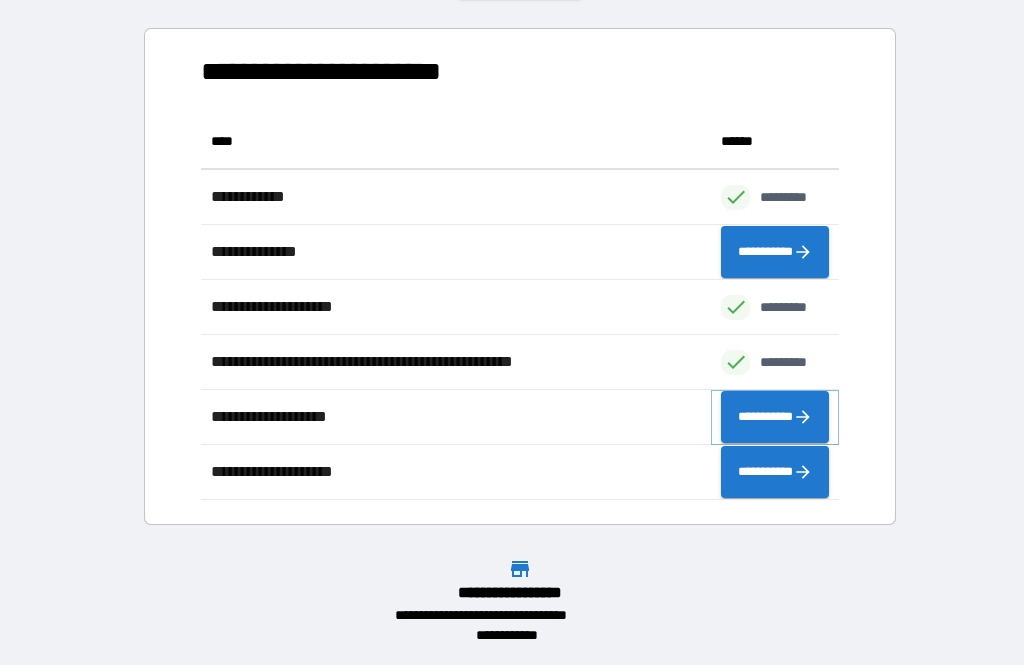 click on "**********" at bounding box center (775, 417) 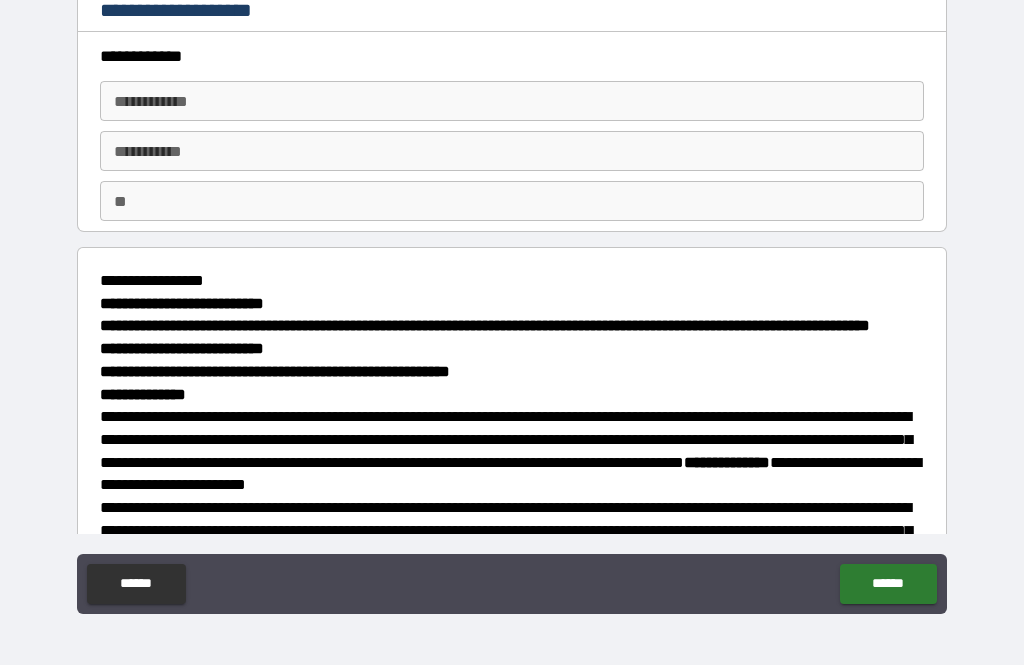 scroll, scrollTop: 0, scrollLeft: 0, axis: both 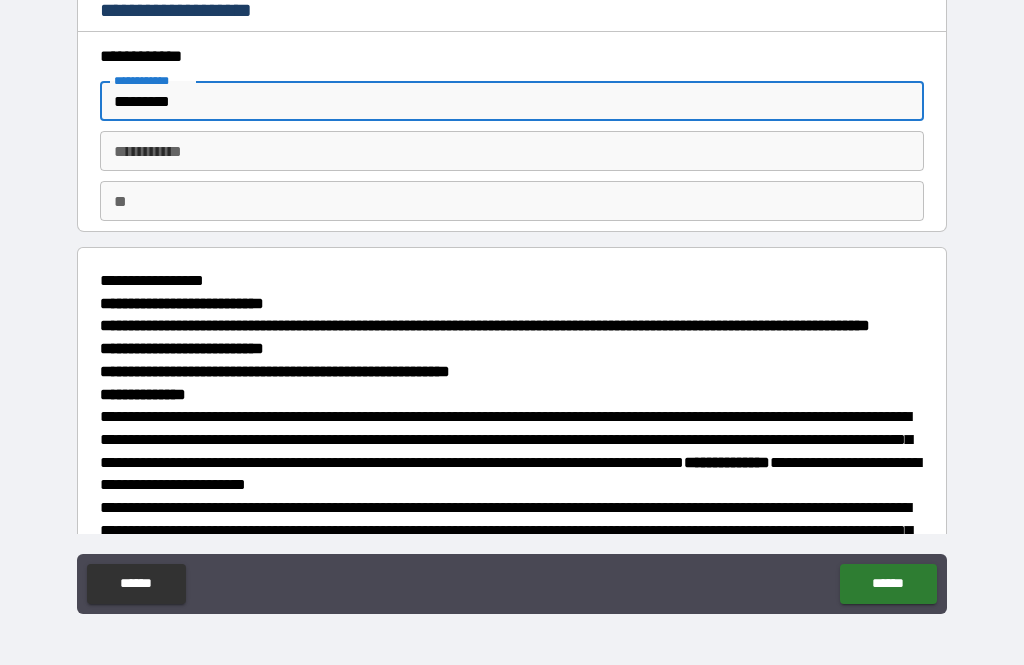 click on "*********   *" at bounding box center (512, 151) 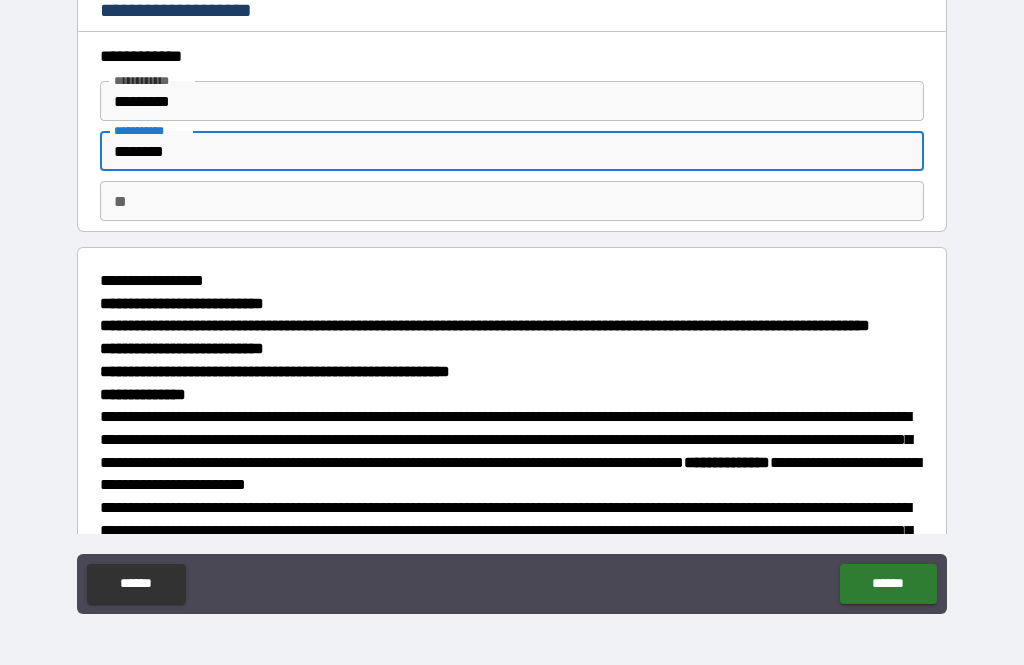 click on "**" at bounding box center (512, 201) 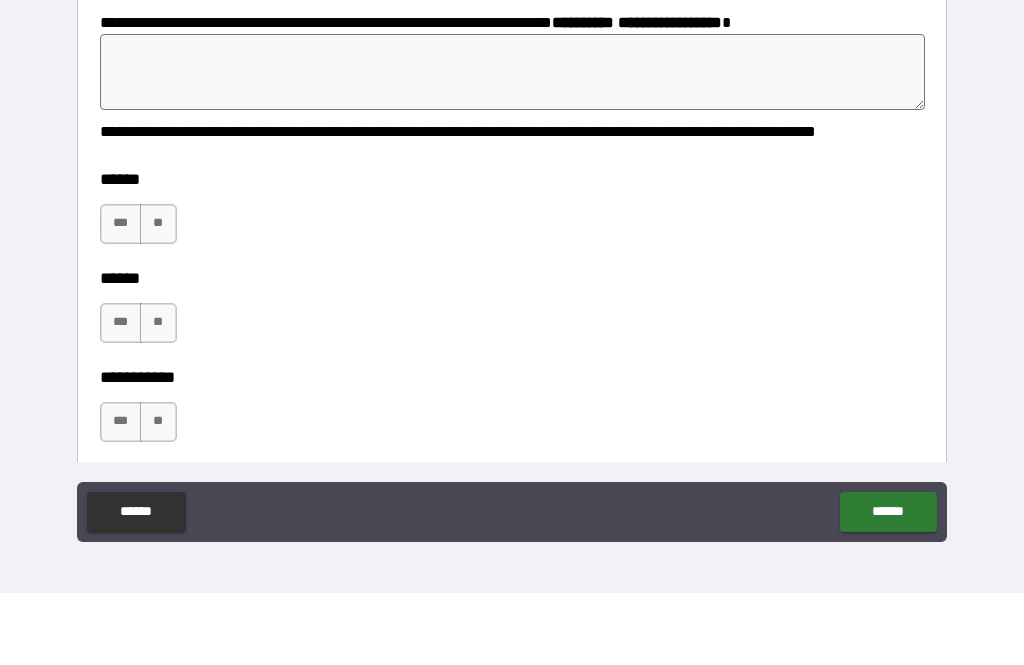 scroll, scrollTop: 2337, scrollLeft: 0, axis: vertical 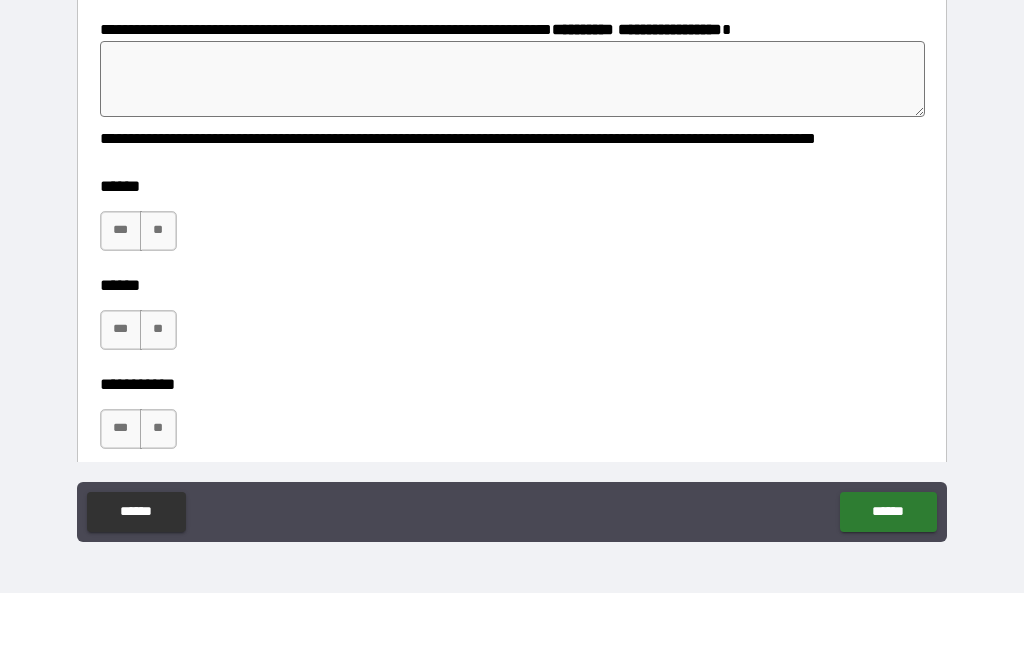 click on "***" at bounding box center (121, 44) 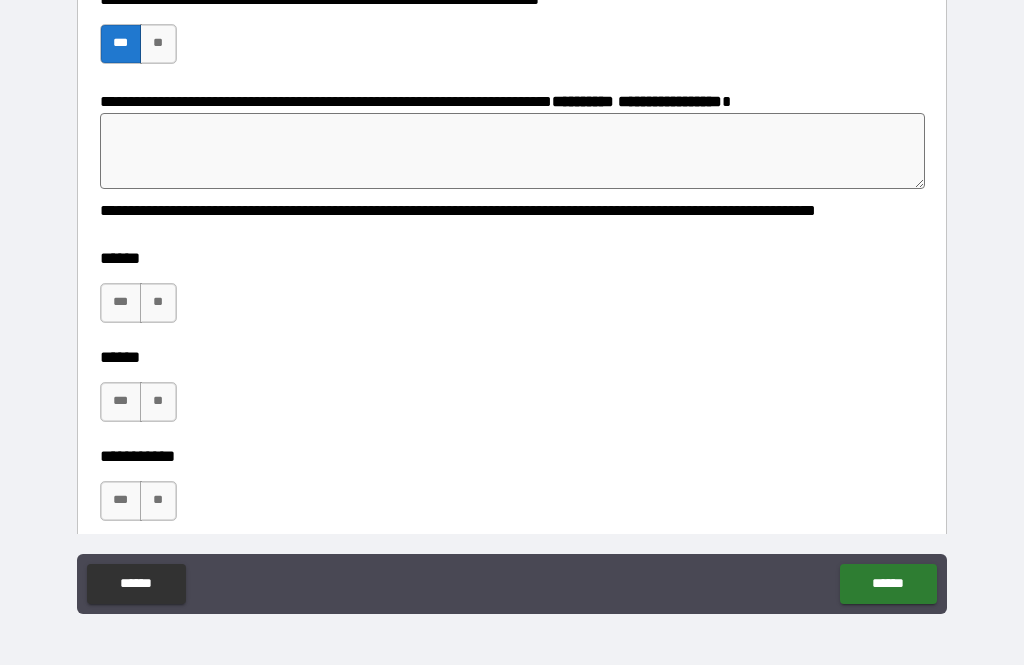 click at bounding box center (513, 151) 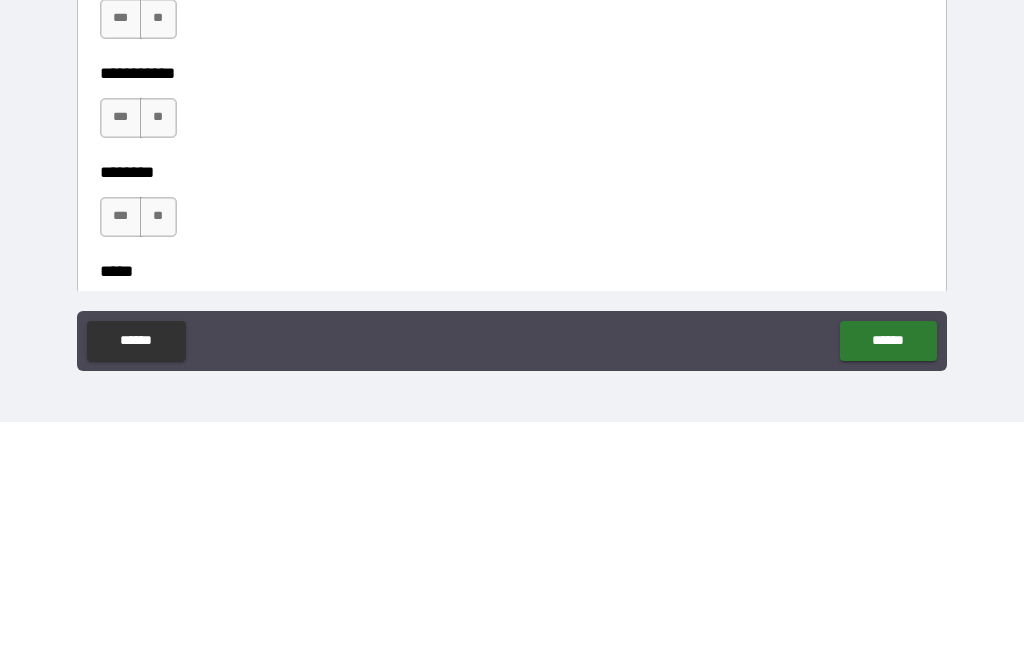 scroll, scrollTop: 2477, scrollLeft: 0, axis: vertical 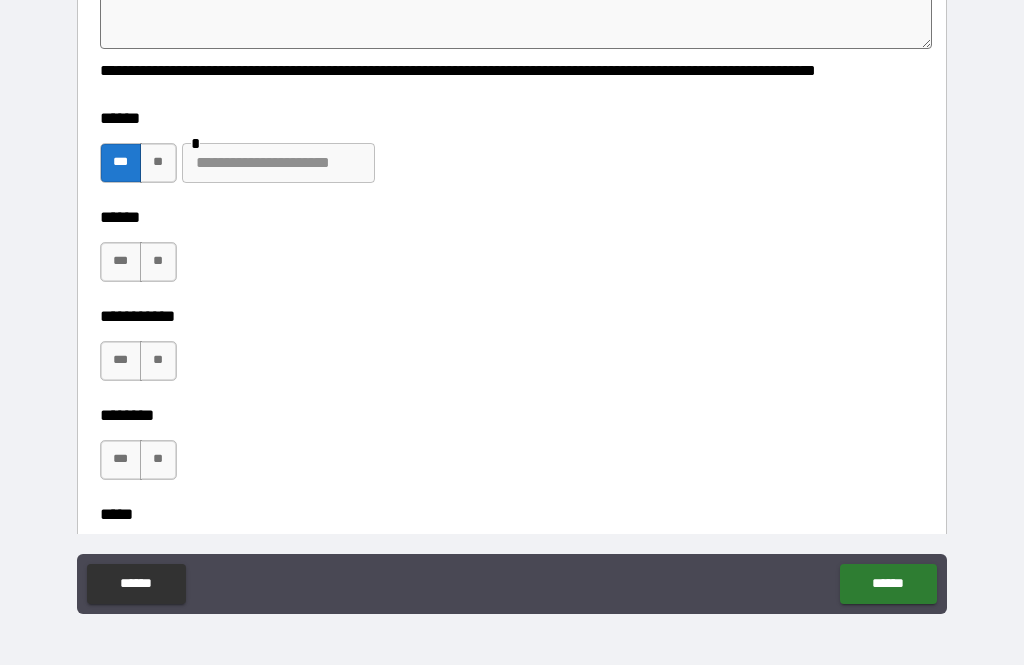 click at bounding box center (278, 163) 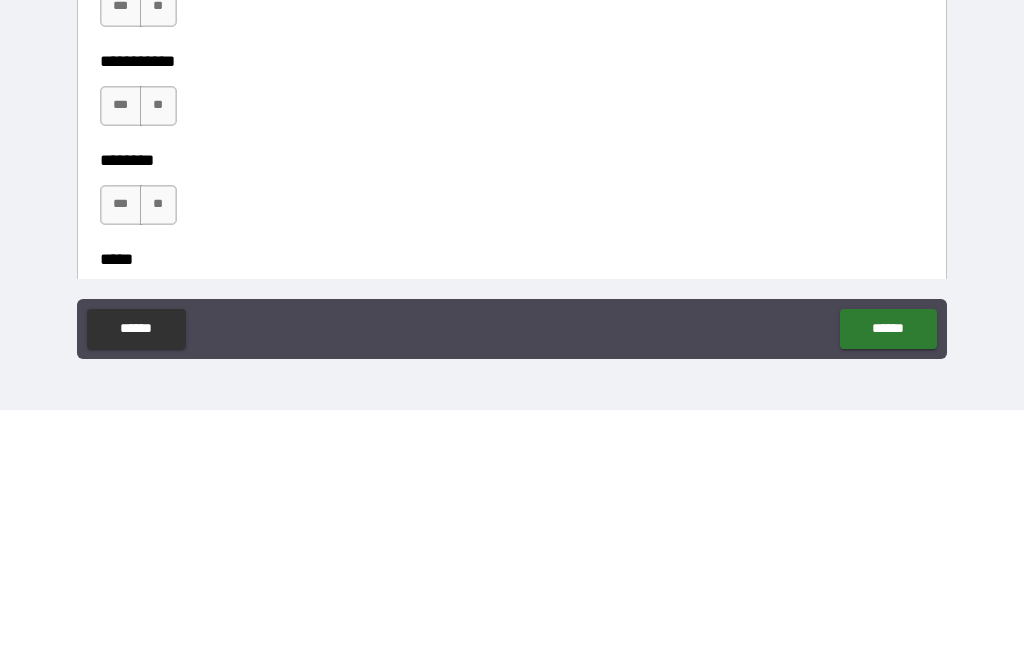 click on "**" at bounding box center [158, 163] 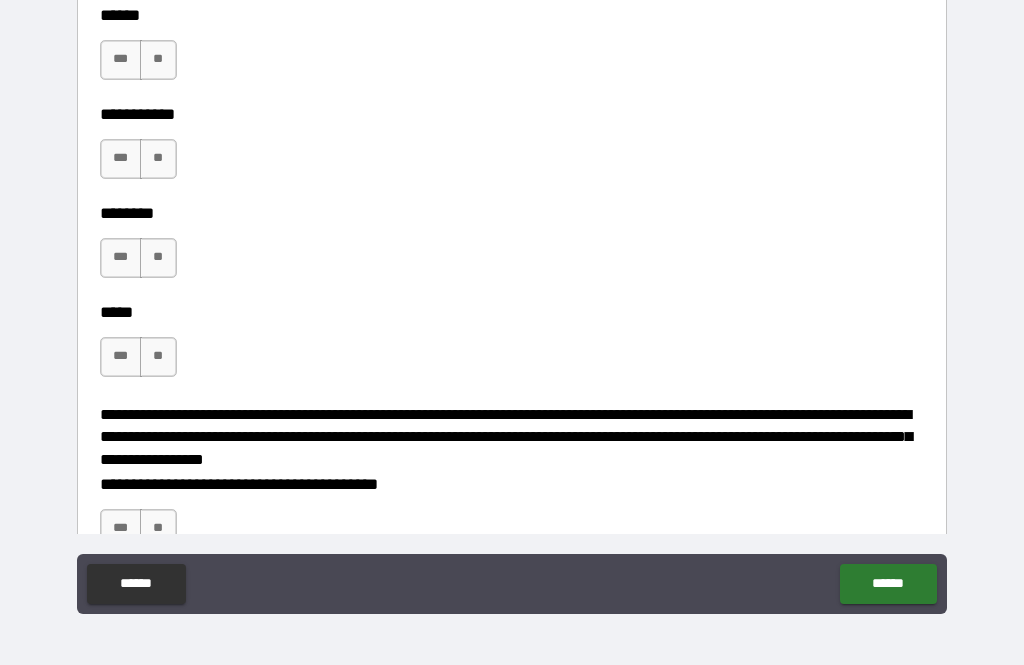 scroll, scrollTop: 2693, scrollLeft: 0, axis: vertical 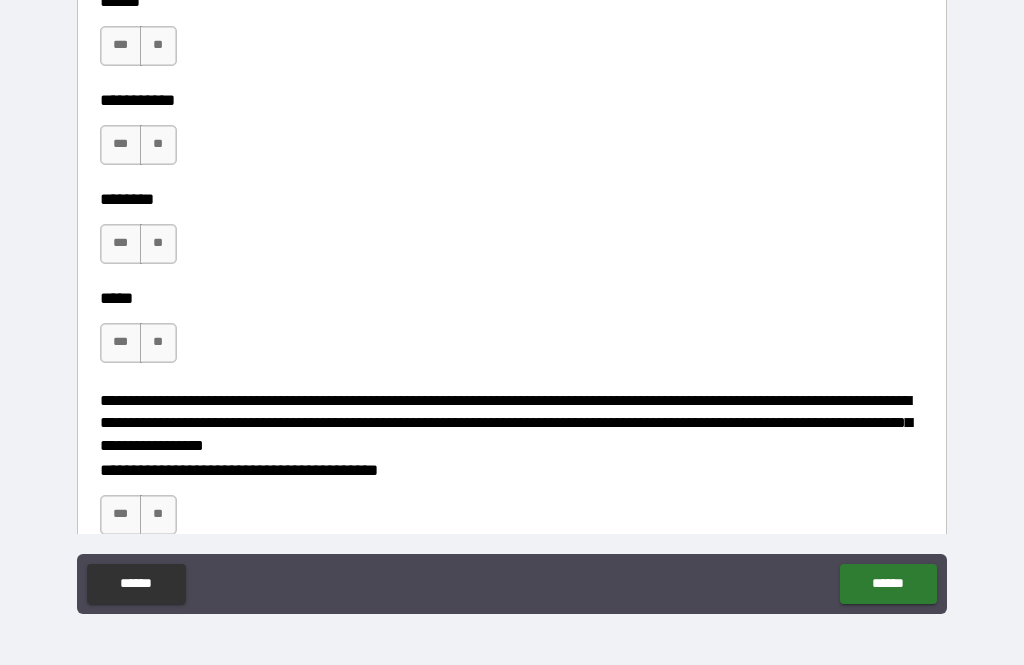 click on "**" at bounding box center [158, 46] 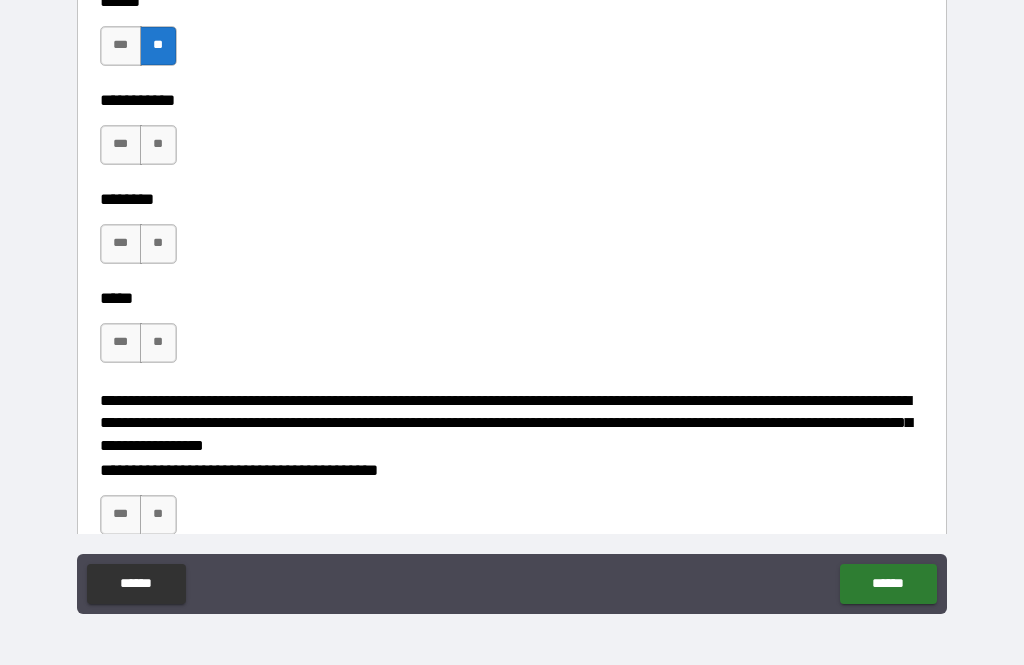click on "**" at bounding box center (158, 145) 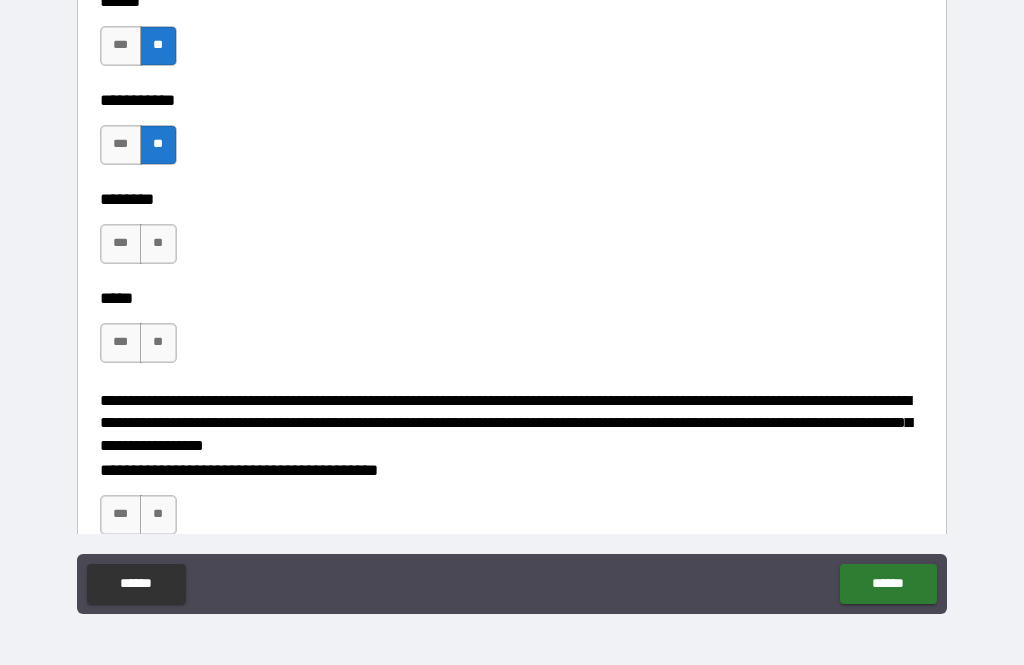 click on "**" at bounding box center [158, 244] 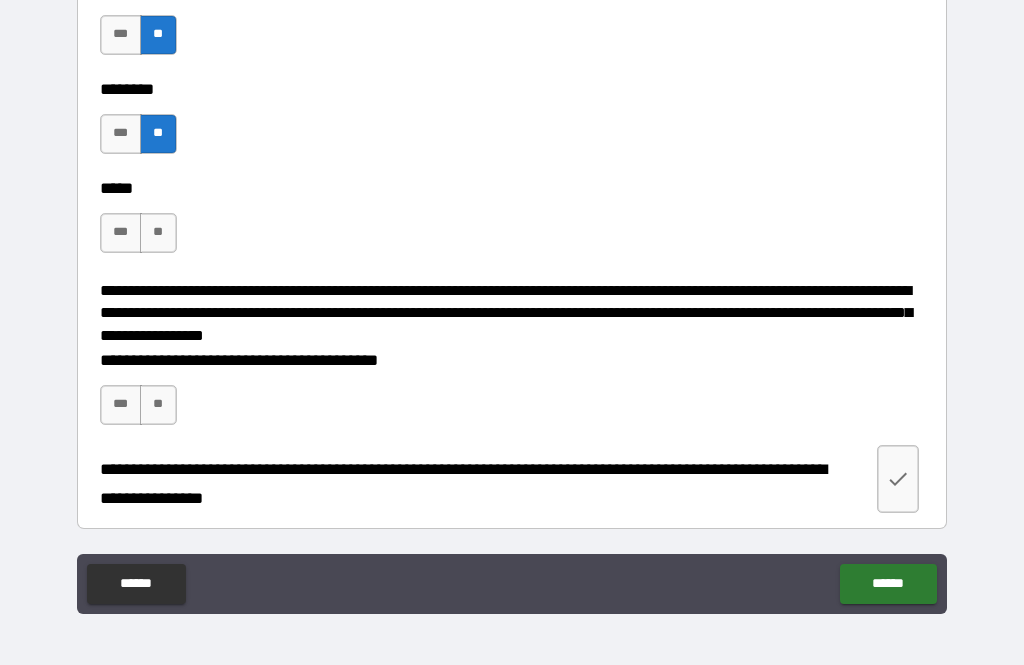 click on "**" at bounding box center (158, 233) 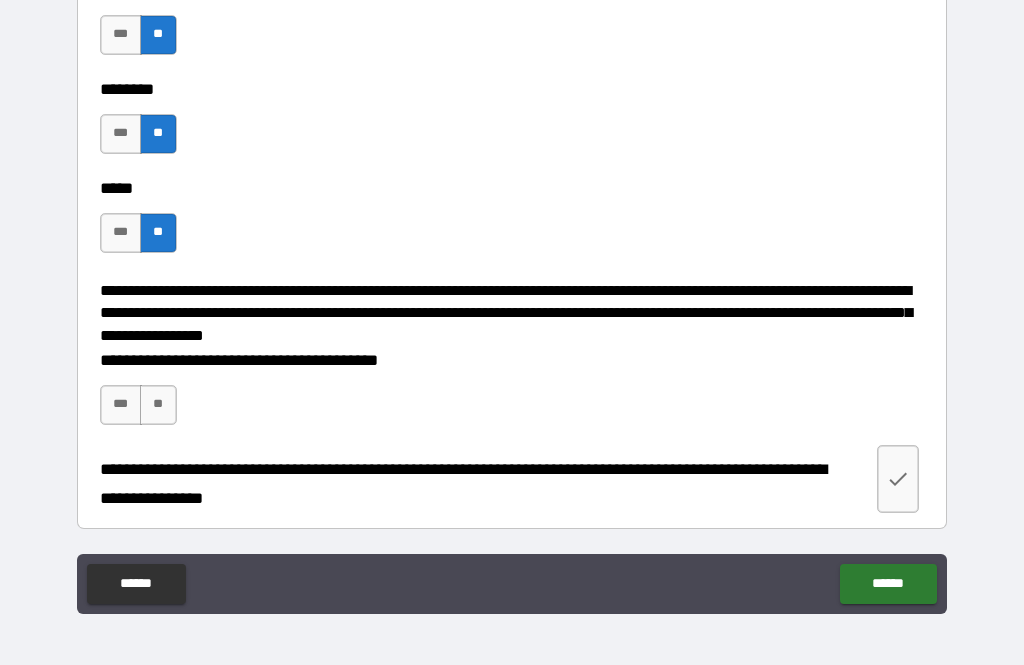 scroll, scrollTop: 3024, scrollLeft: 0, axis: vertical 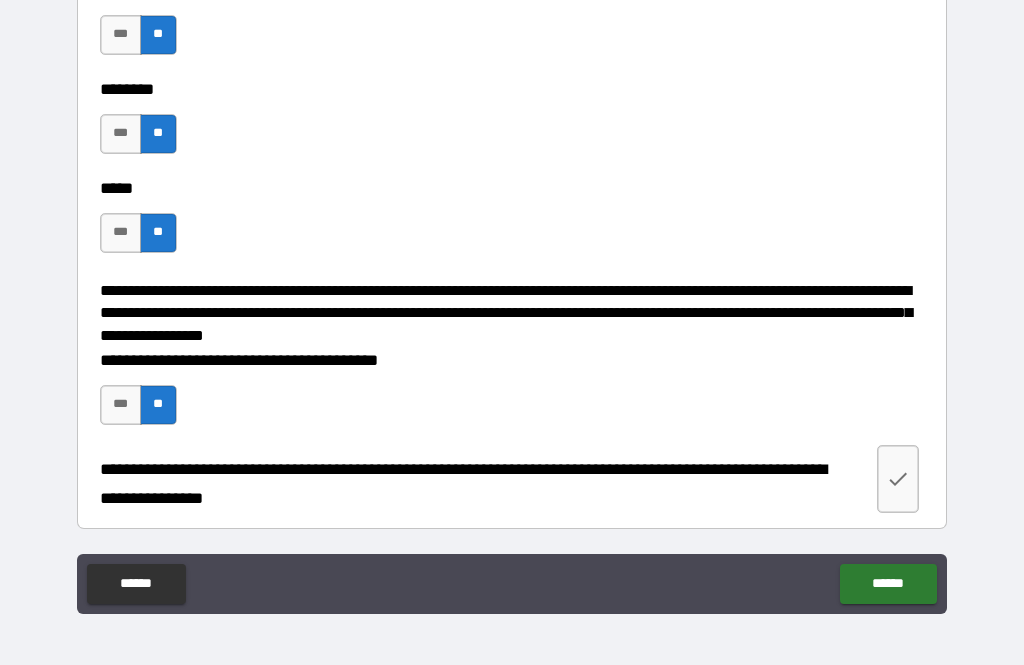 click 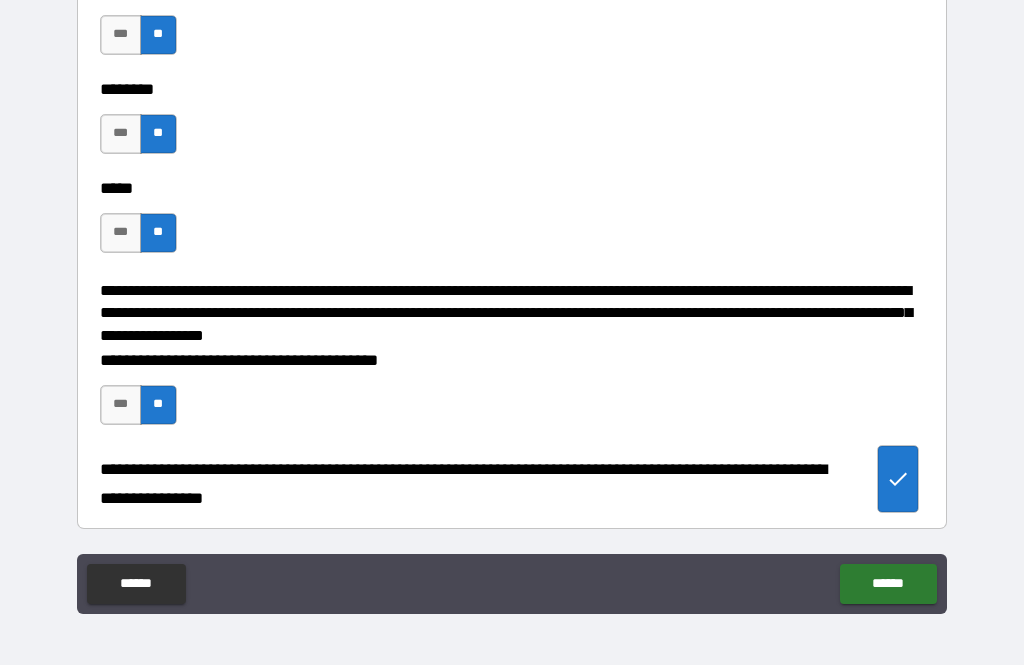 click on "******" at bounding box center (888, 584) 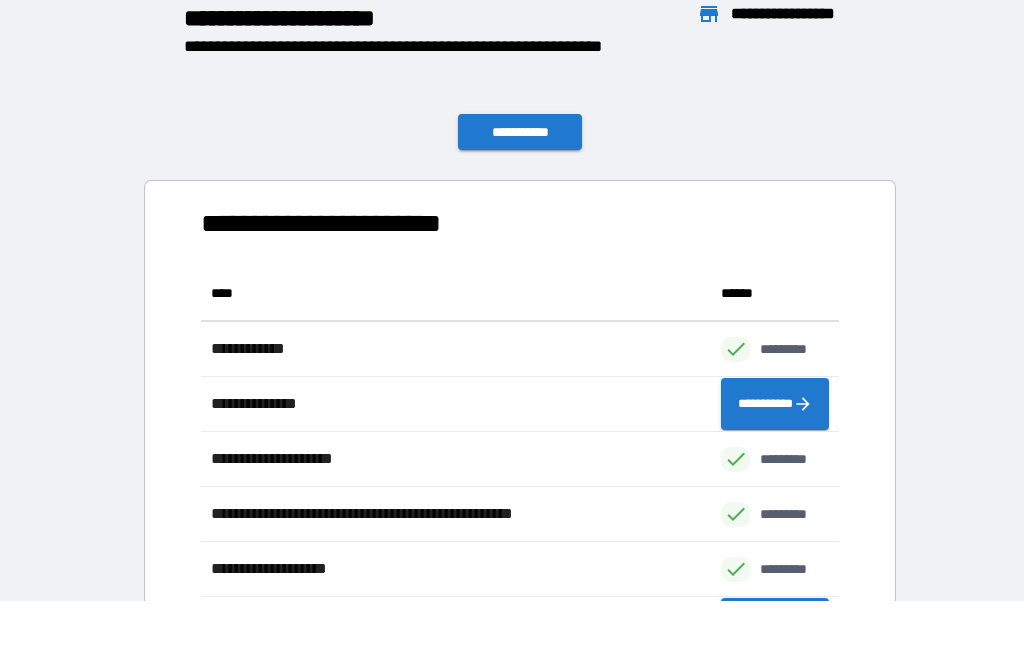scroll, scrollTop: 1, scrollLeft: 1, axis: both 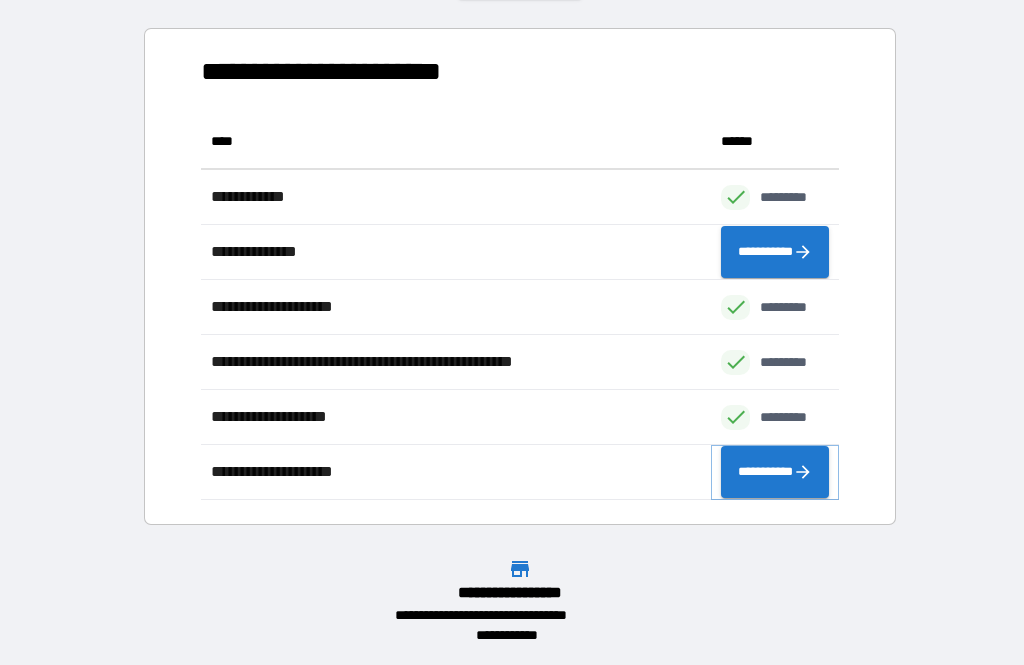 click on "**********" at bounding box center [775, 472] 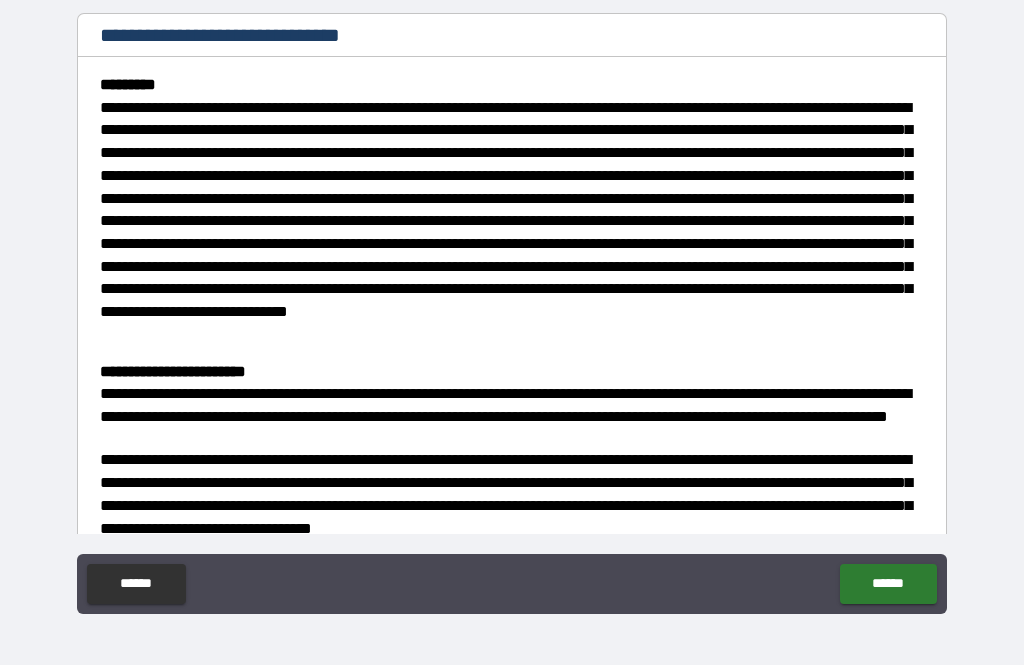 scroll, scrollTop: 241, scrollLeft: 0, axis: vertical 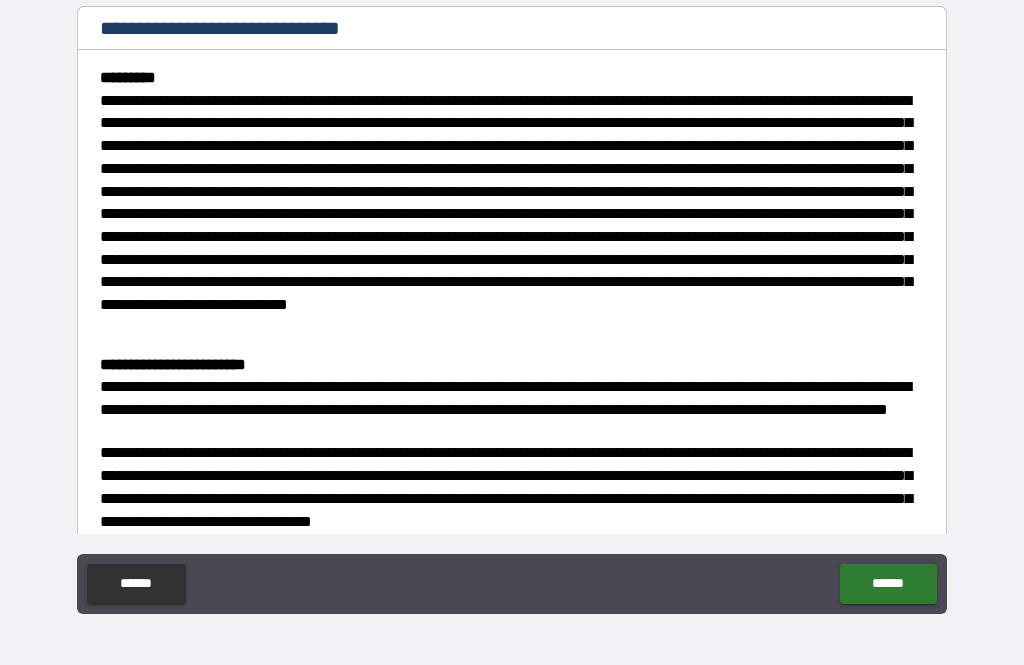 click on "******" at bounding box center (888, 584) 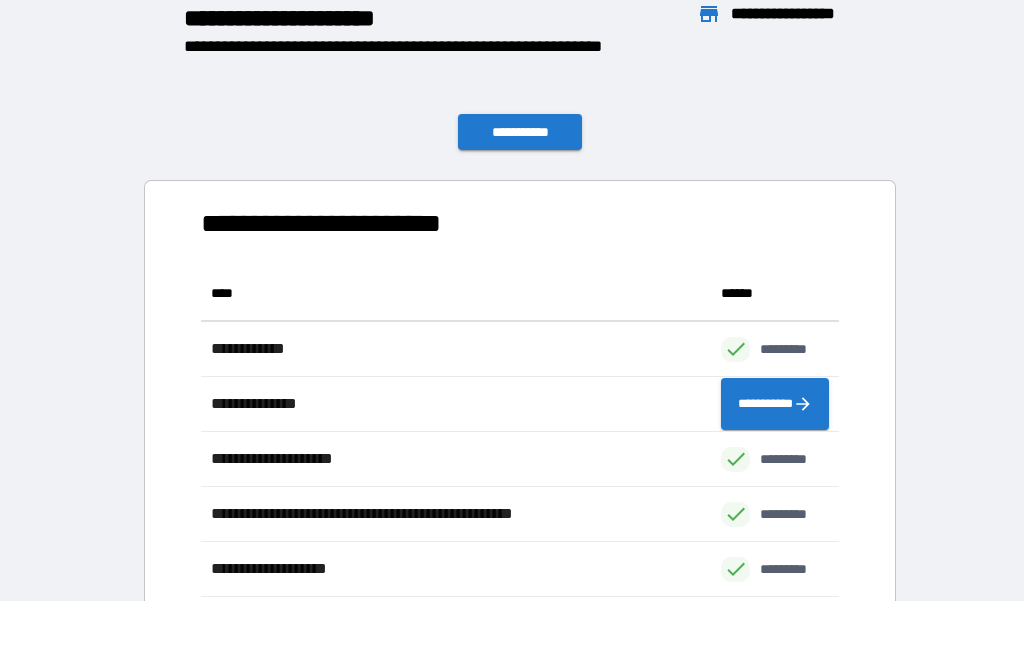 scroll, scrollTop: 386, scrollLeft: 638, axis: both 